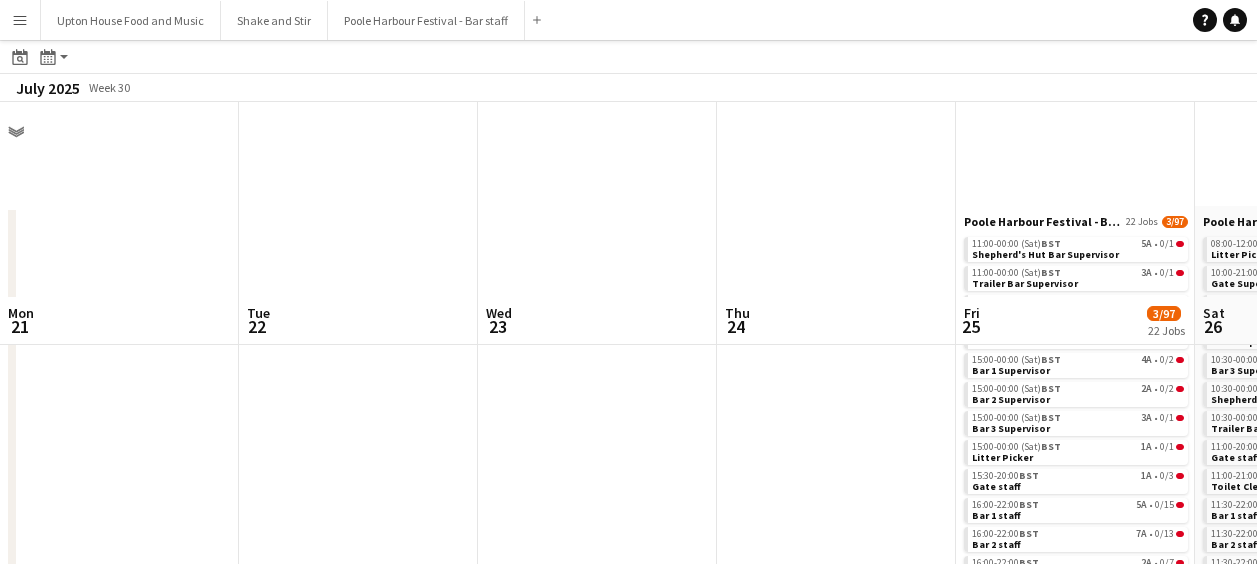 click on "Menu" at bounding box center [20, 20] 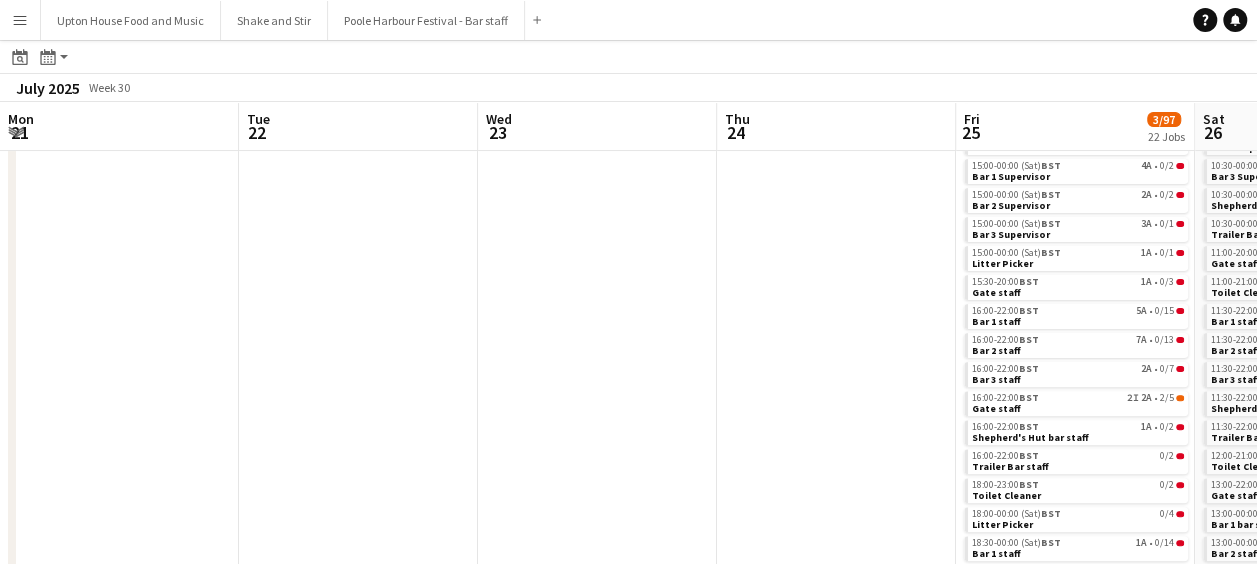 scroll, scrollTop: 0, scrollLeft: 0, axis: both 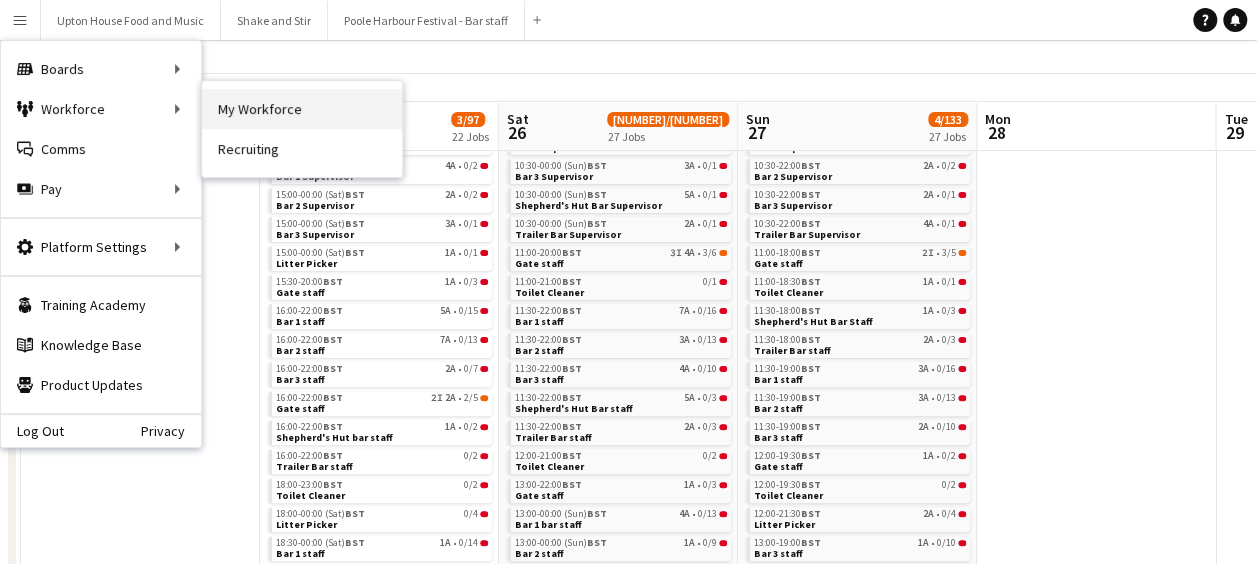click on "My Workforce" at bounding box center [302, 109] 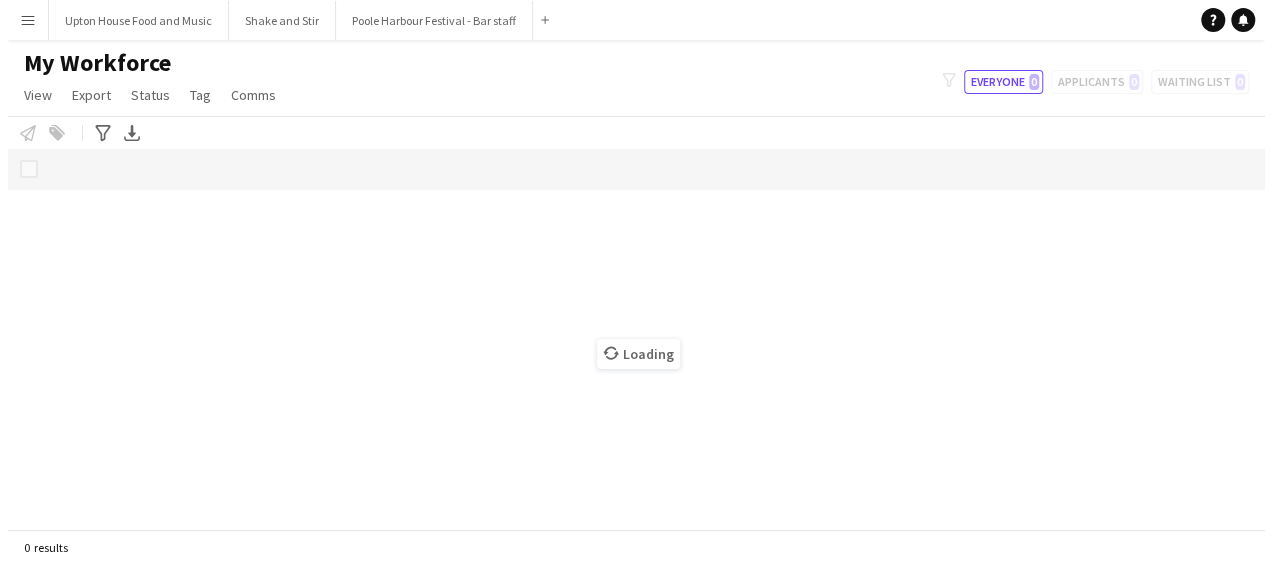 scroll, scrollTop: 0, scrollLeft: 0, axis: both 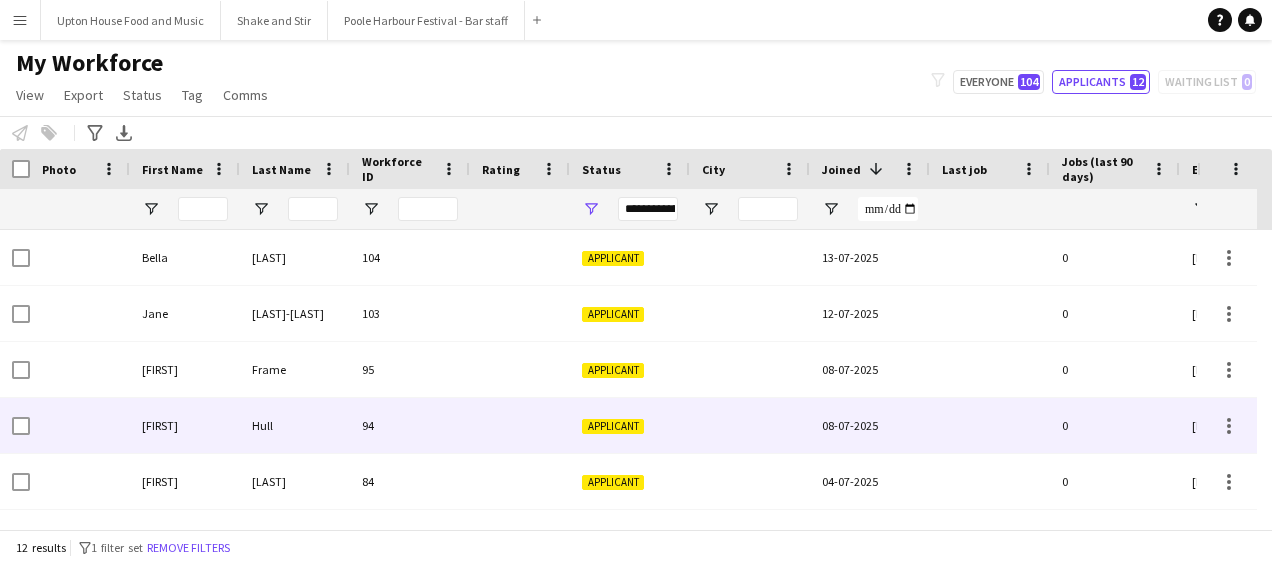 click at bounding box center [520, 425] 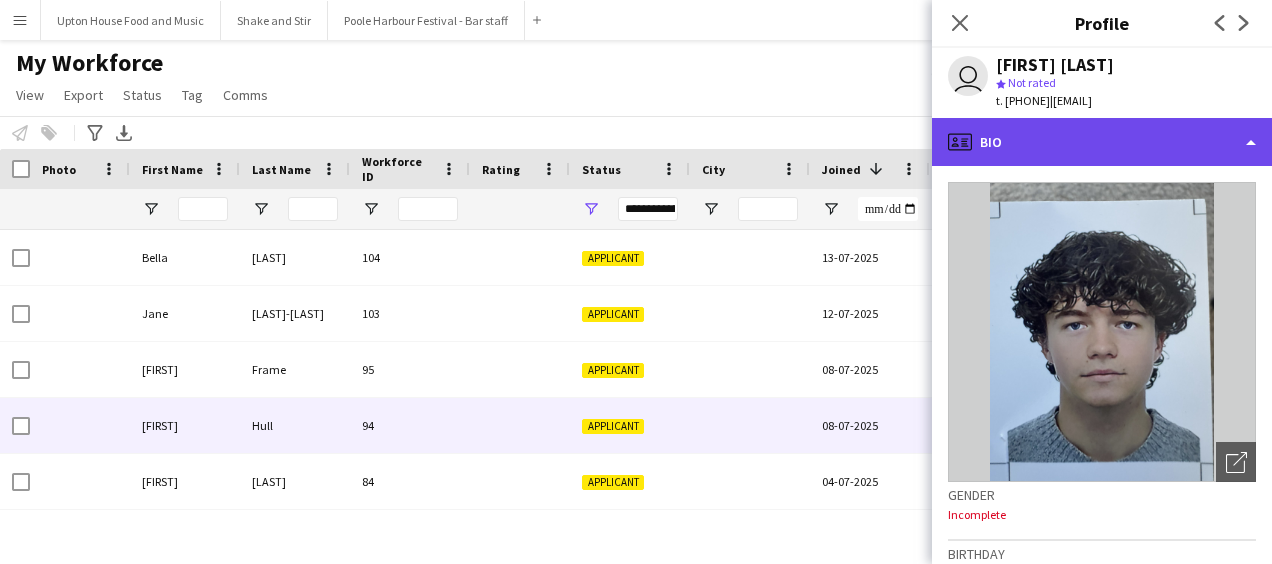 click on "profile
Bio" 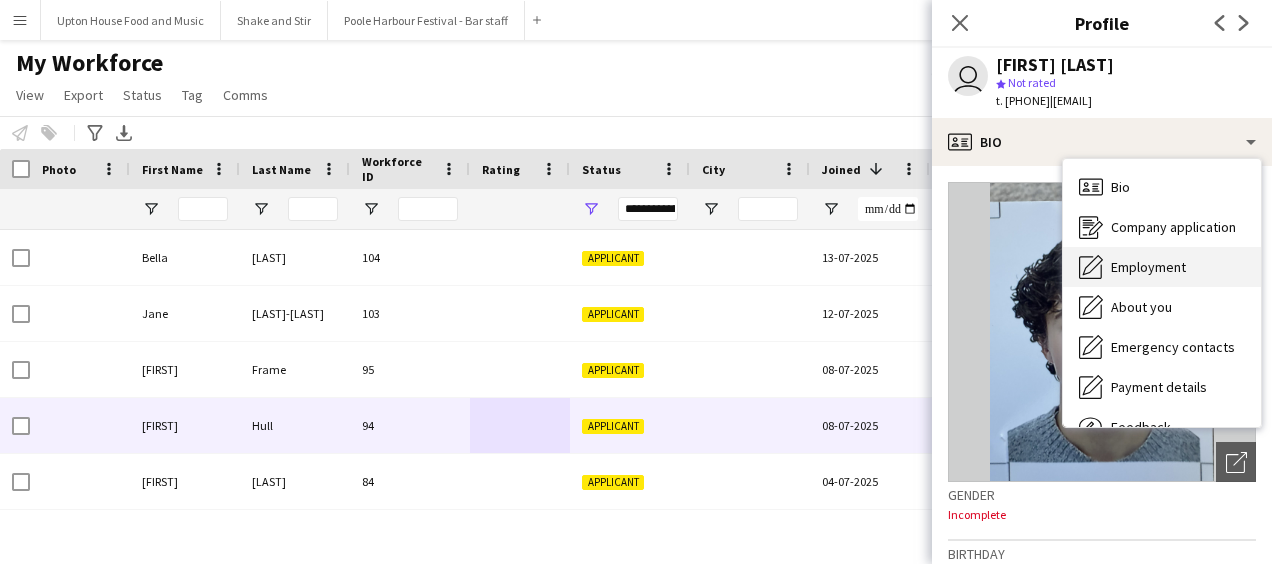 click on "Employment
Employment" at bounding box center [1162, 267] 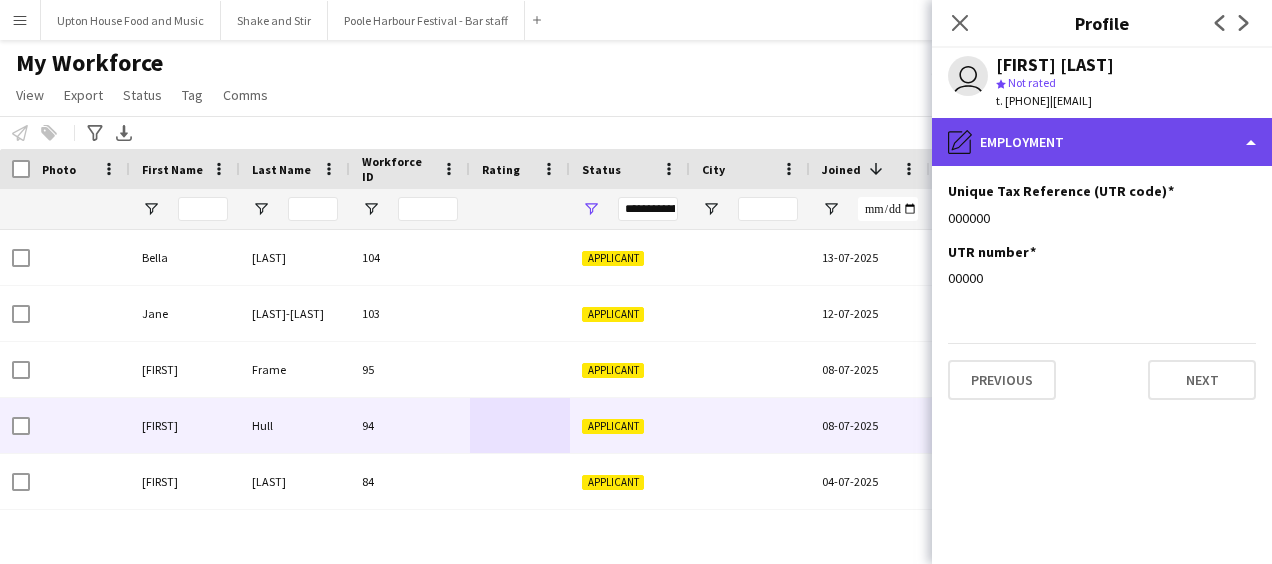 click on "pencil4
Employment" 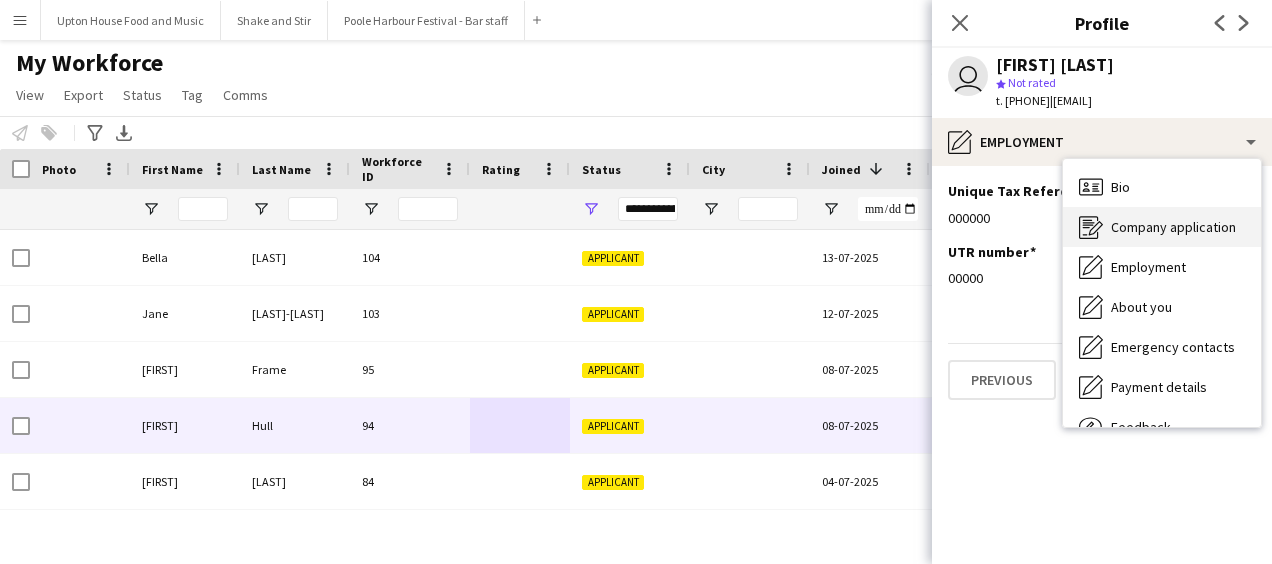 click on "Company application" at bounding box center [1173, 227] 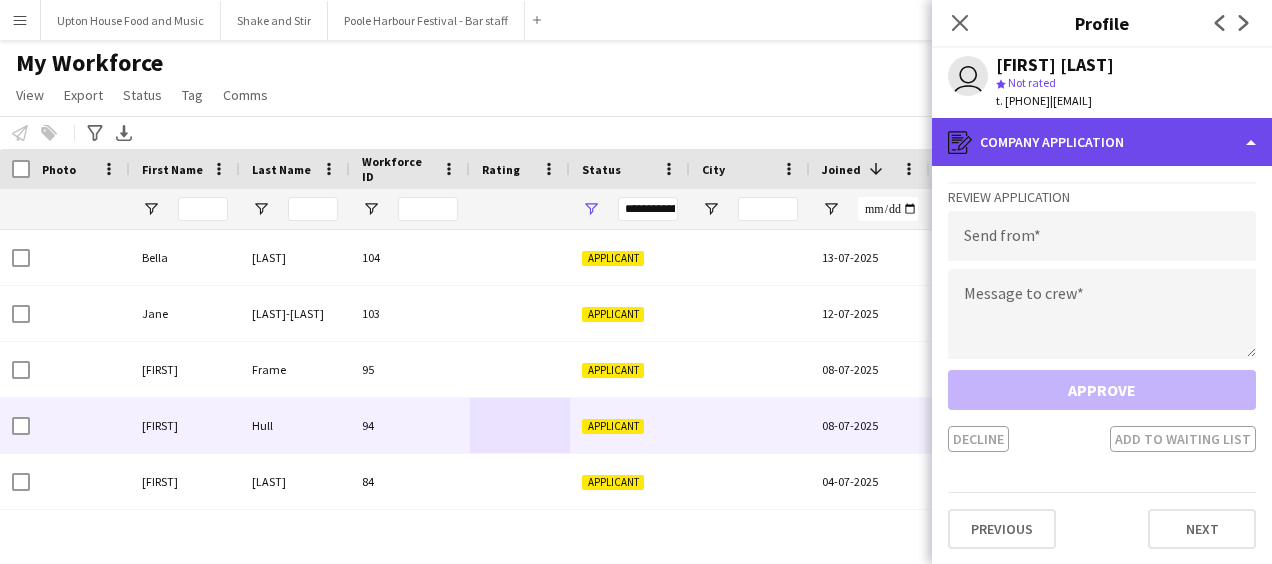 click on "register
Company application" 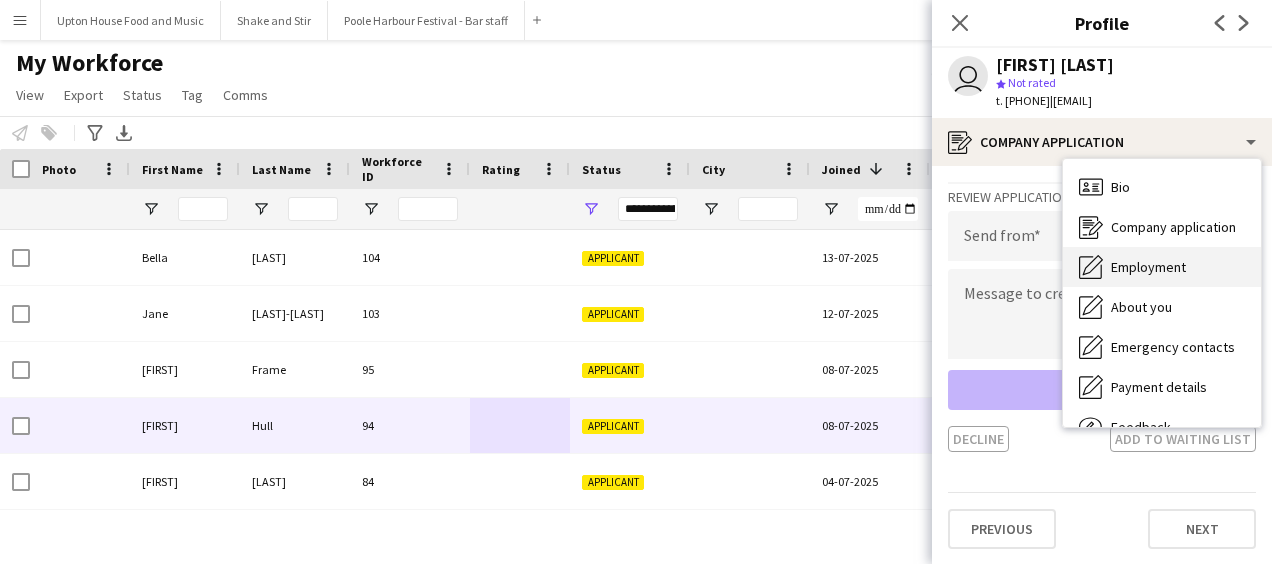 click on "Employment
Employment" at bounding box center (1162, 267) 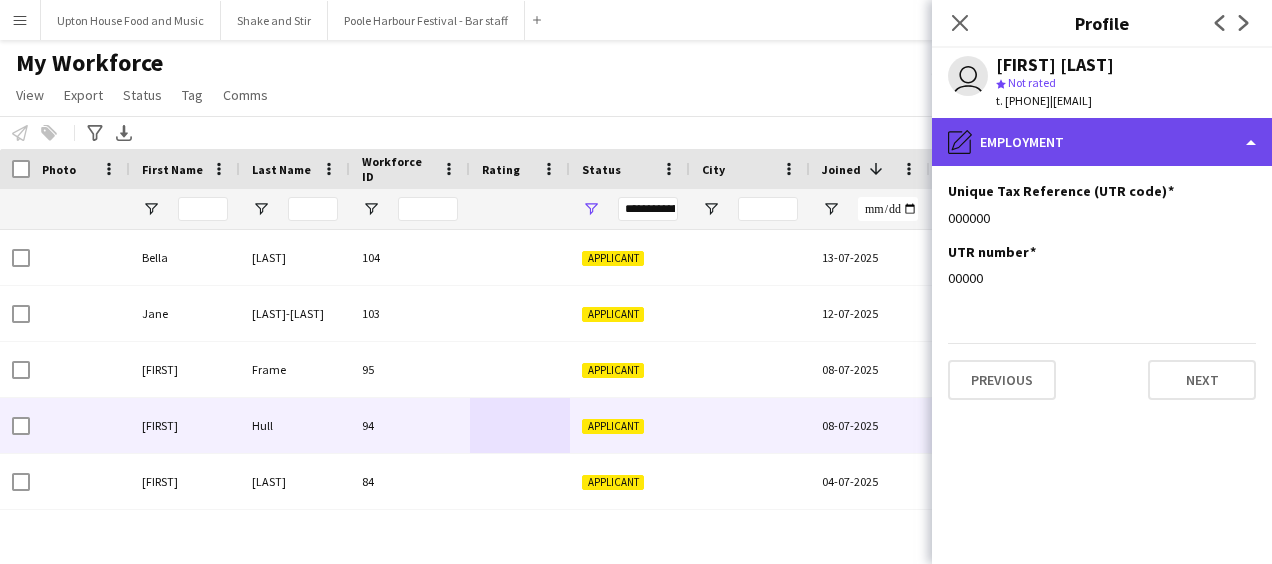 click on "pencil4
Employment" 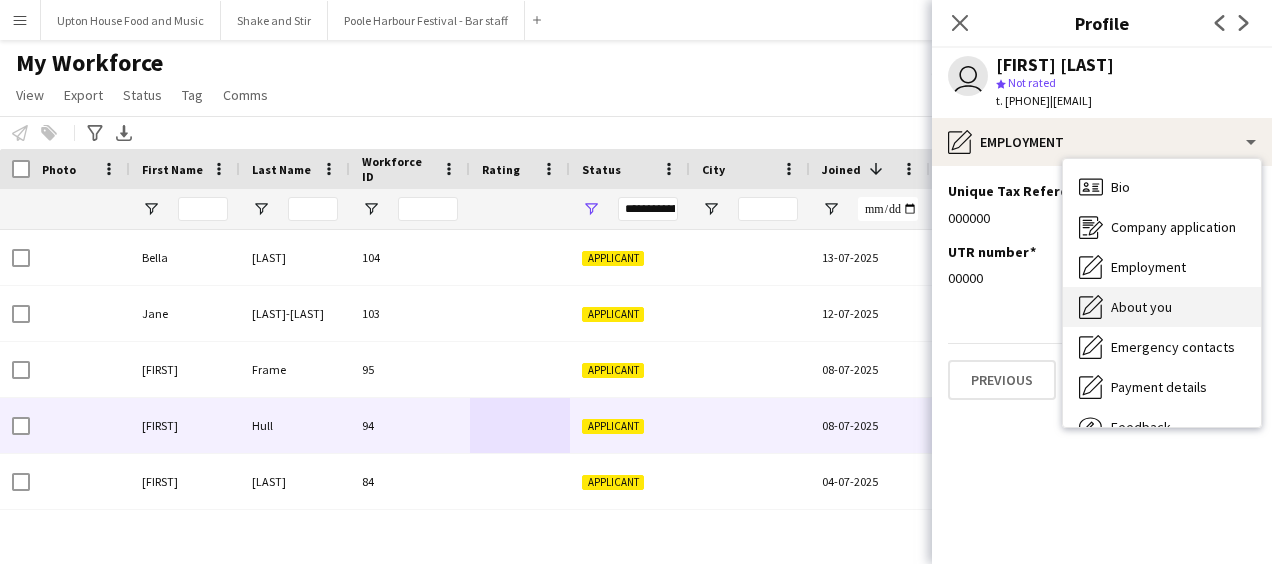 click on "About you" at bounding box center [1141, 307] 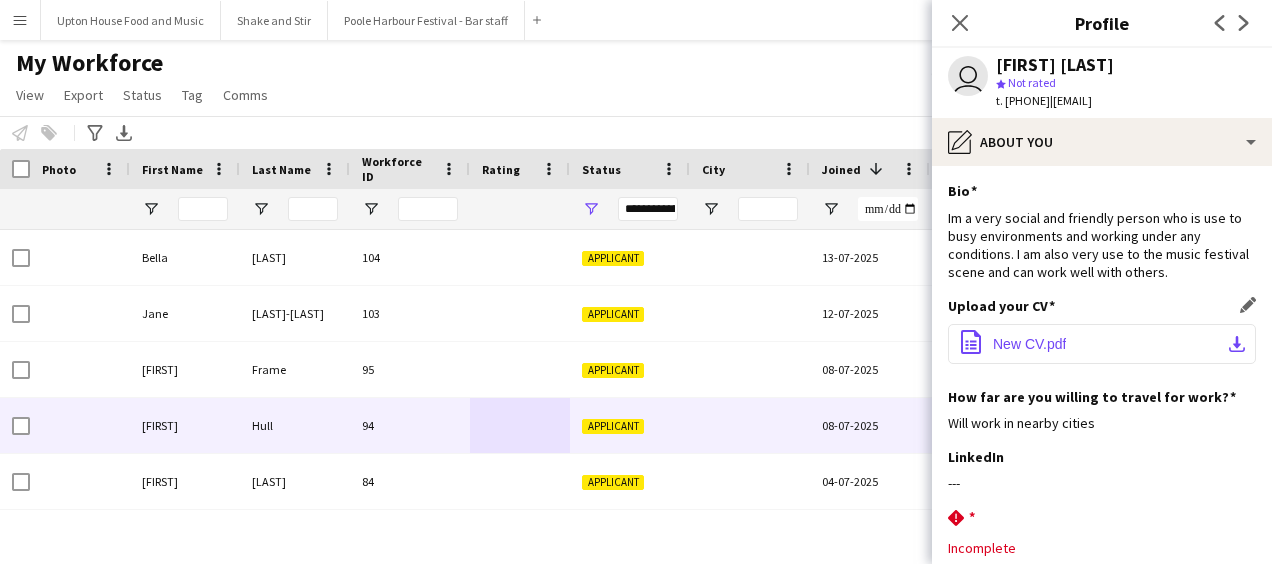 click on "office-file-sheet
New CV.pdf
download-bottom" 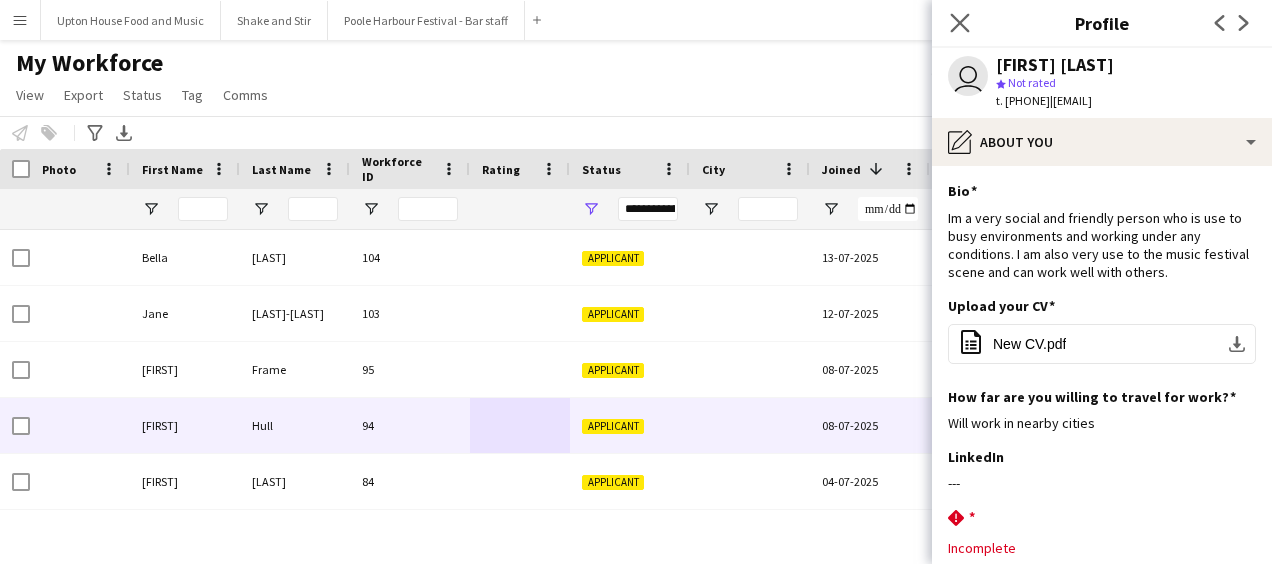 click on "Close pop-in" 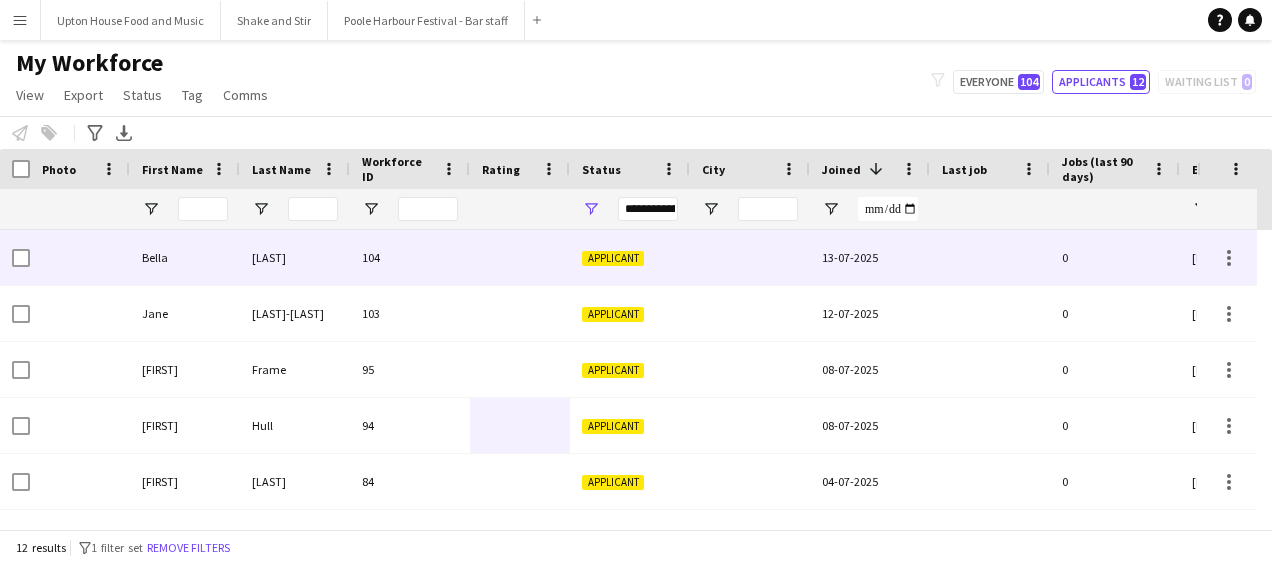 scroll, scrollTop: 177, scrollLeft: 0, axis: vertical 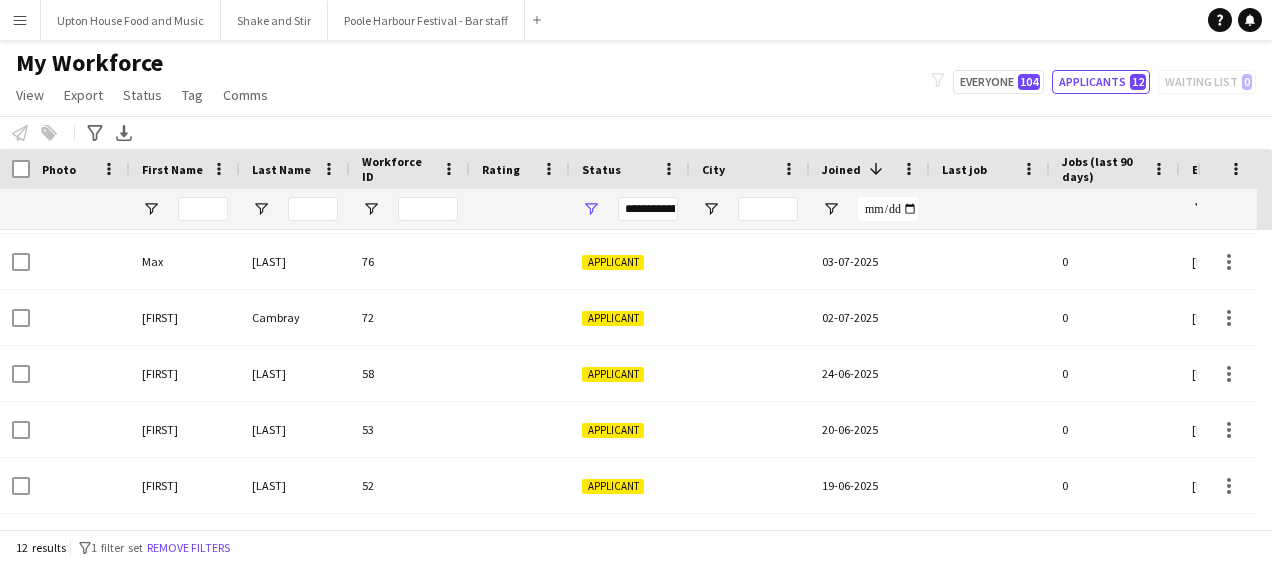 click on "Menu" at bounding box center [20, 20] 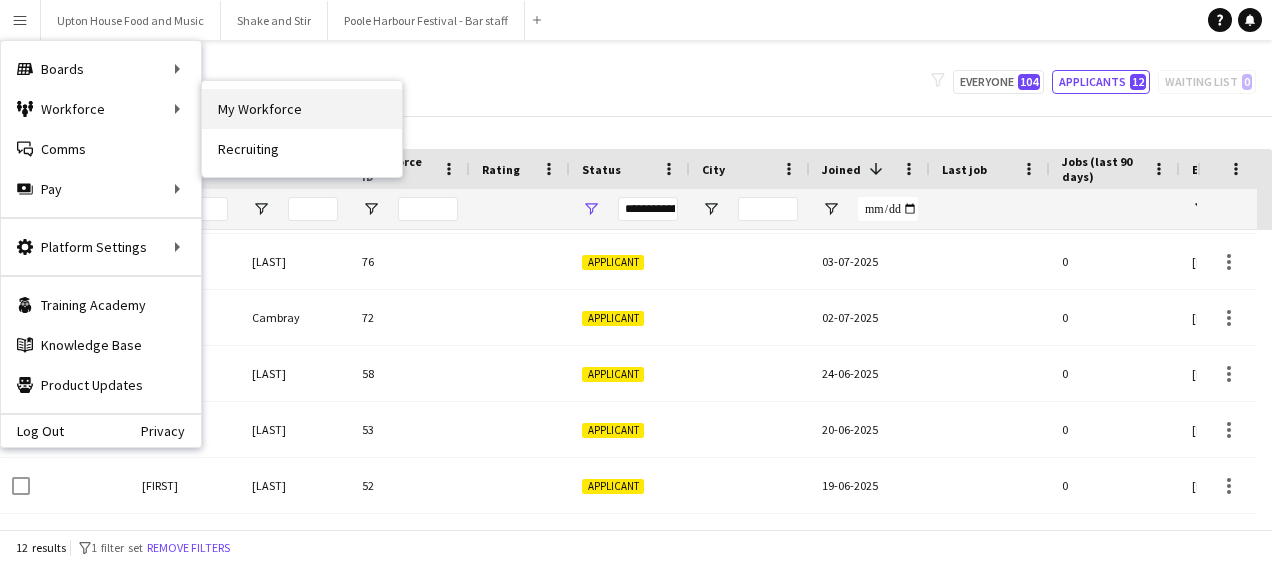 click on "My Workforce" at bounding box center [302, 109] 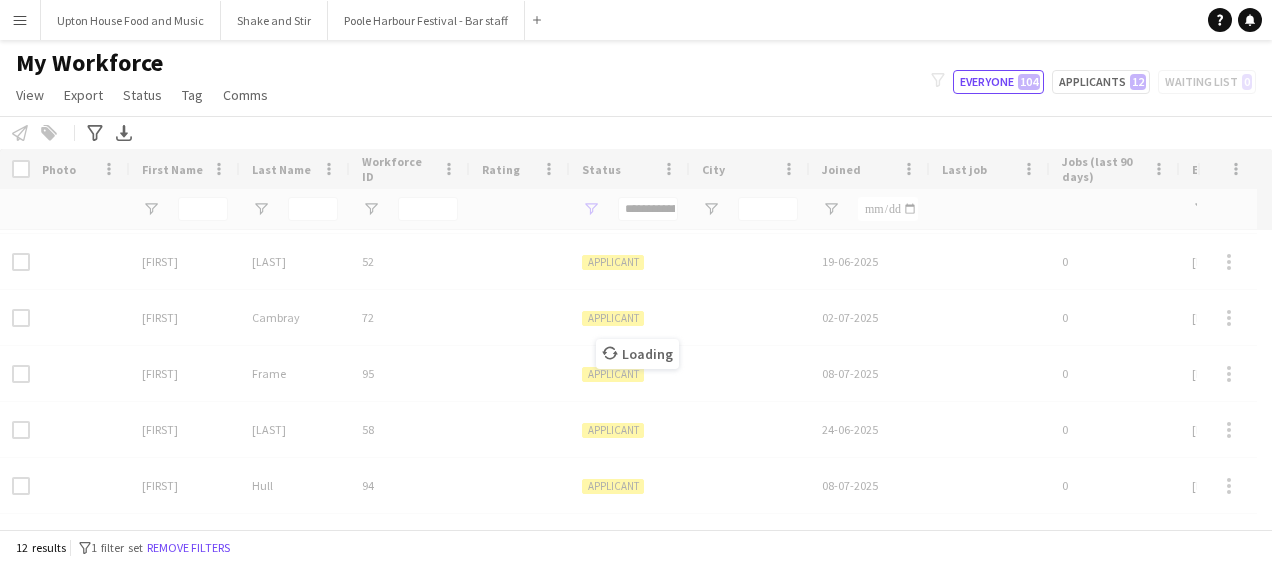 scroll, scrollTop: 0, scrollLeft: 0, axis: both 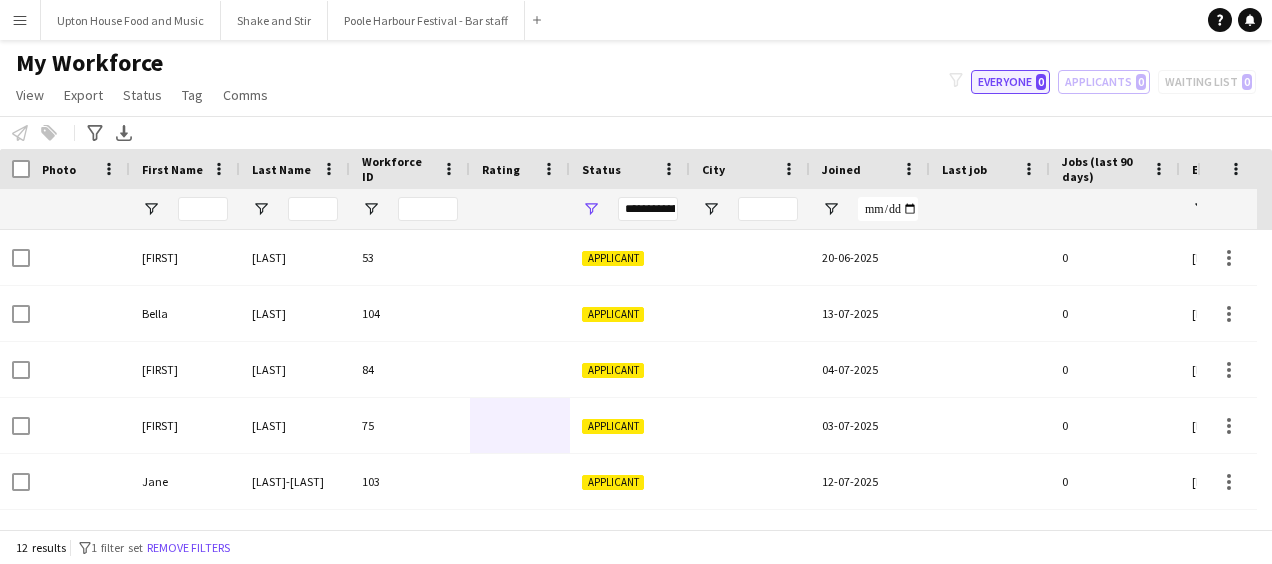 click on "Everyone   0" 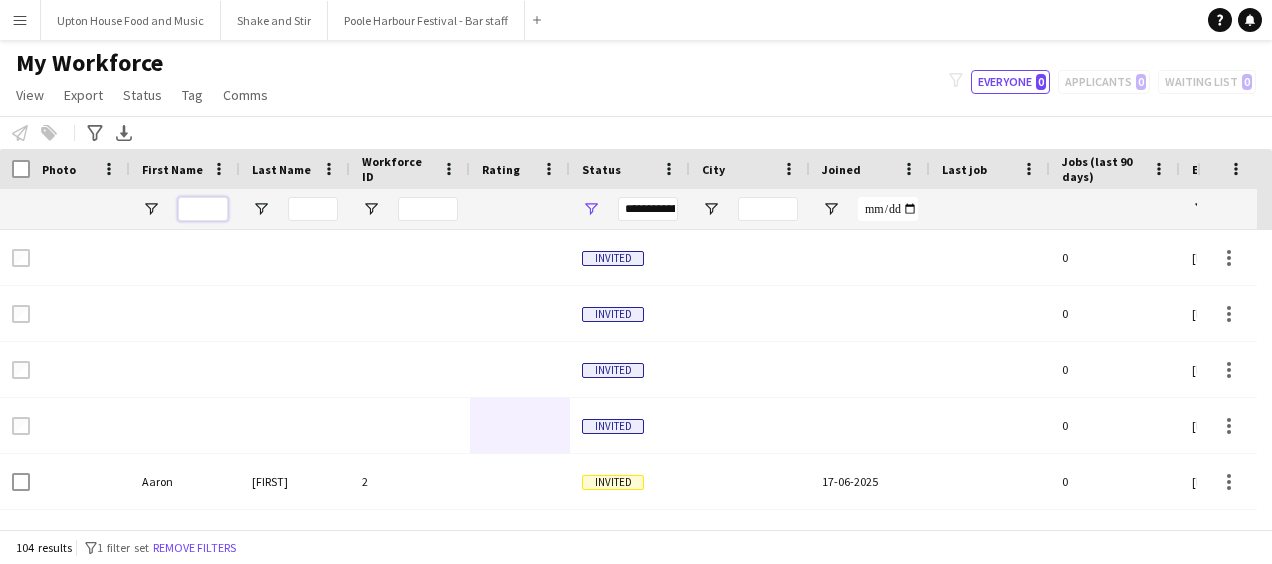 click at bounding box center (203, 209) 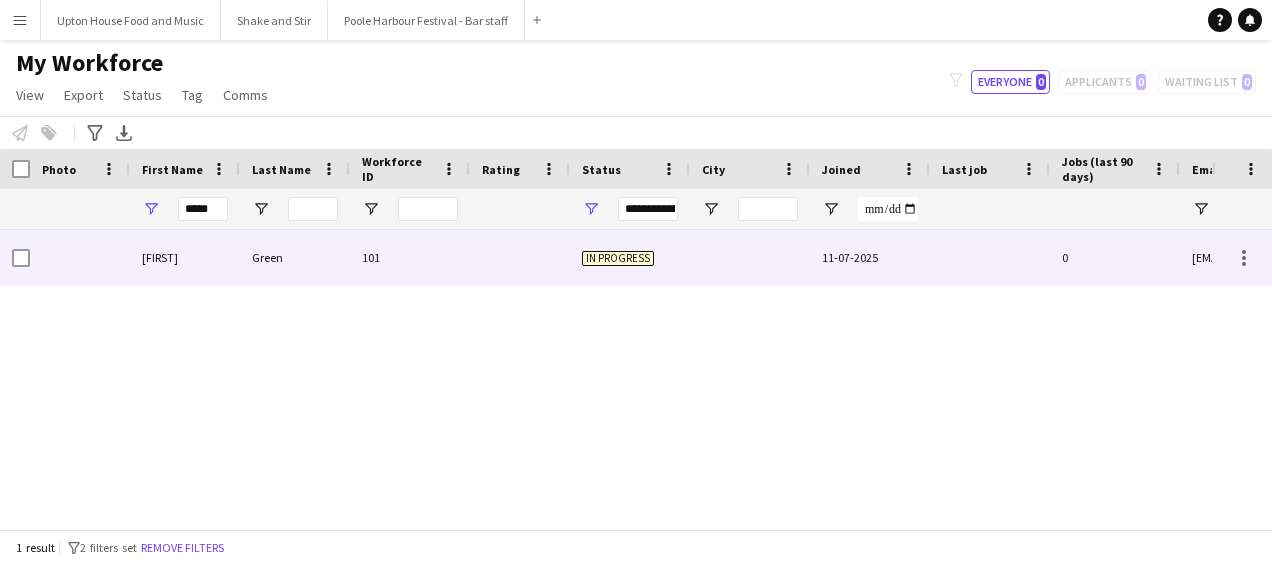 click on "Green" at bounding box center (295, 257) 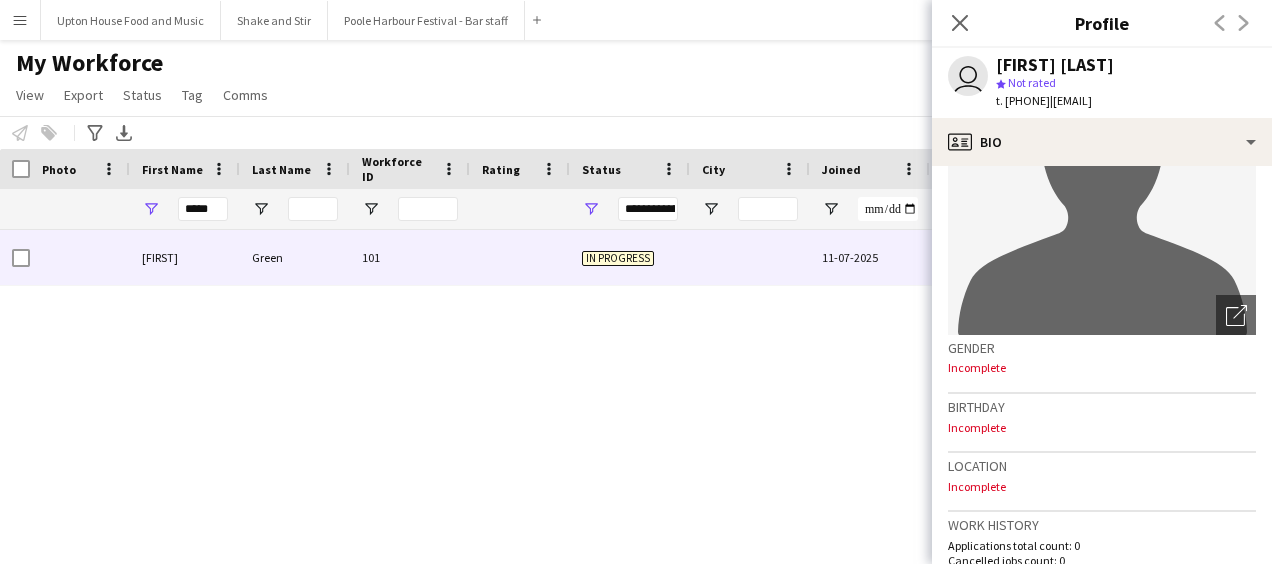 scroll, scrollTop: 153, scrollLeft: 0, axis: vertical 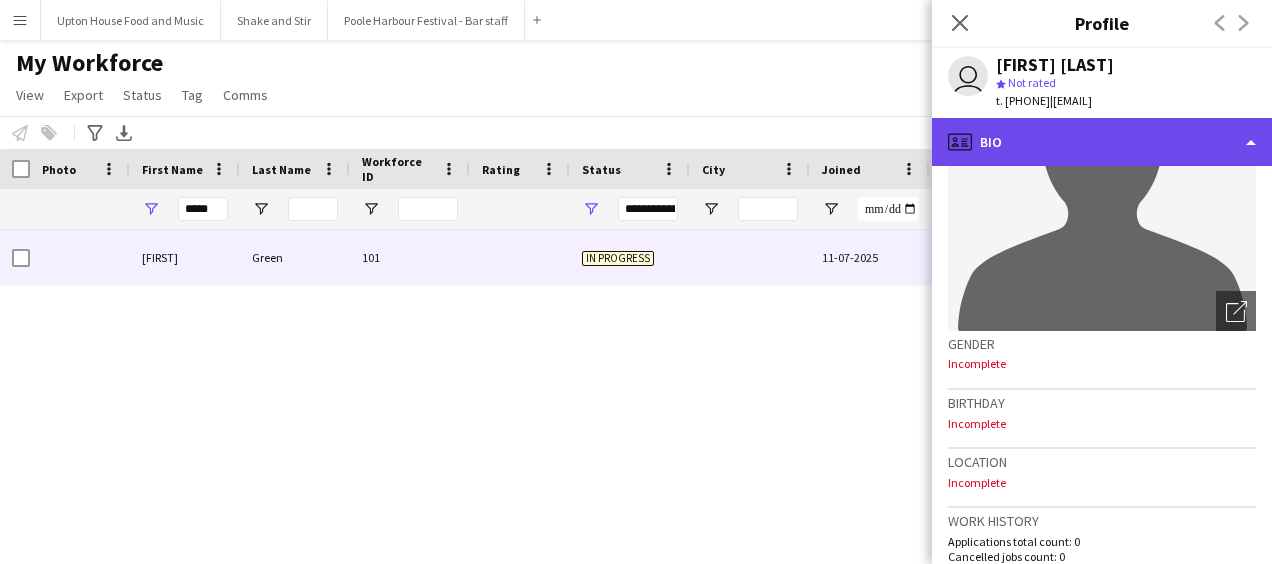 click on "profile
Bio" 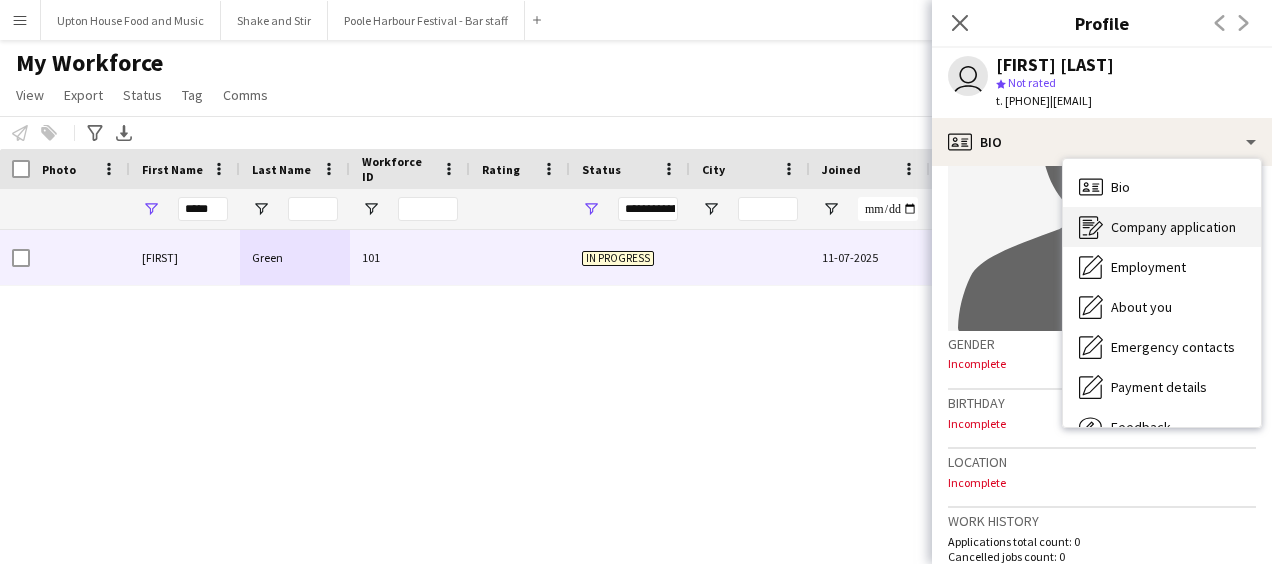 click on "Company application" at bounding box center (1173, 227) 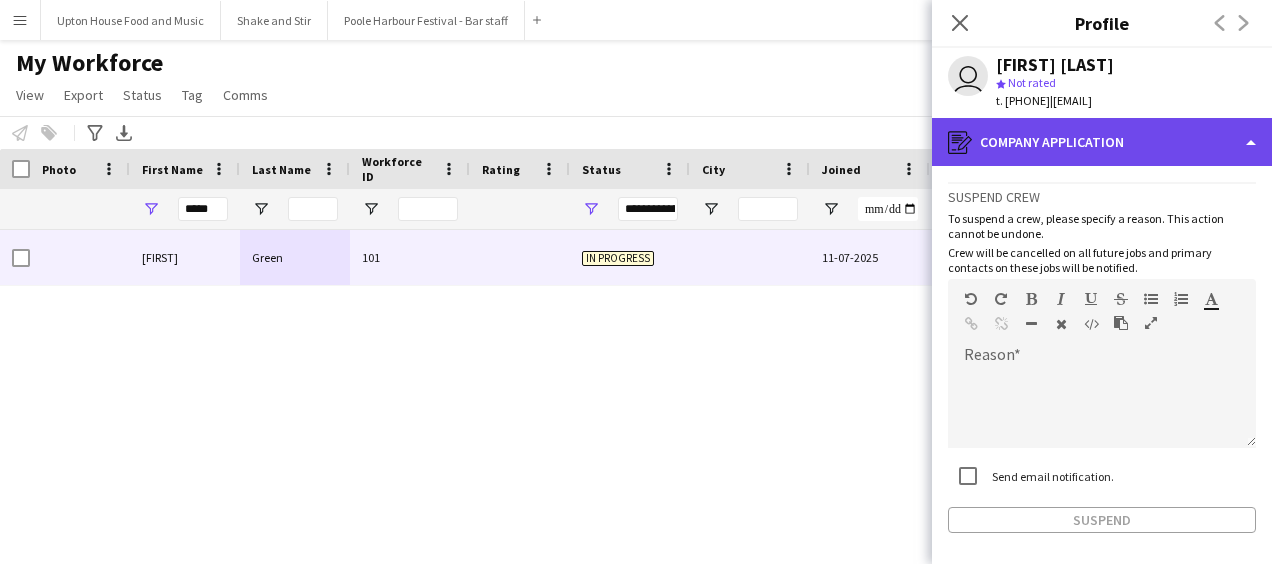 click on "register
Company application" 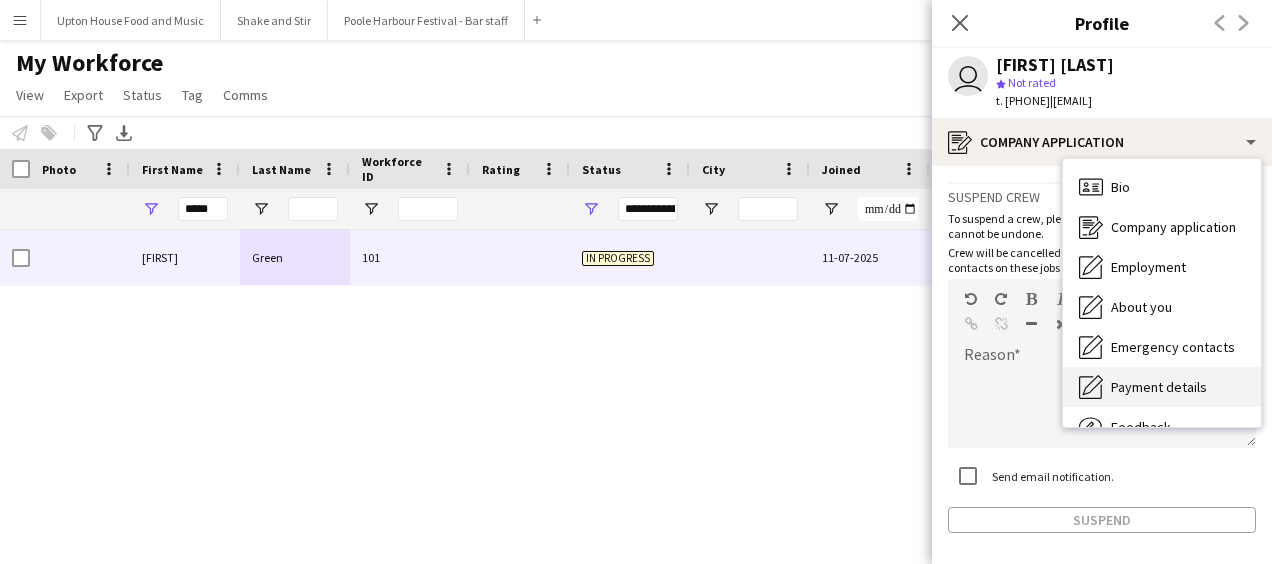 click on "Payment details
Payment details" at bounding box center [1162, 387] 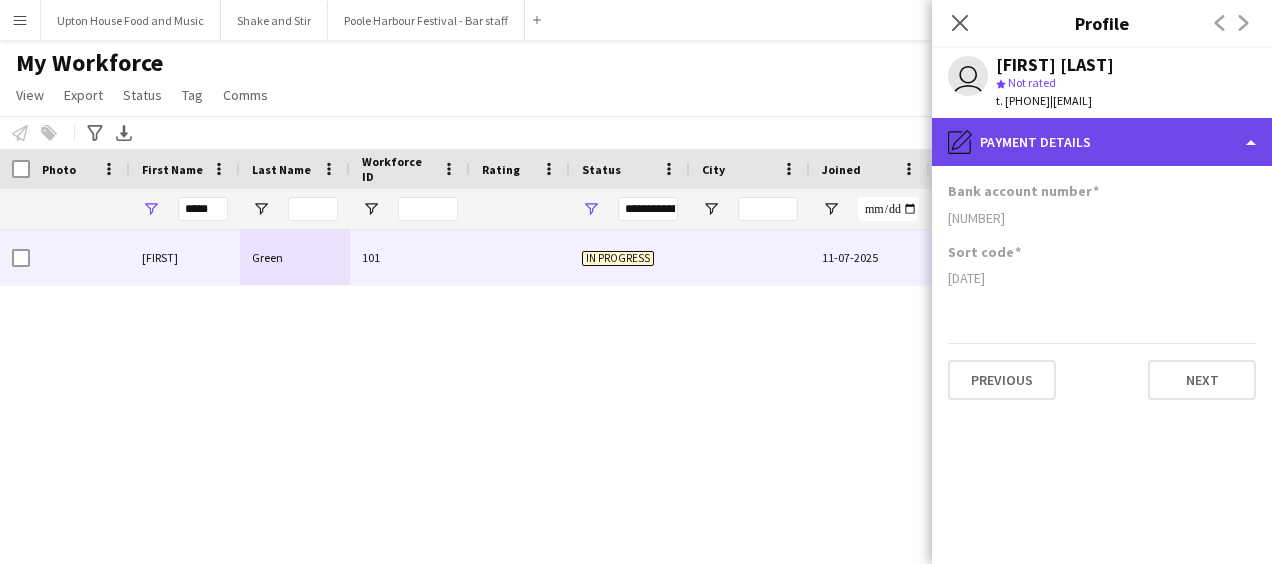 click on "pencil4
Payment details" 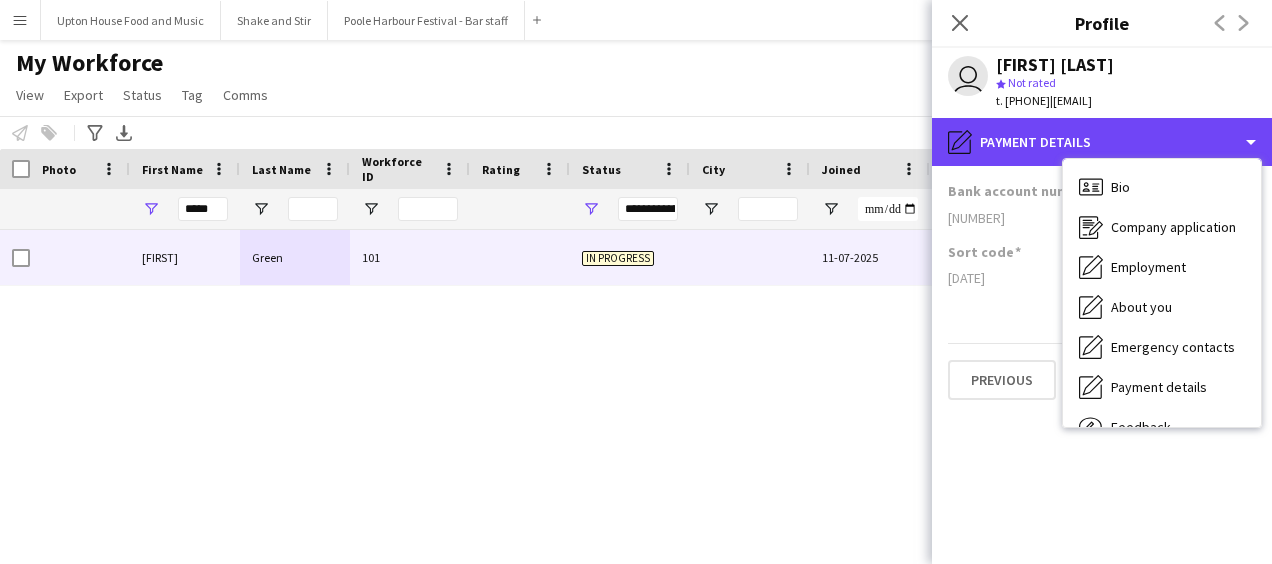 scroll, scrollTop: 46, scrollLeft: 0, axis: vertical 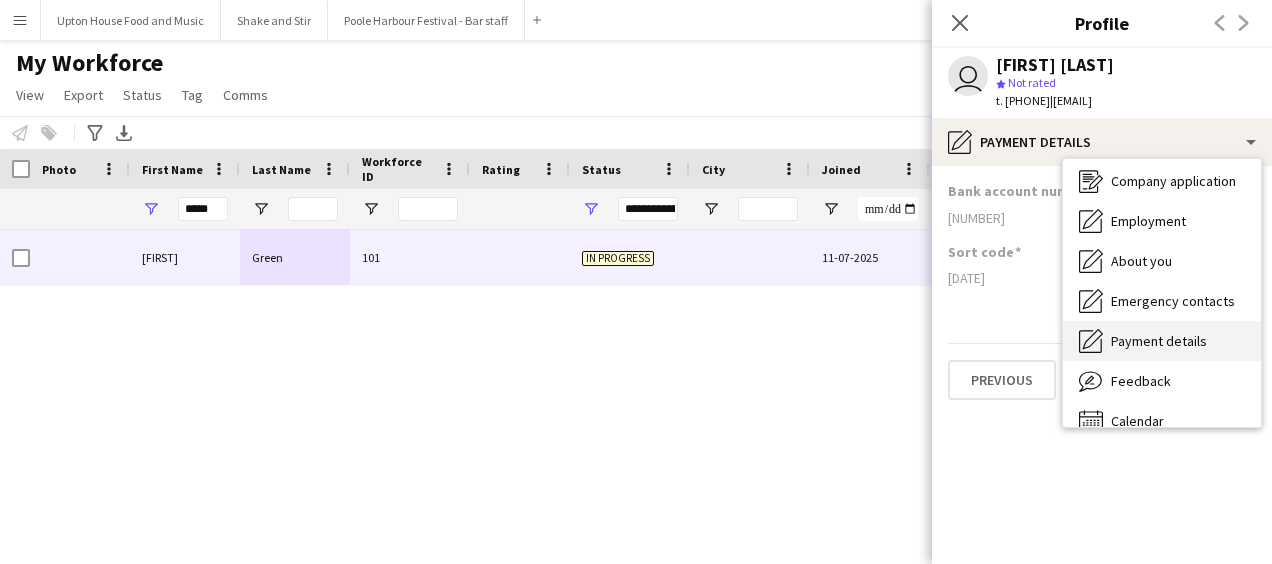 click on "Payment details" at bounding box center [1159, 341] 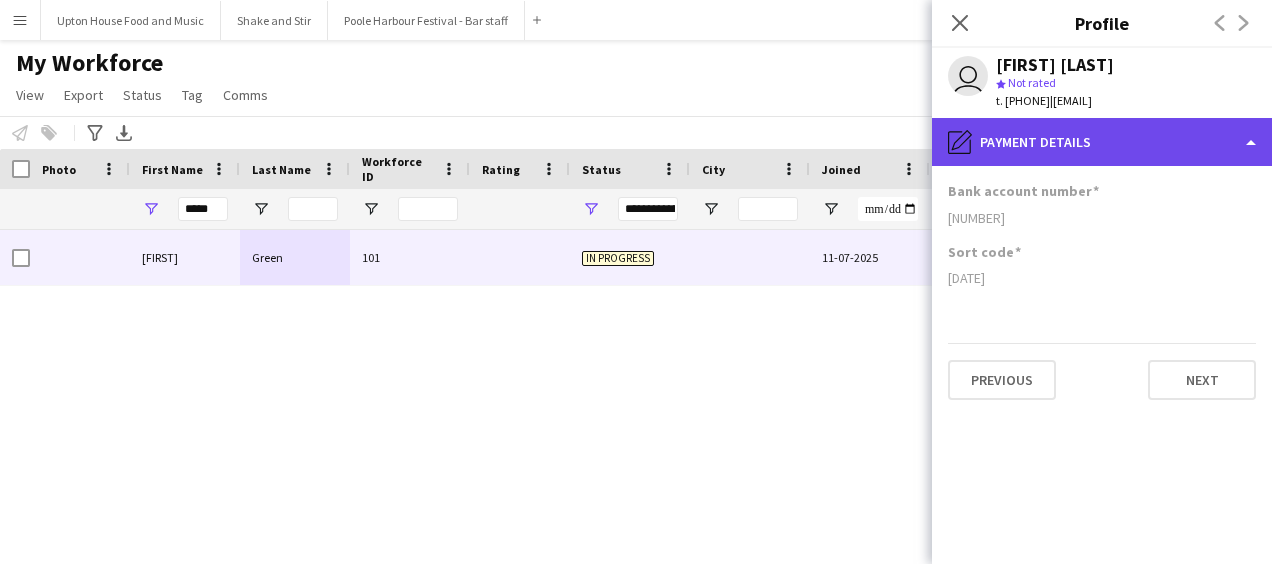 click on "pencil4
Payment details" 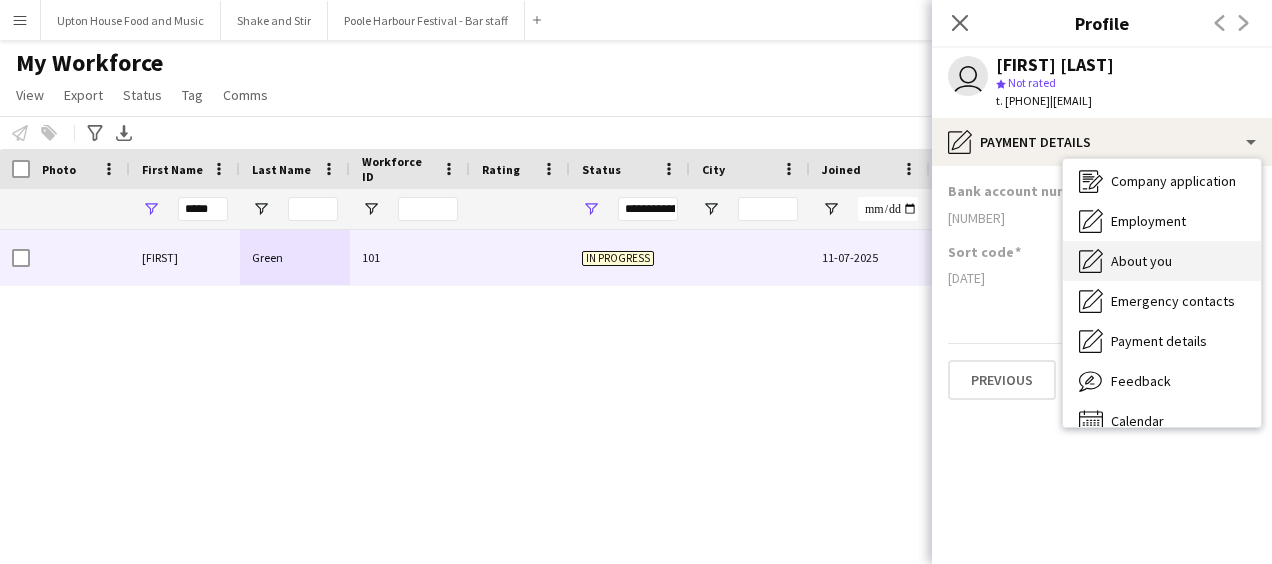 click on "About you" at bounding box center [1141, 261] 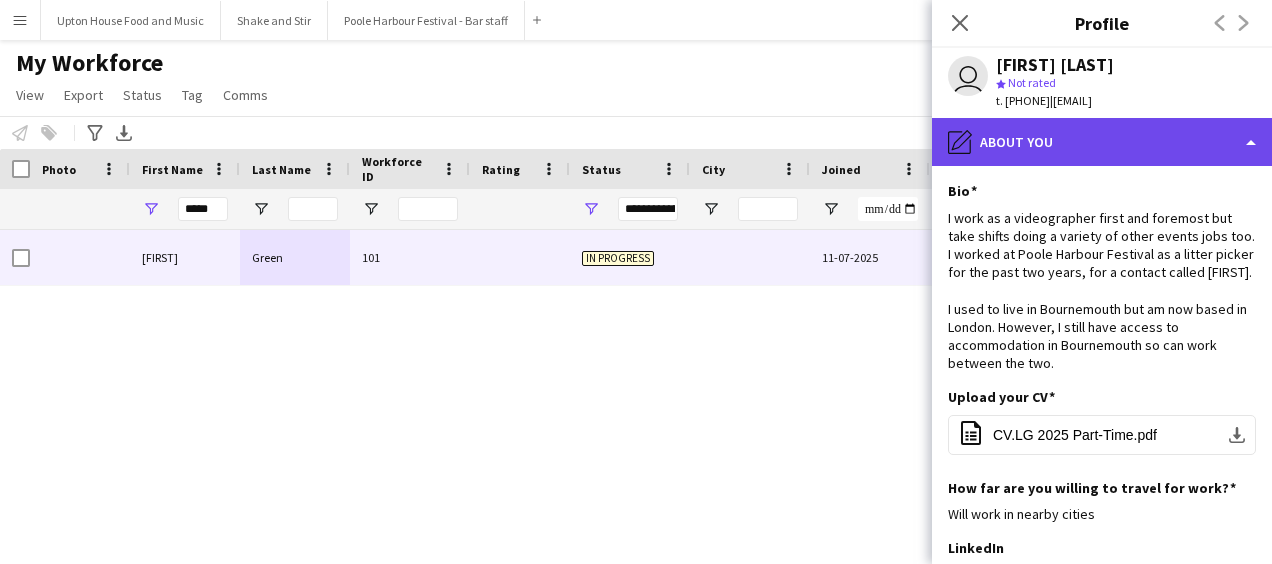 click on "pencil4
About you" 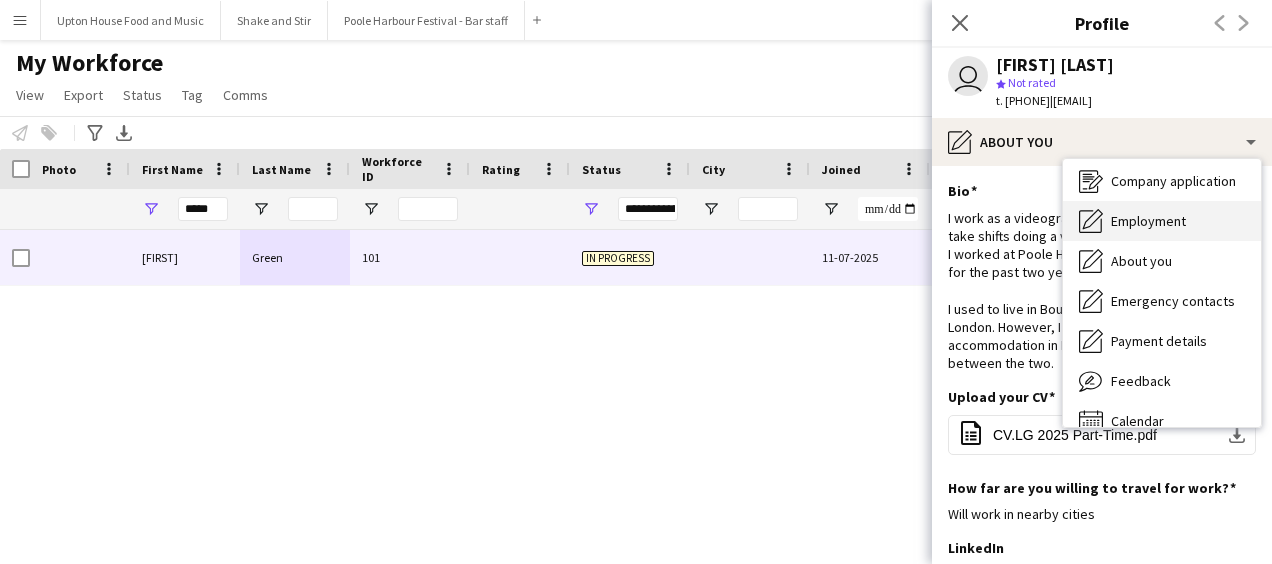 click on "Employment
Employment" at bounding box center (1162, 221) 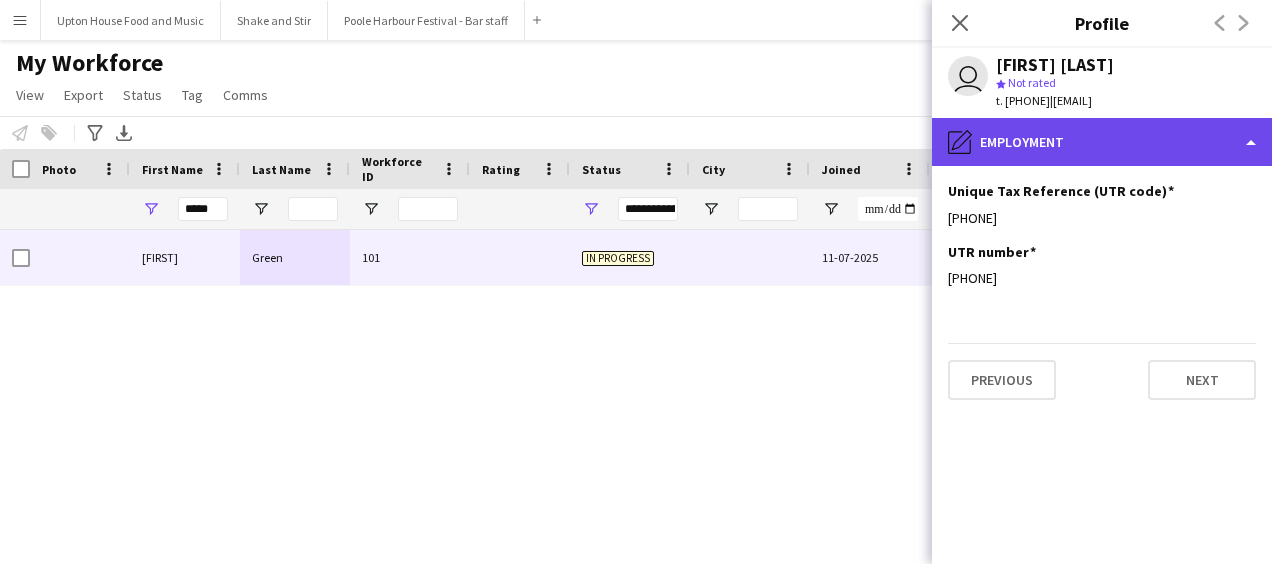 click on "pencil4
Employment" 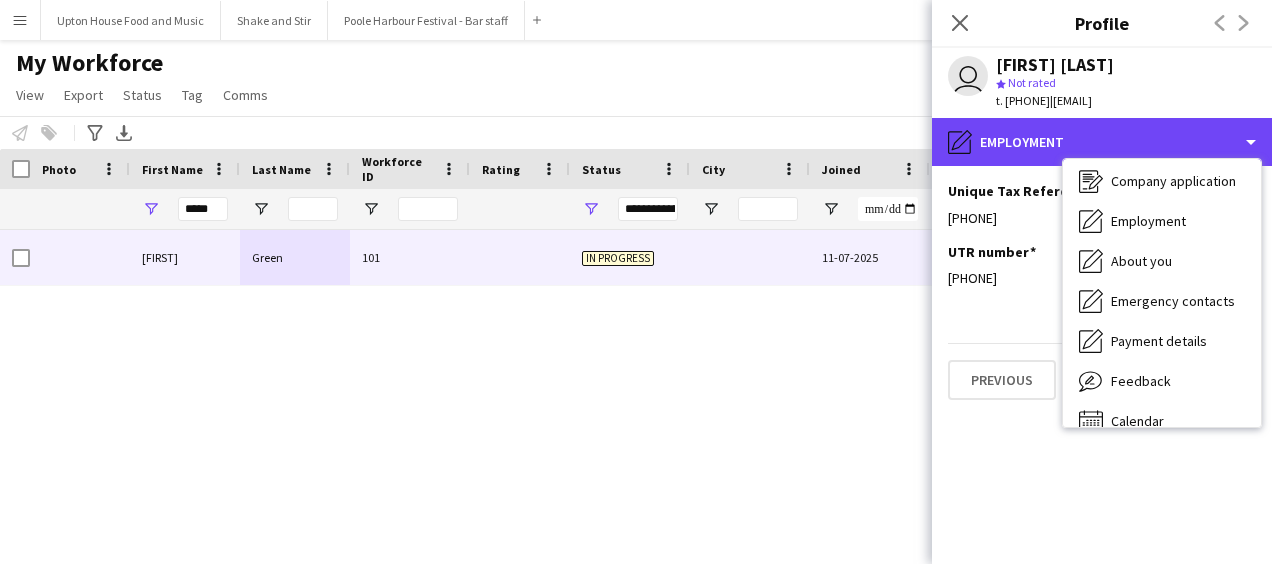 scroll, scrollTop: 0, scrollLeft: 0, axis: both 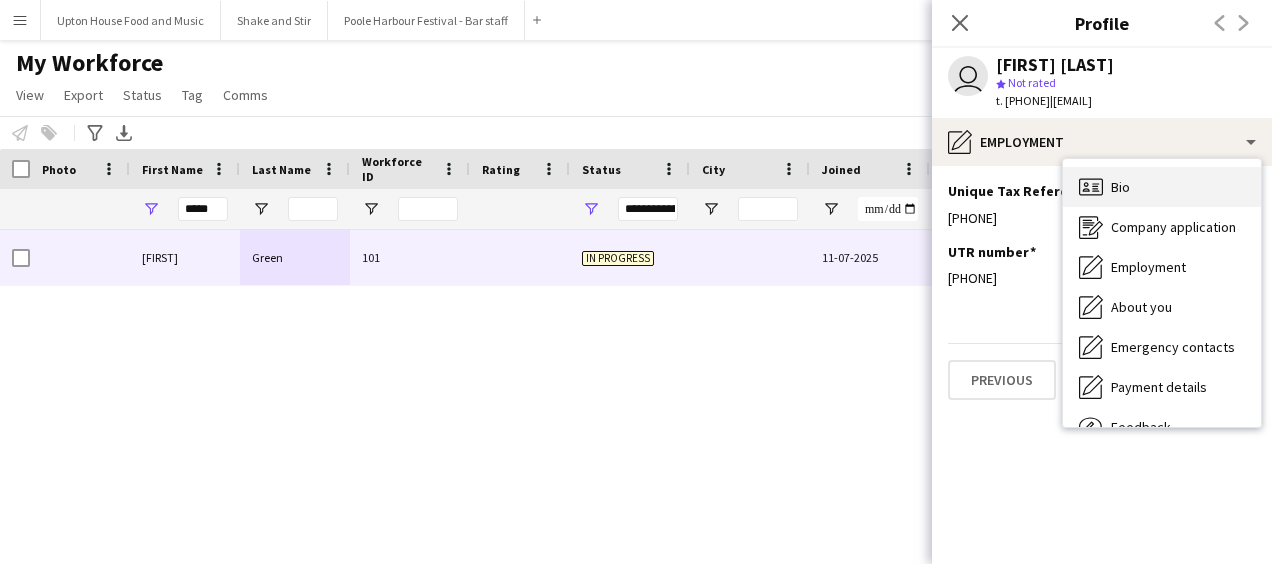click on "Bio
Bio" at bounding box center [1162, 187] 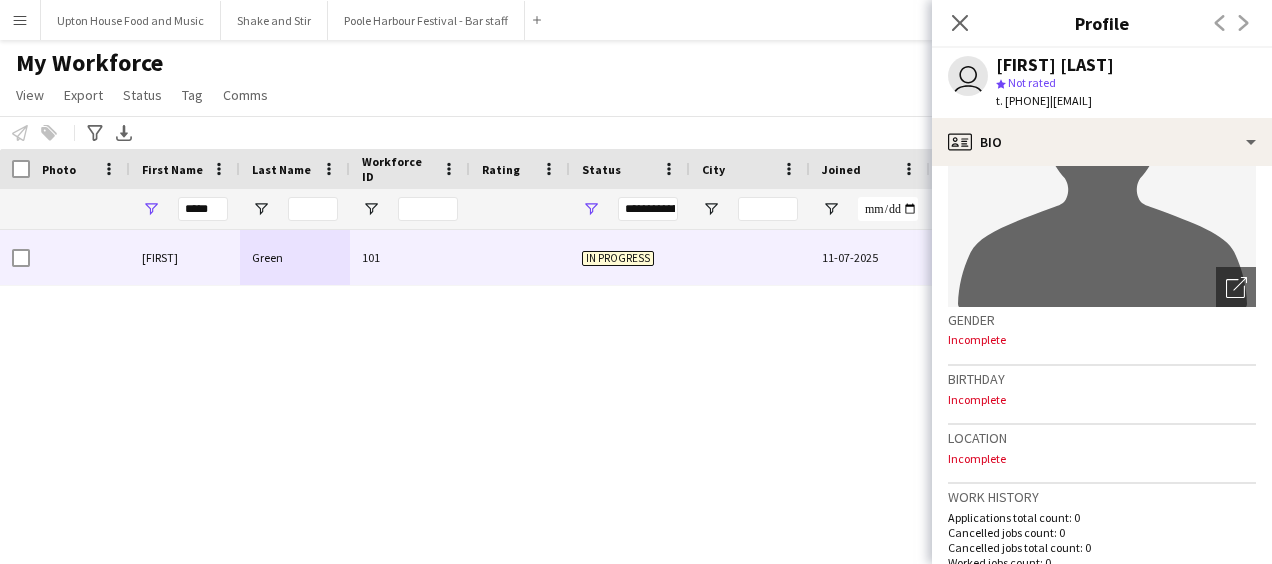 scroll, scrollTop: 185, scrollLeft: 0, axis: vertical 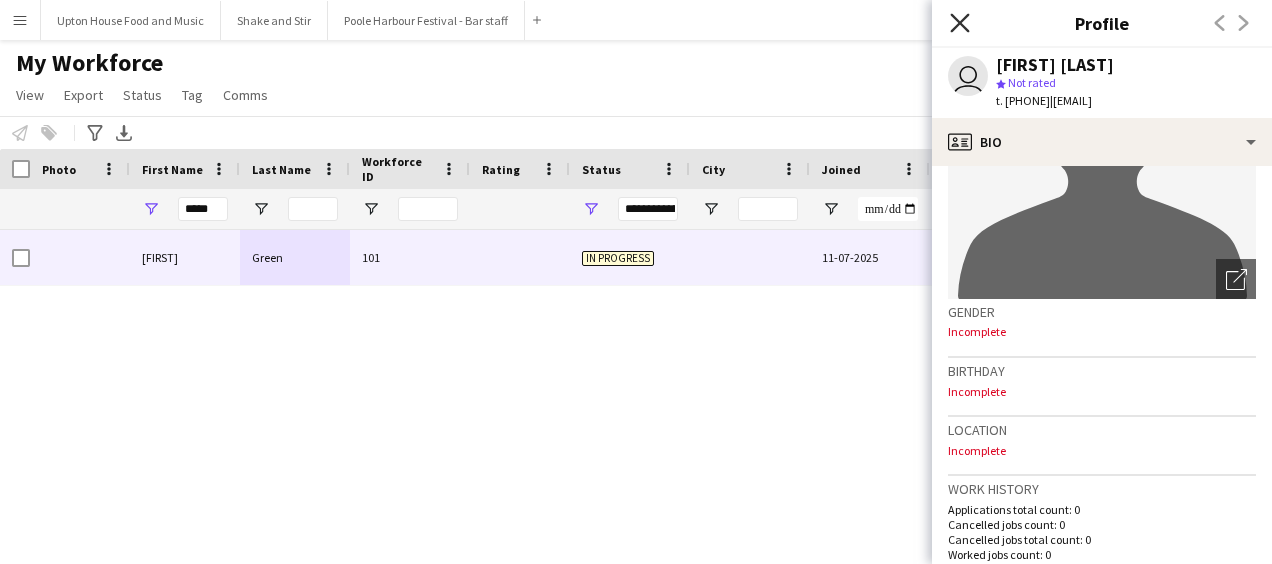 click on "Close pop-in" 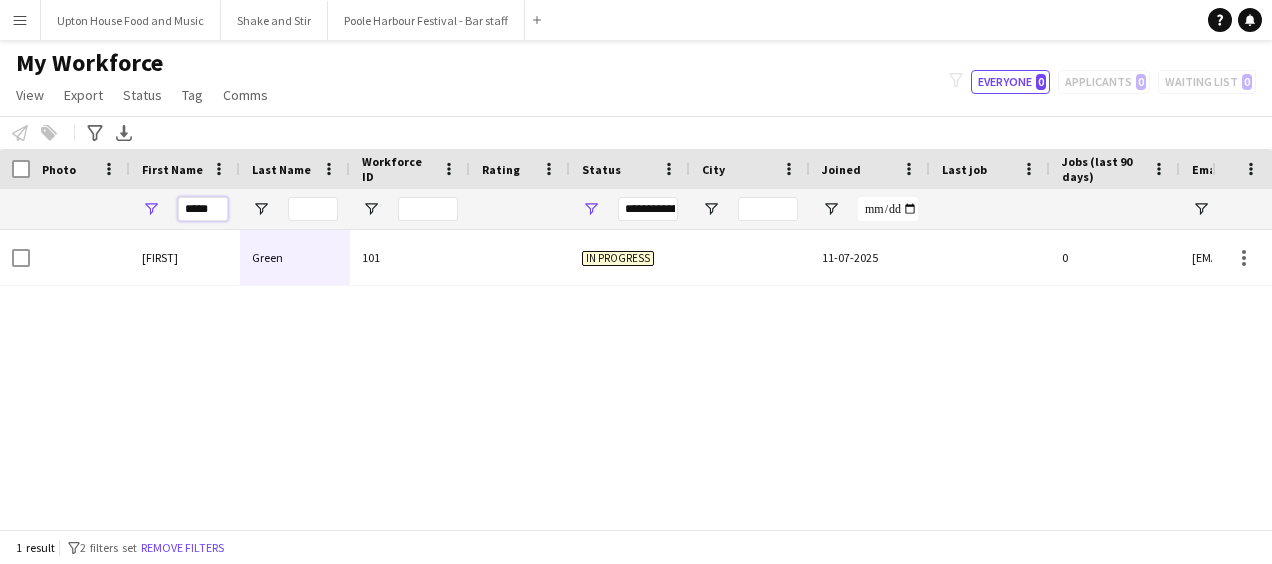 click on "*****" at bounding box center (203, 209) 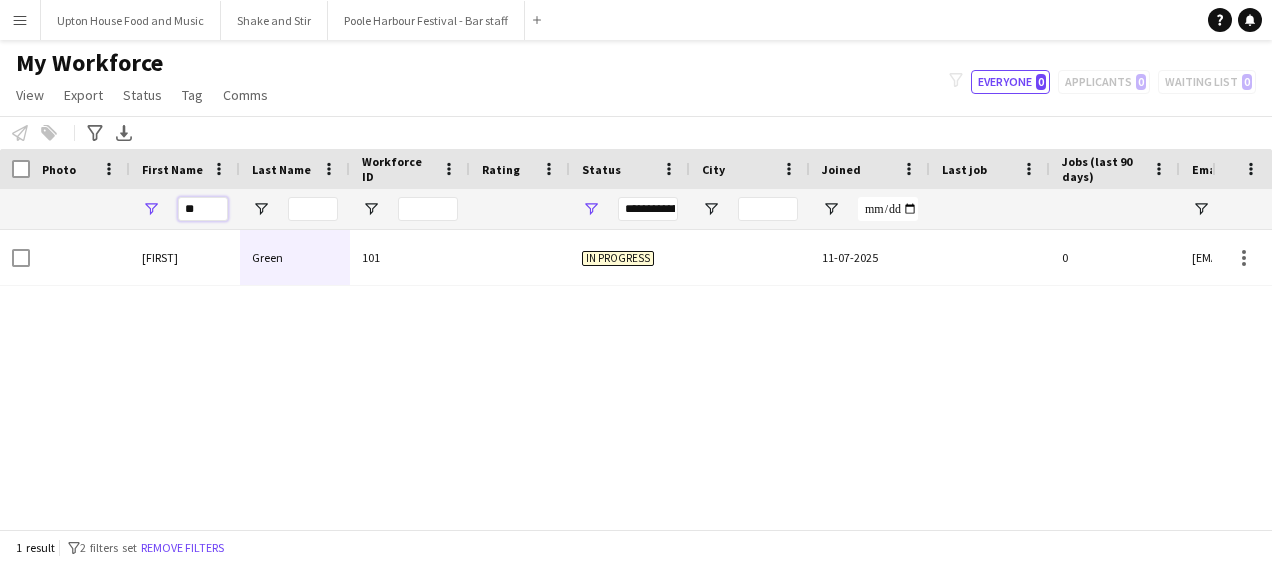 type on "*" 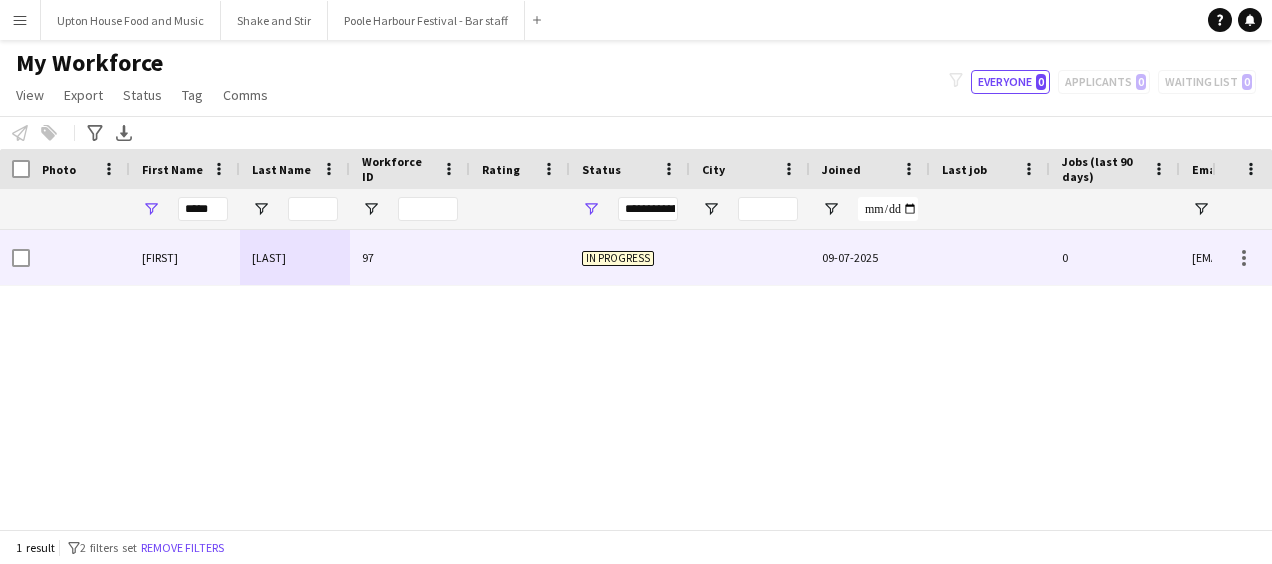 click on "[FIRST]" at bounding box center (295, 257) 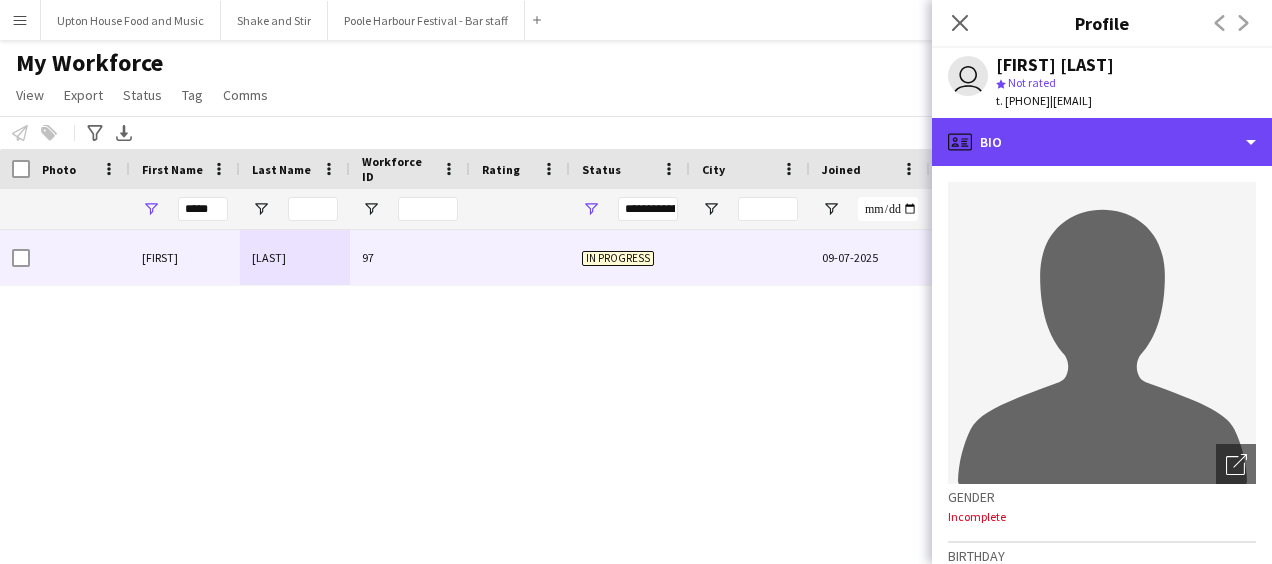 drag, startPoint x: 1233, startPoint y: 131, endPoint x: 1236, endPoint y: 190, distance: 59.07622 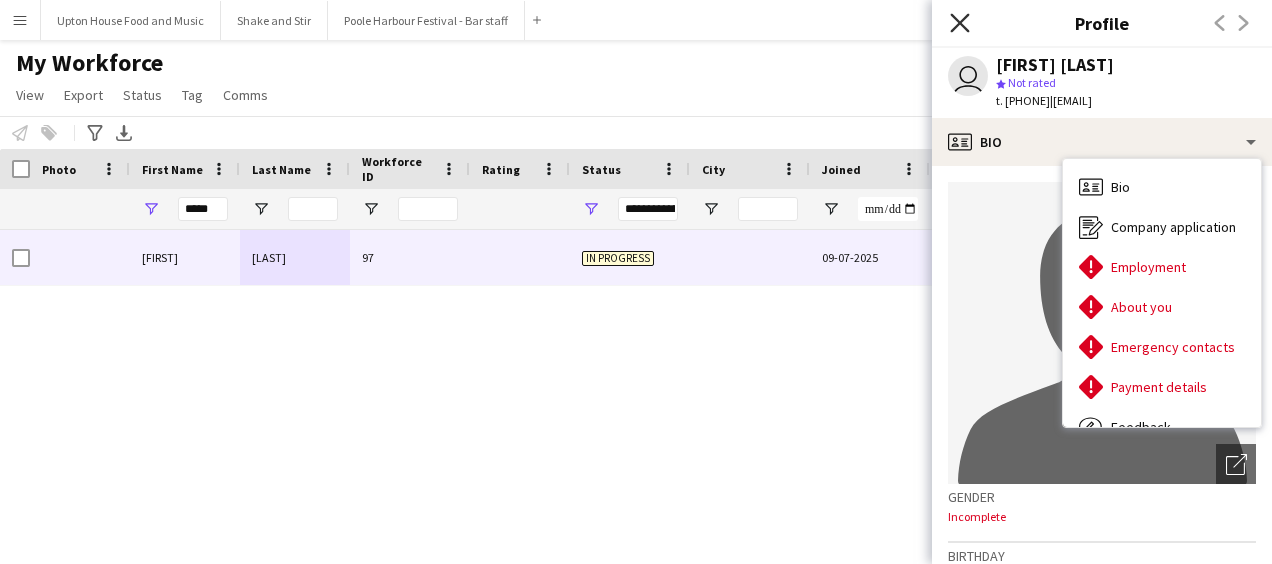 click on "Close pop-in" 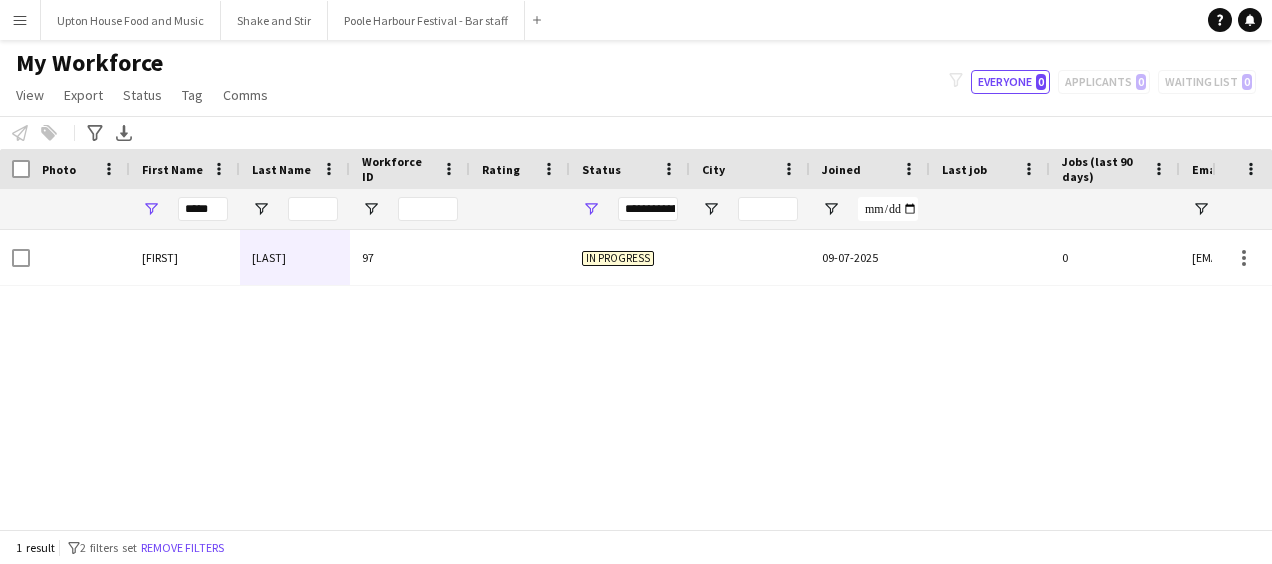 click on "09-07-2025" at bounding box center (870, 257) 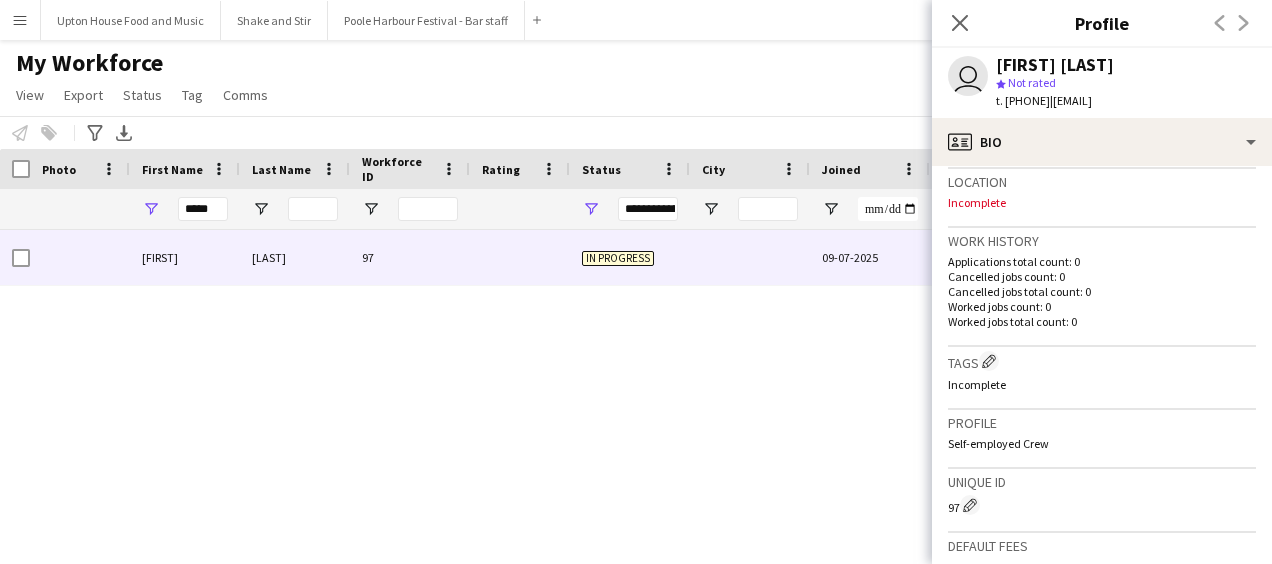 scroll, scrollTop: 151, scrollLeft: 0, axis: vertical 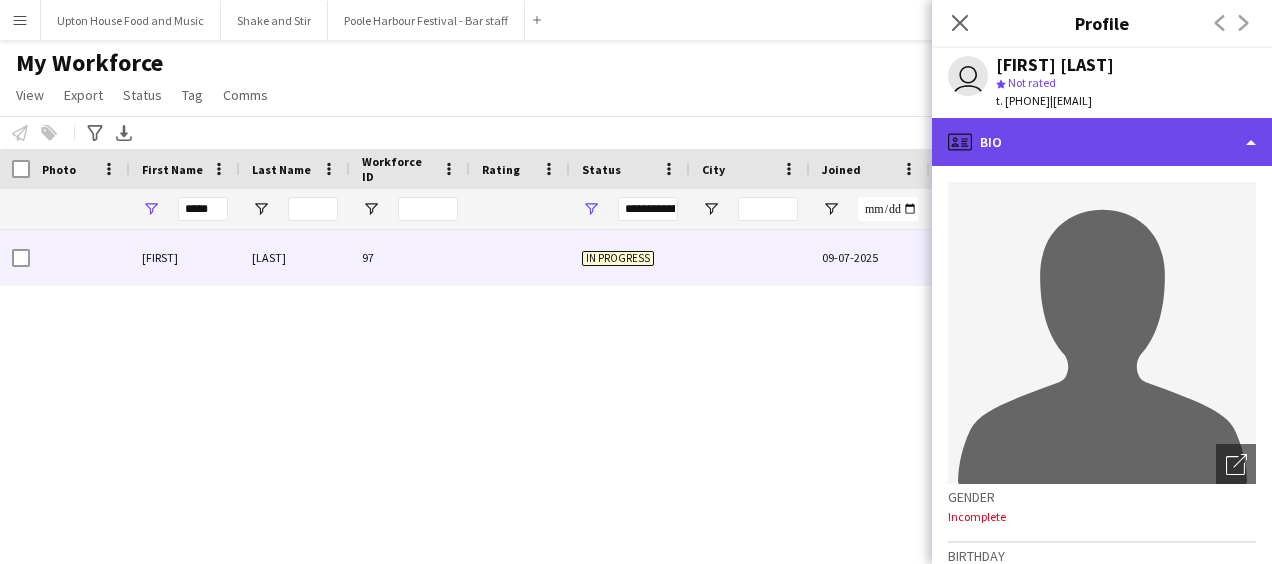 click on "profile
Bio" 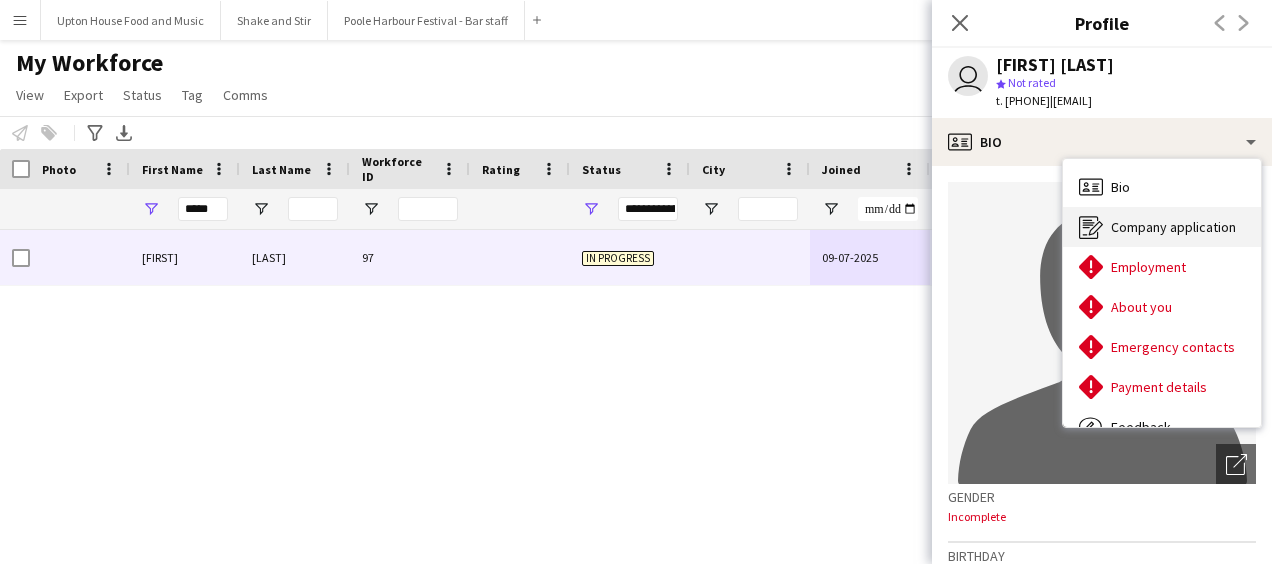 click on "Company application" at bounding box center (1173, 227) 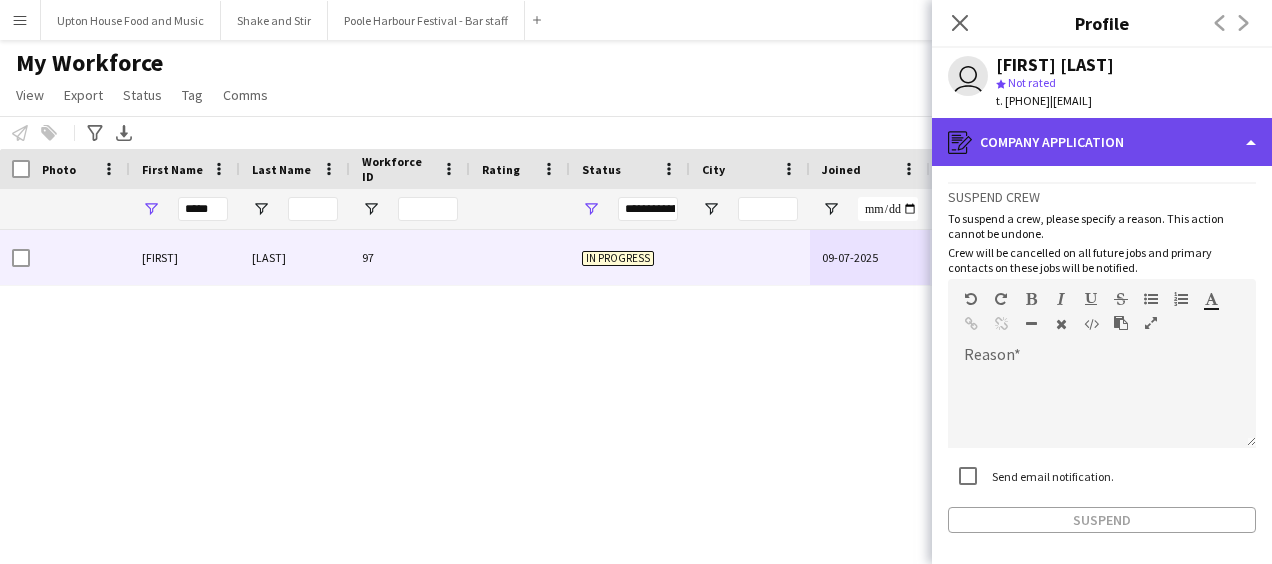 click on "register
Company application" 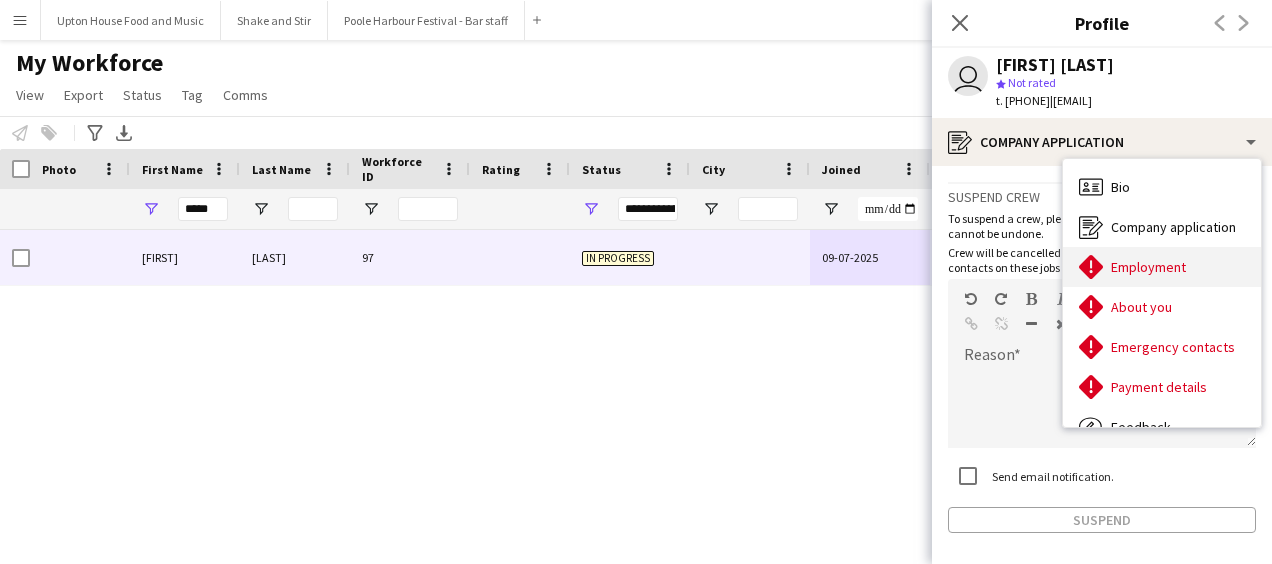 click on "Employment" at bounding box center (1148, 267) 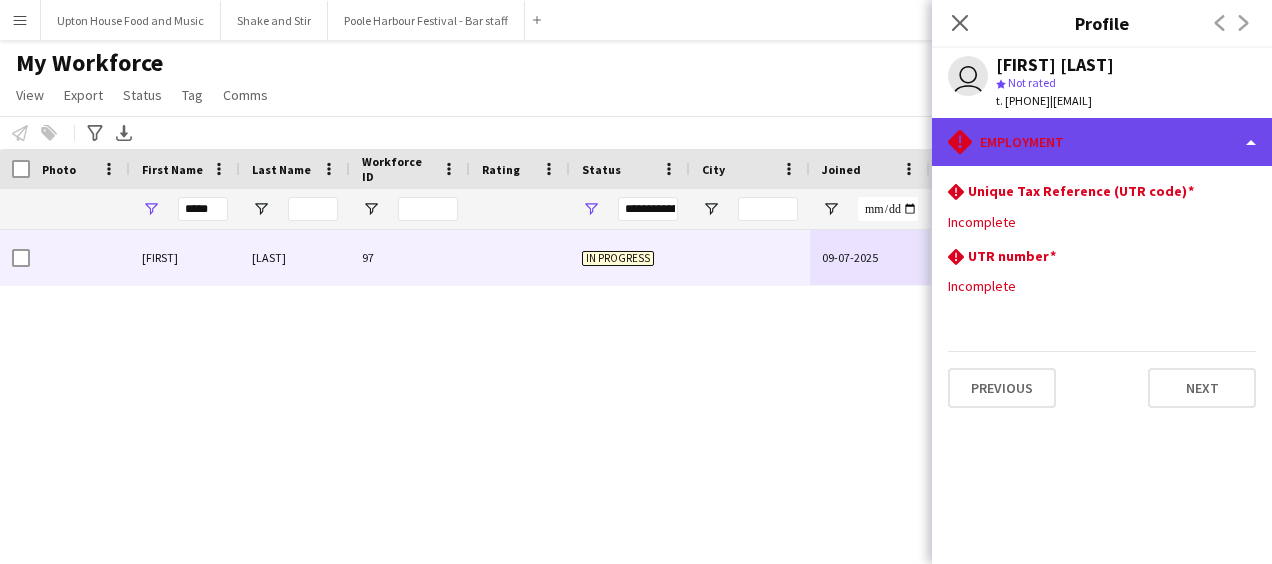 click on "rhombus-alert
Employment" 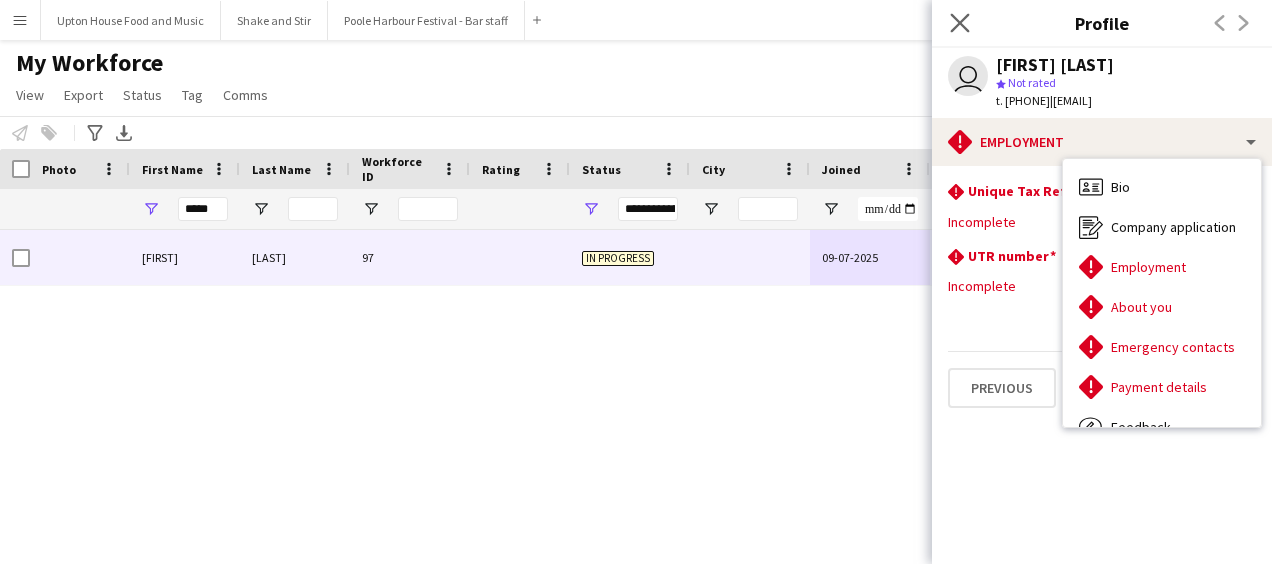 click on "Close pop-in" 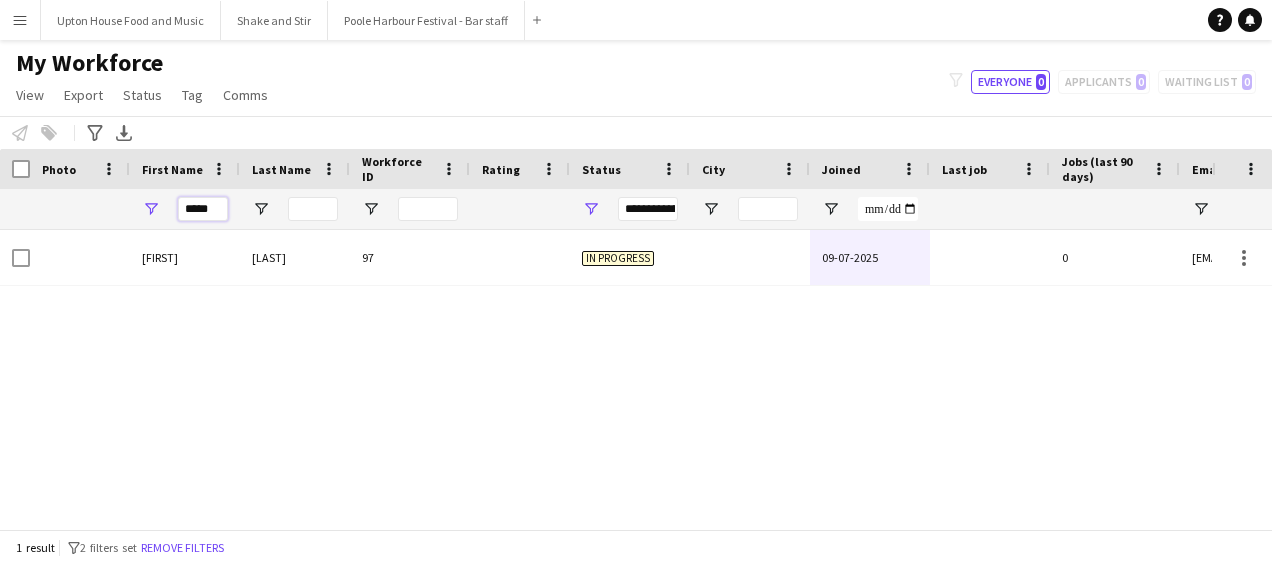 click on "*****" at bounding box center (203, 209) 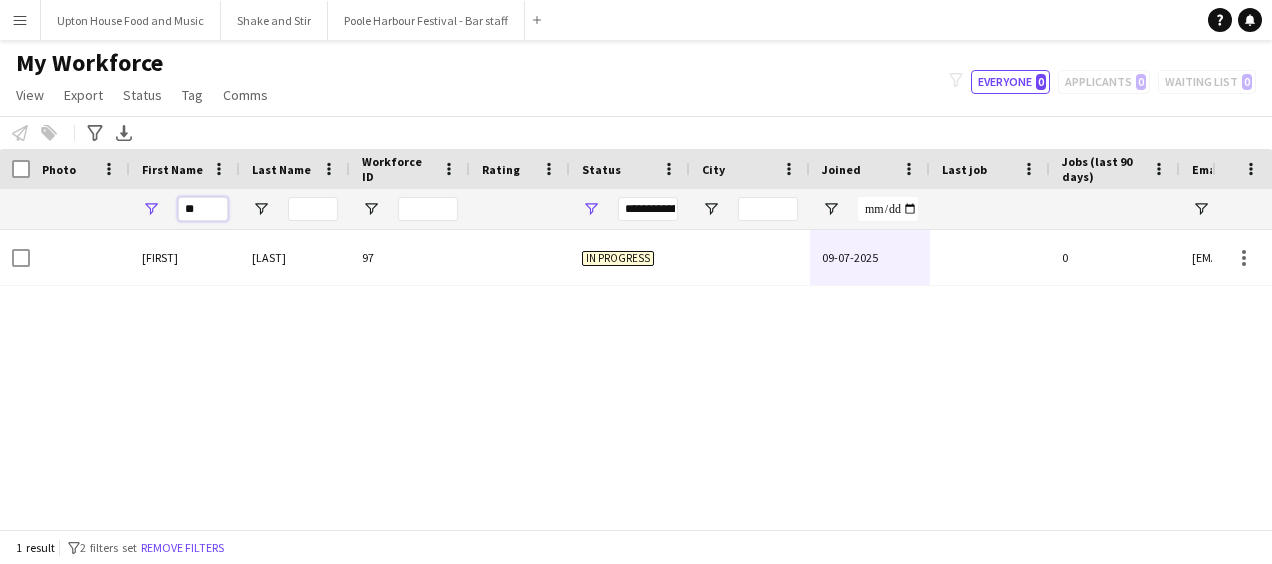 type on "*" 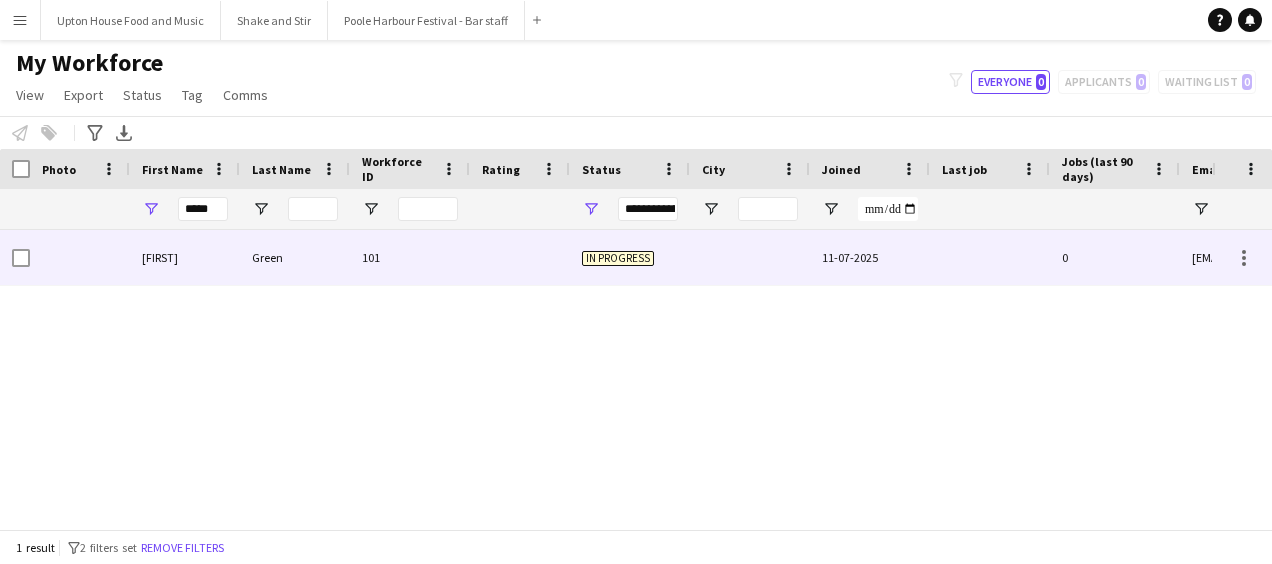 click on "Green" at bounding box center [295, 257] 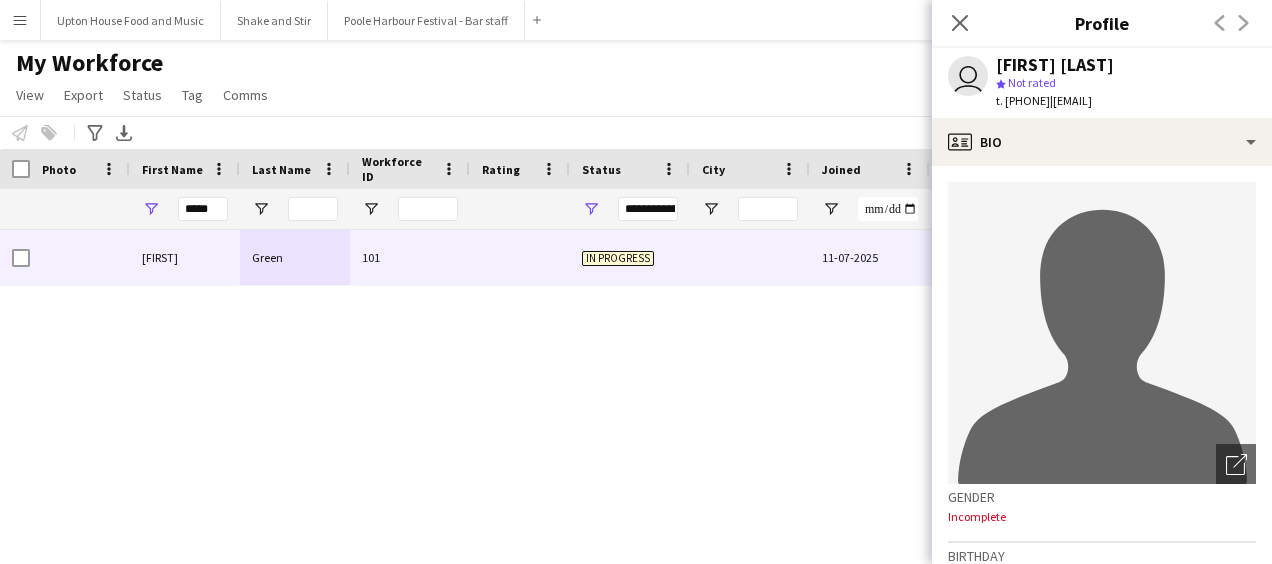 drag, startPoint x: 1090, startPoint y: 104, endPoint x: 1223, endPoint y: 102, distance: 133.01503 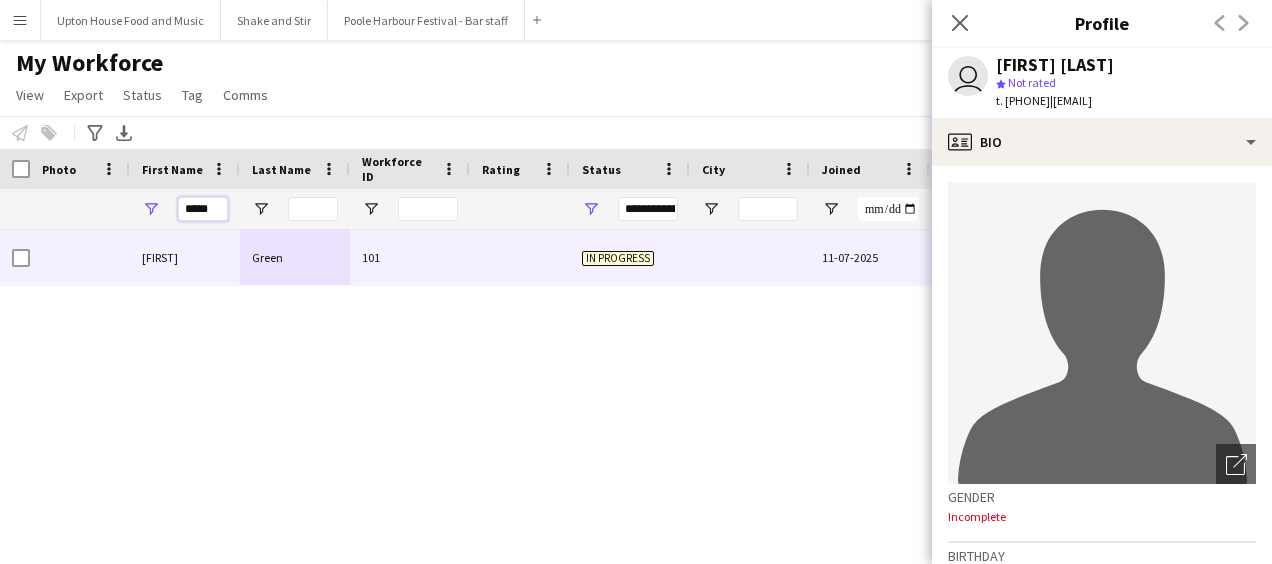 click on "*****" at bounding box center [203, 209] 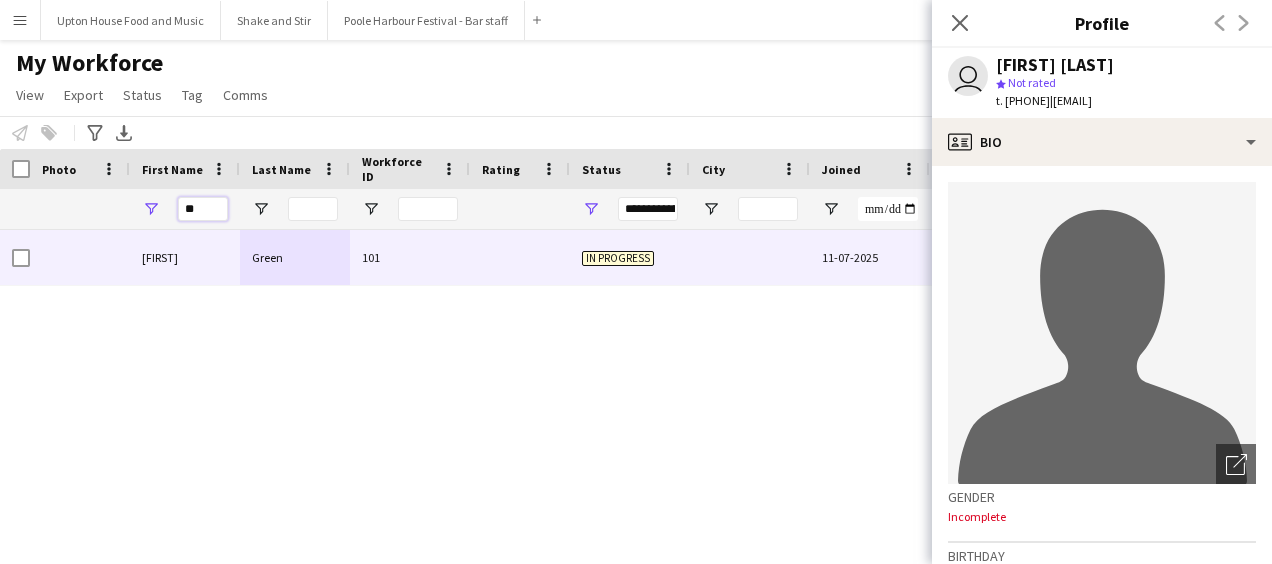 type on "*" 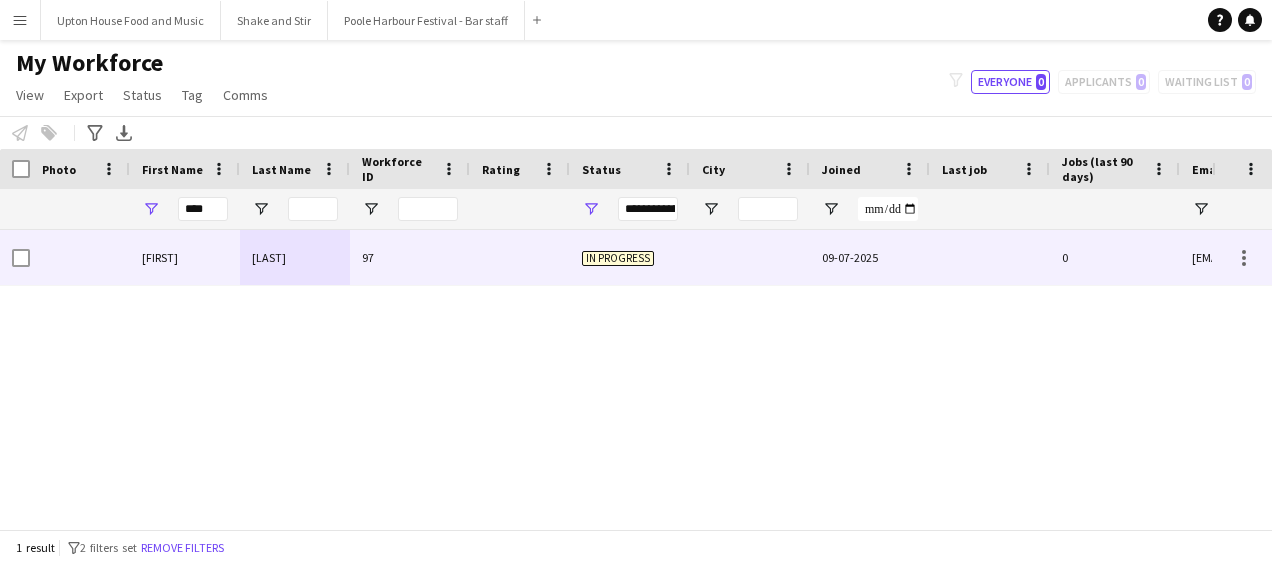 click on "[FIRST]" at bounding box center (185, 257) 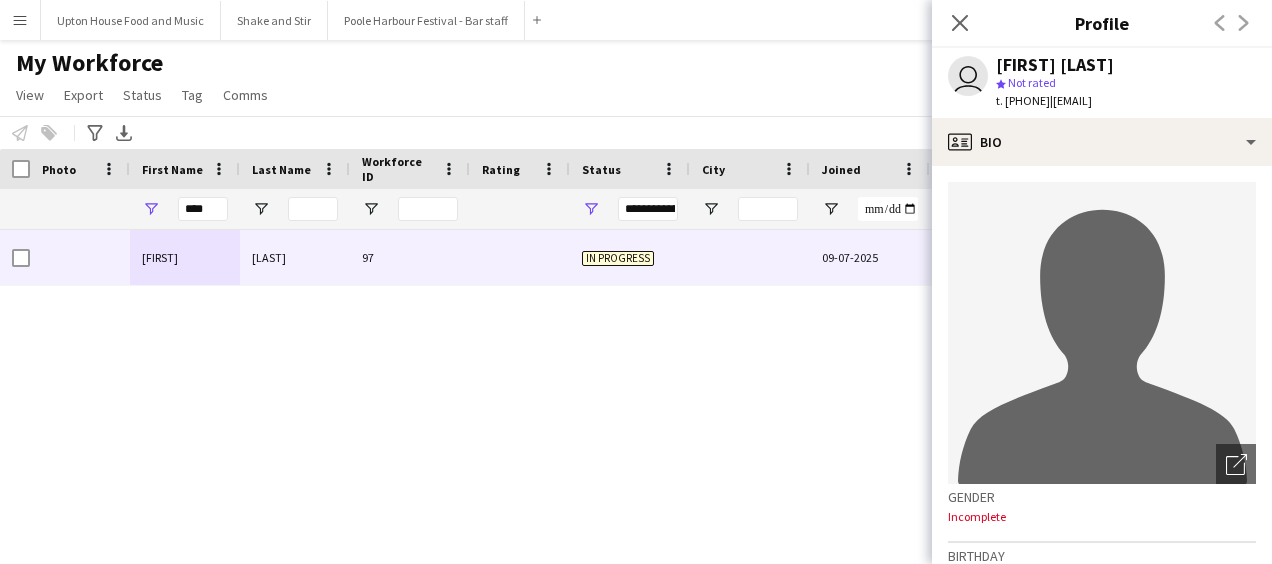 drag, startPoint x: 1092, startPoint y: 102, endPoint x: 1256, endPoint y: 112, distance: 164.3046 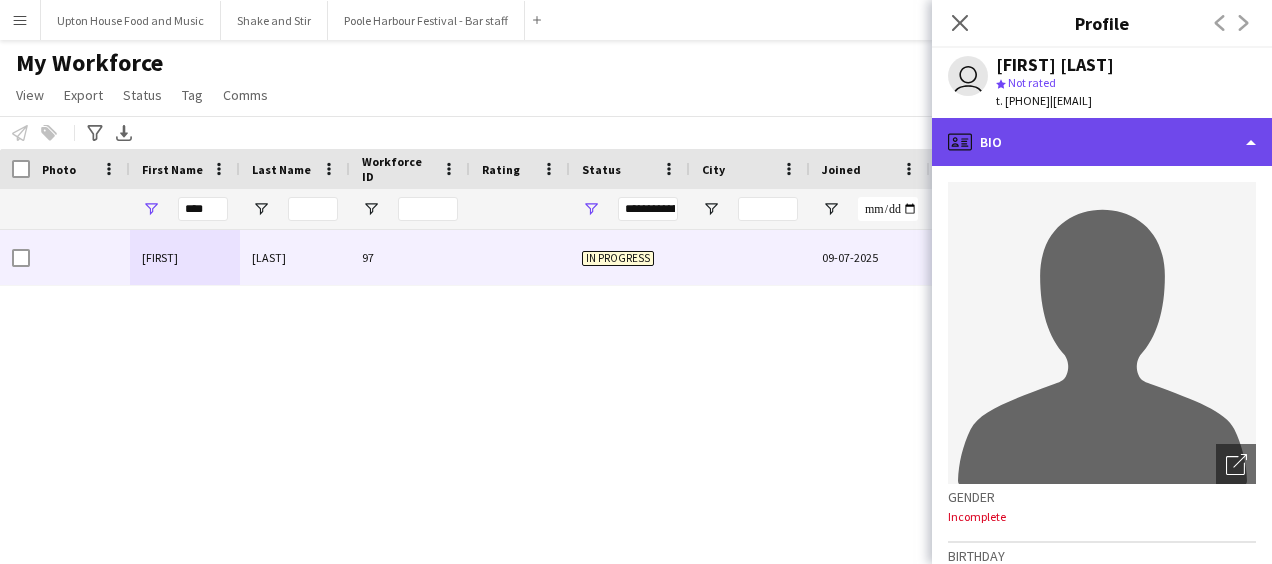 click on "profile
Bio" 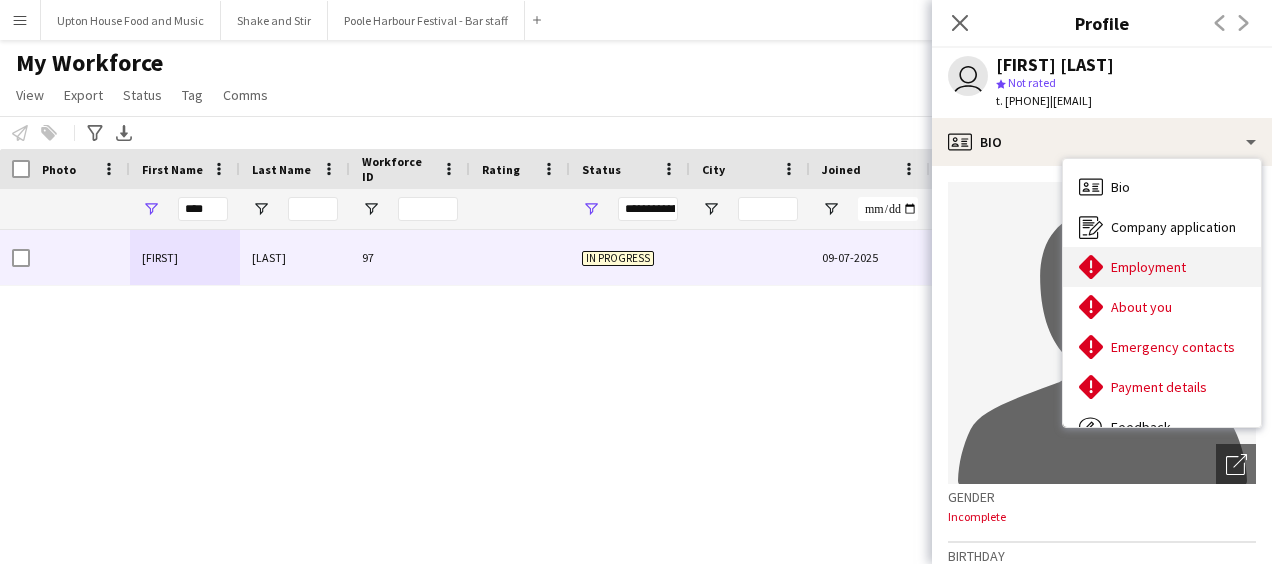 click on "Employment" at bounding box center (1148, 267) 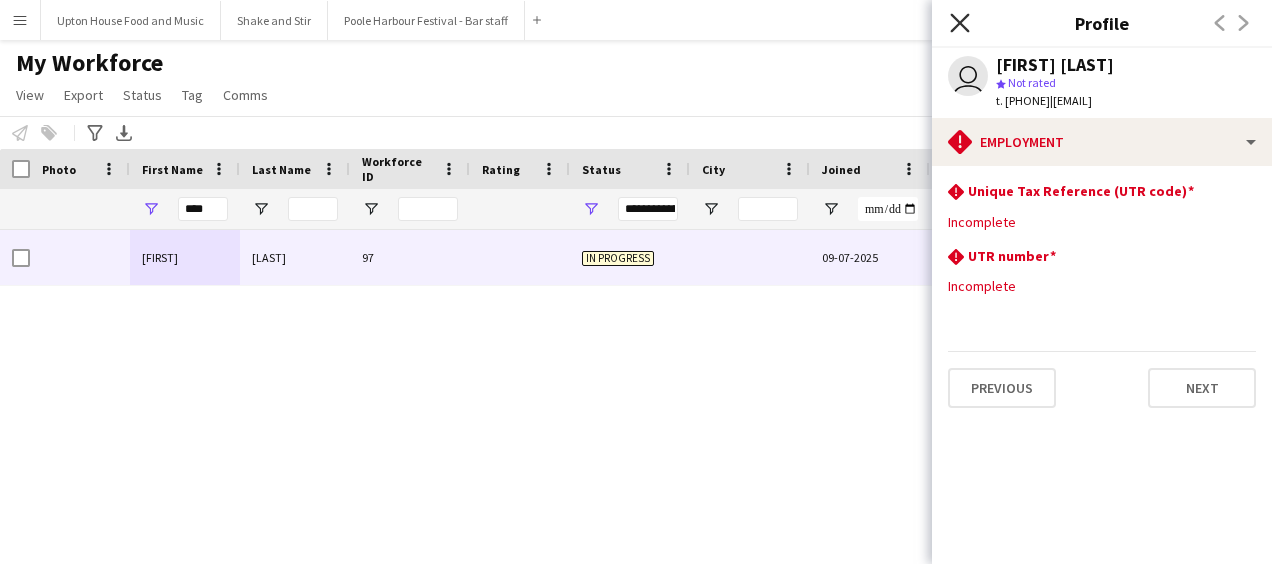 click 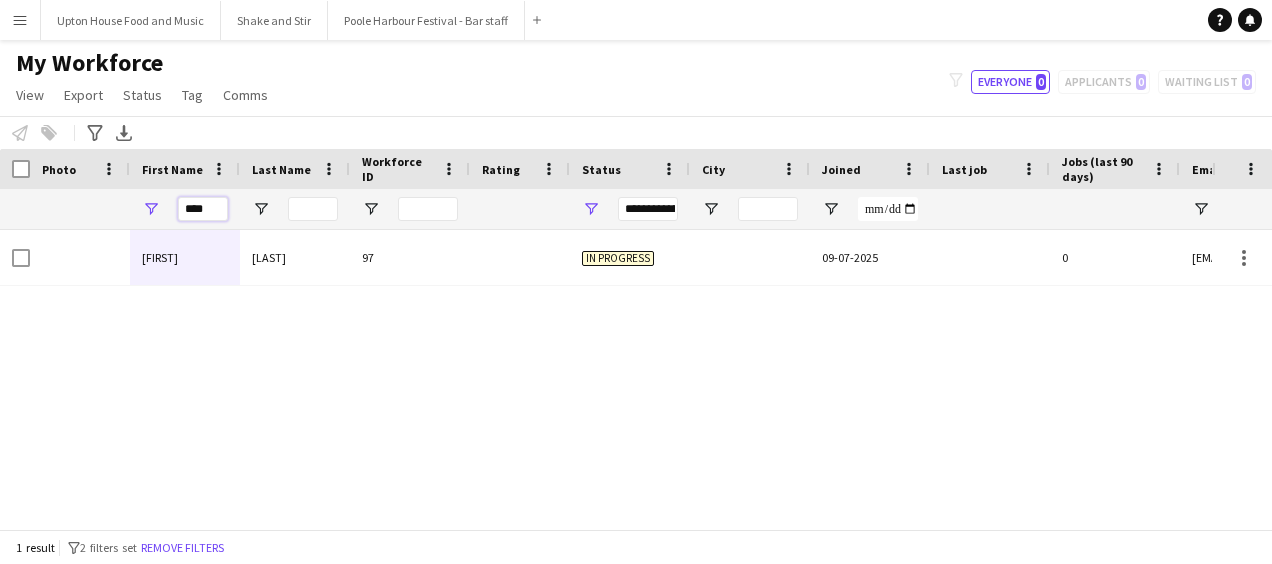 click on "****" at bounding box center [203, 209] 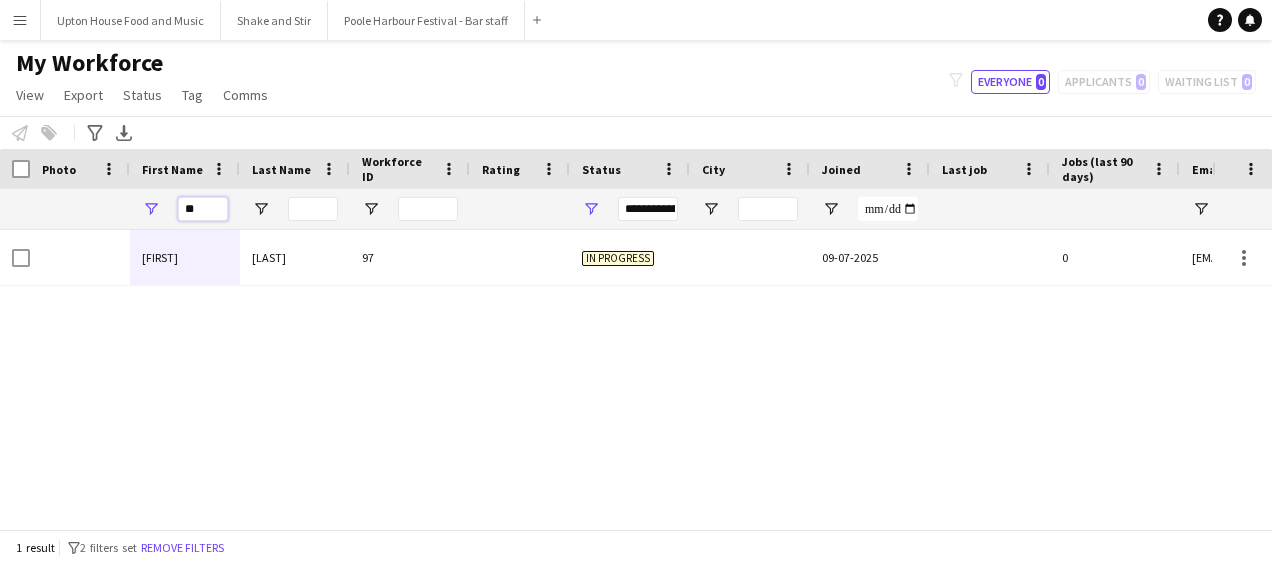 type on "*" 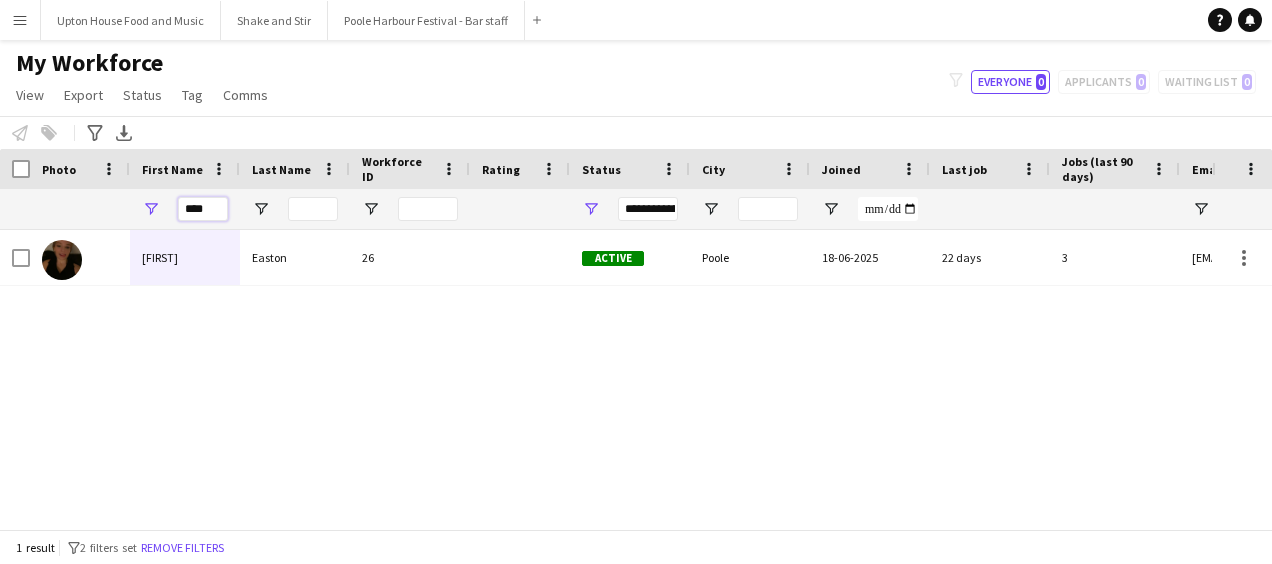 type on "****" 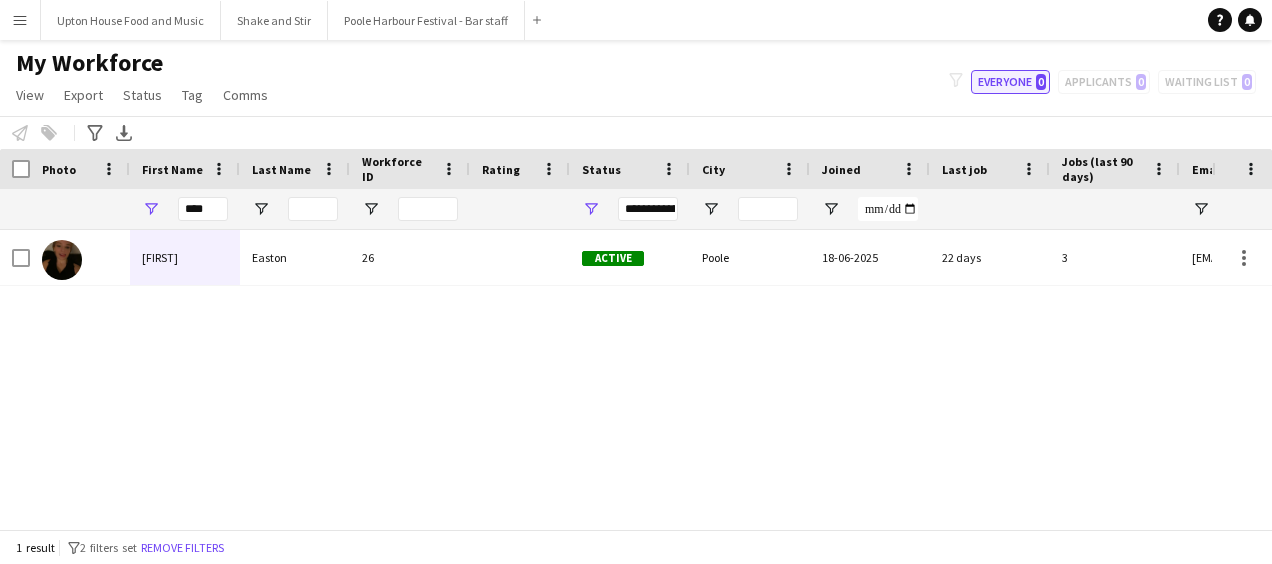 click on "0" 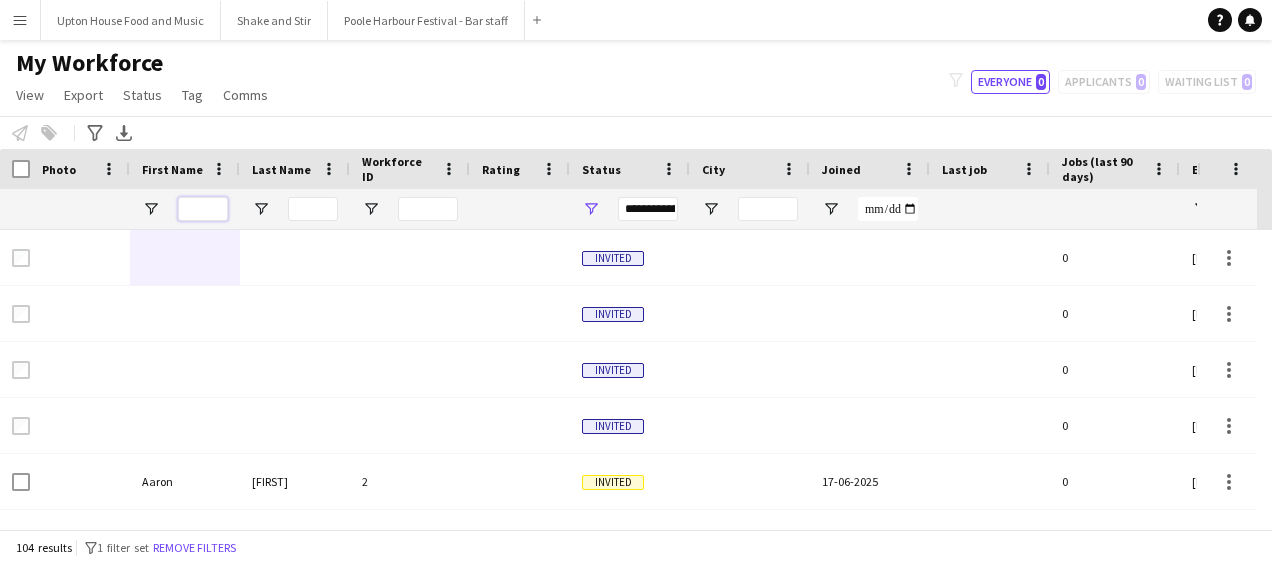 click at bounding box center (203, 209) 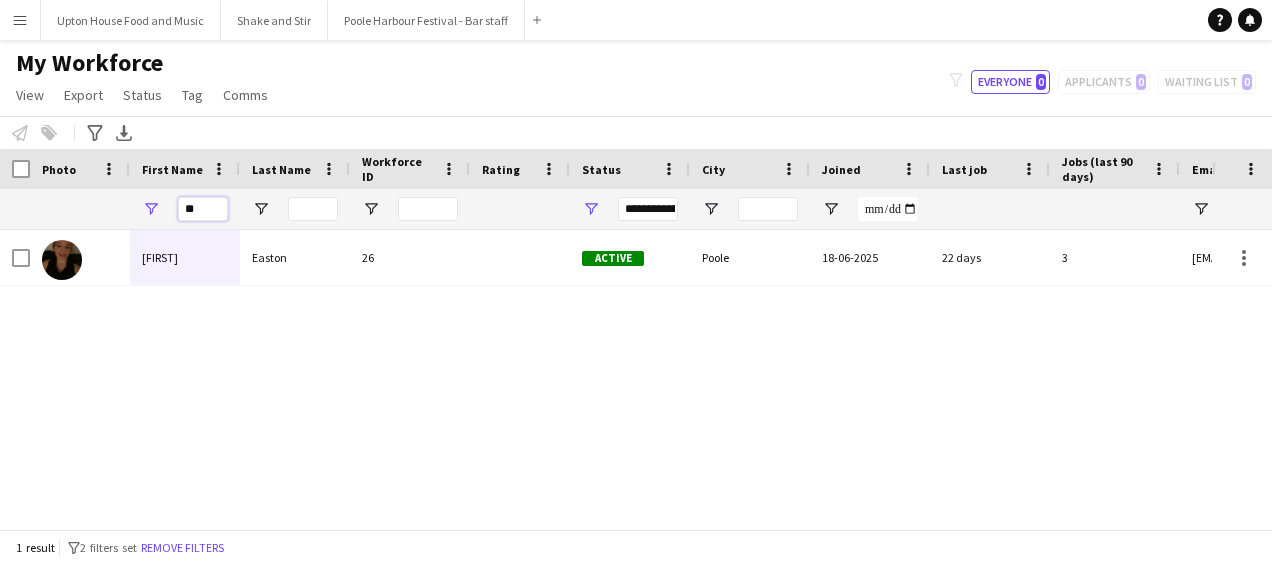 type on "*" 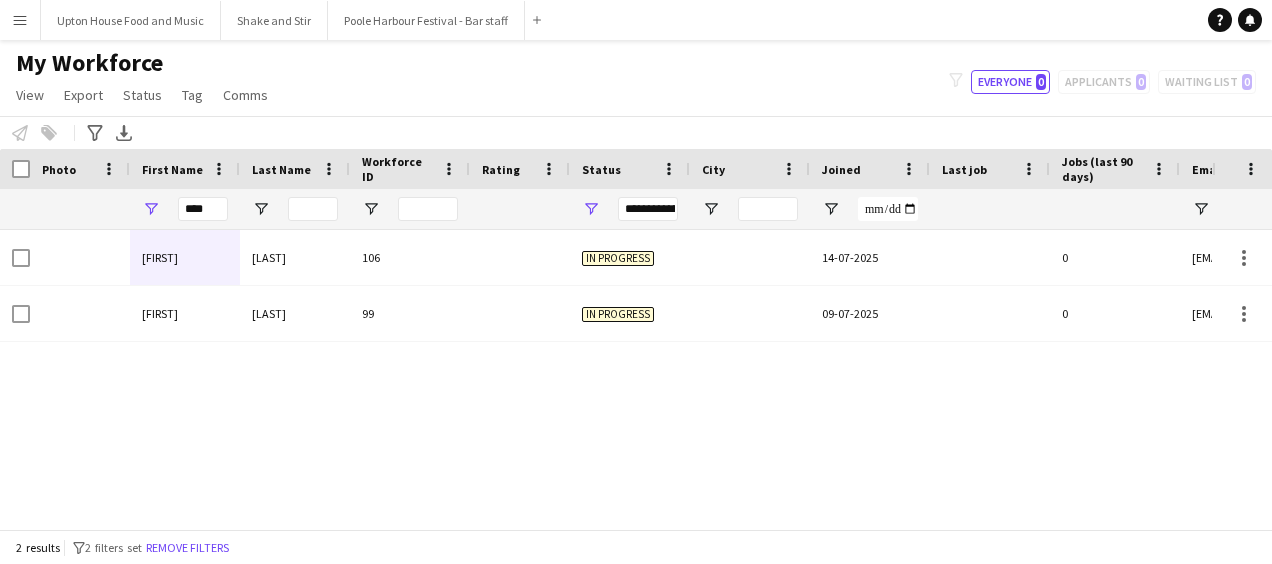 click on "Alex Jones 106 In progress 14-07-2025 0 allyj98@googlemail.com
Alexander Clark 99 In progress 09-07-2025 0 alexclark883@gmail.com" at bounding box center [606, 372] 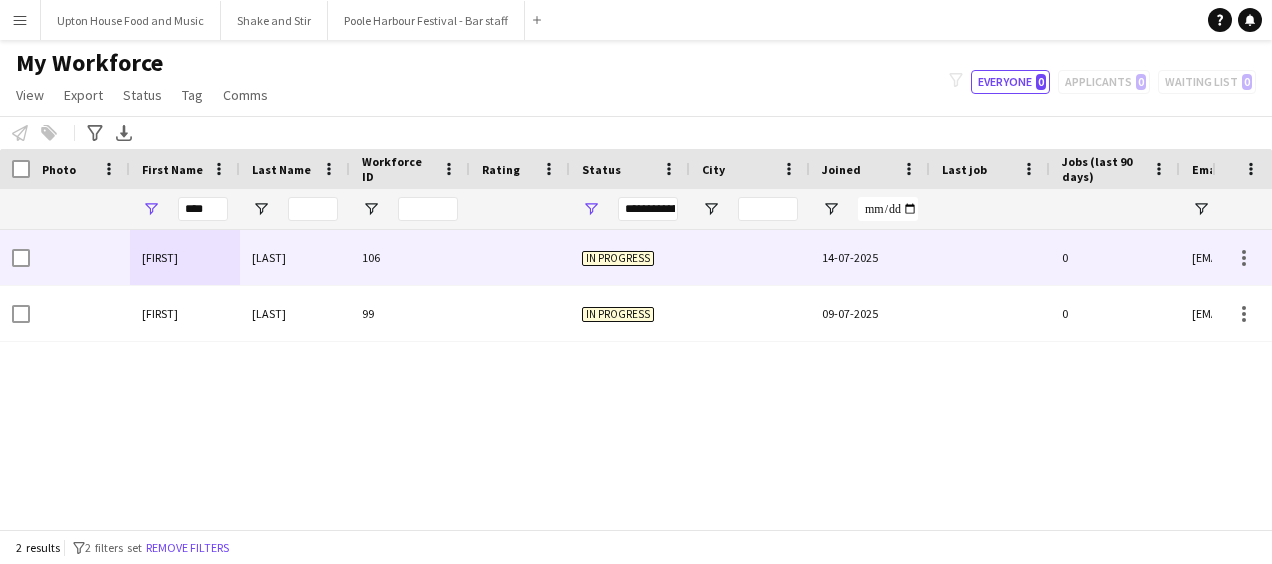 click on "[LAST]" at bounding box center [295, 257] 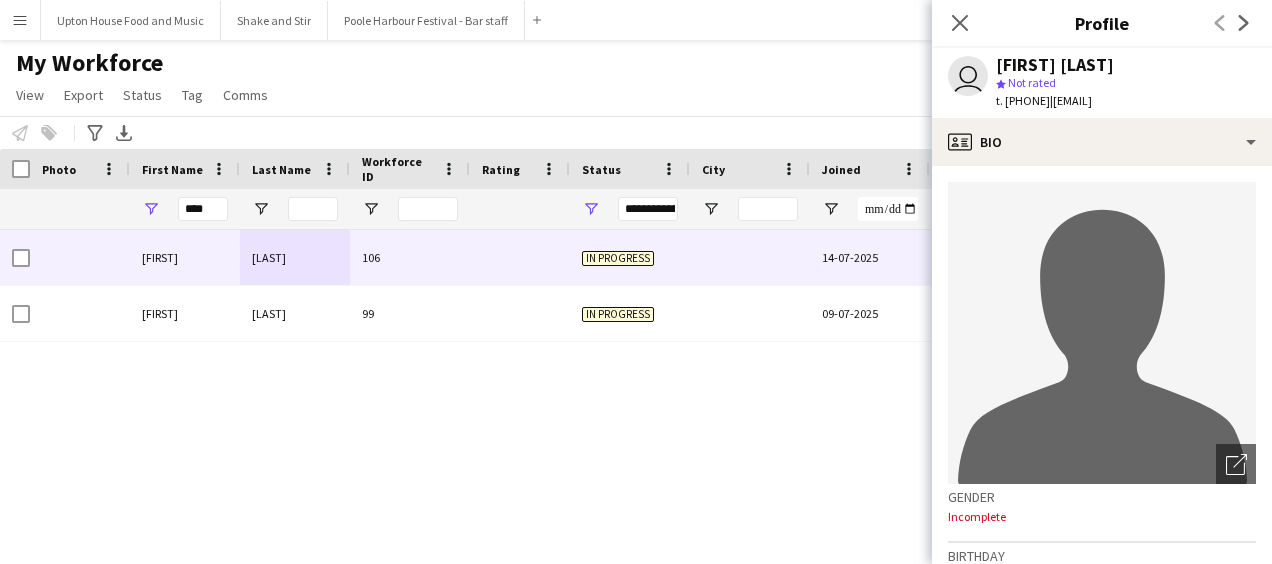 drag, startPoint x: 1090, startPoint y: 98, endPoint x: 1242, endPoint y: 104, distance: 152.11838 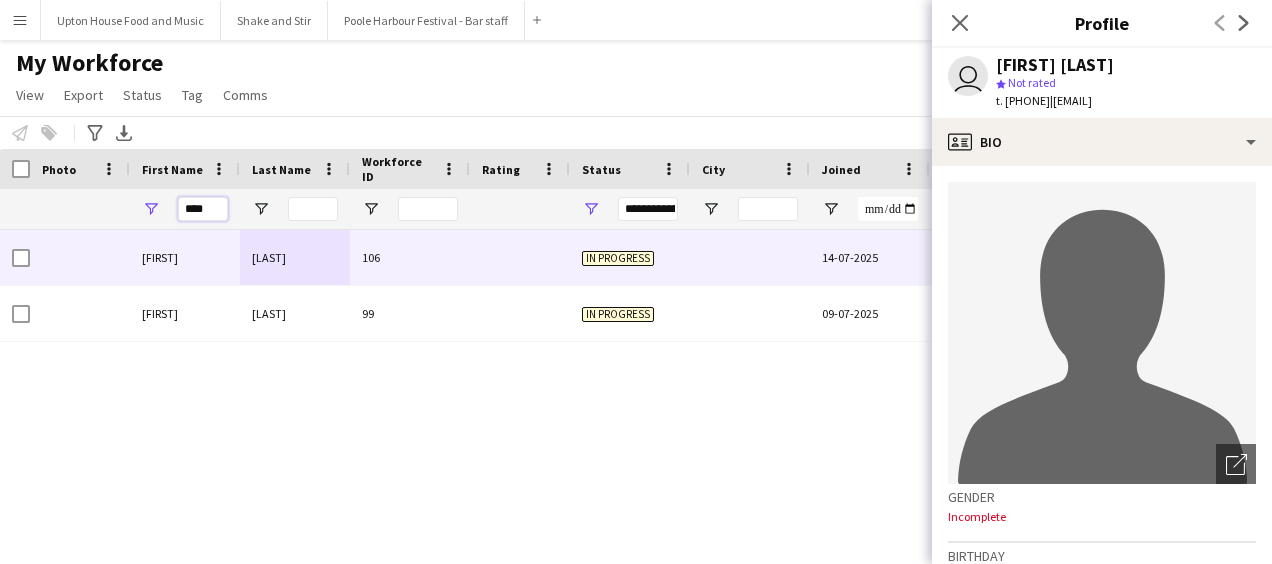 click on "****" at bounding box center [203, 209] 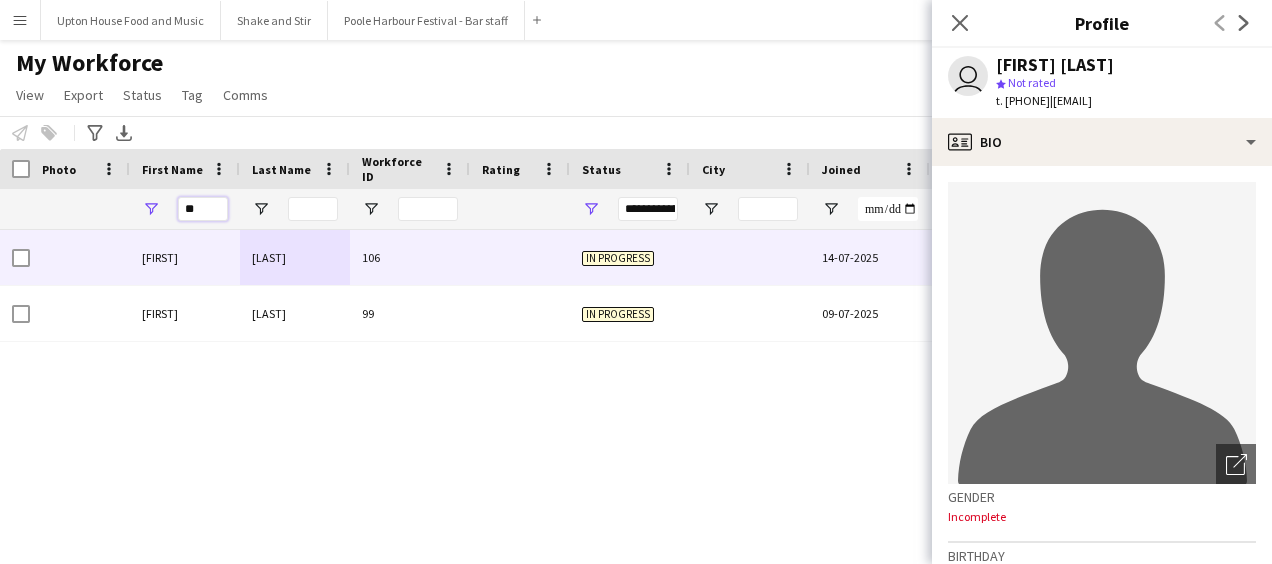 type on "*" 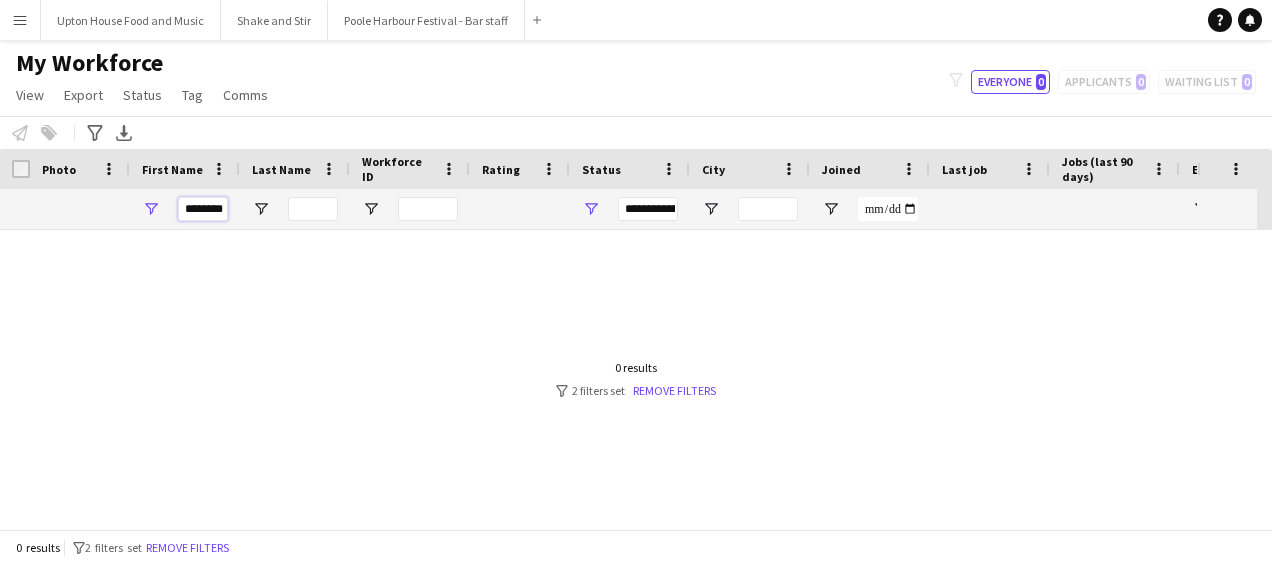 scroll, scrollTop: 0, scrollLeft: 0, axis: both 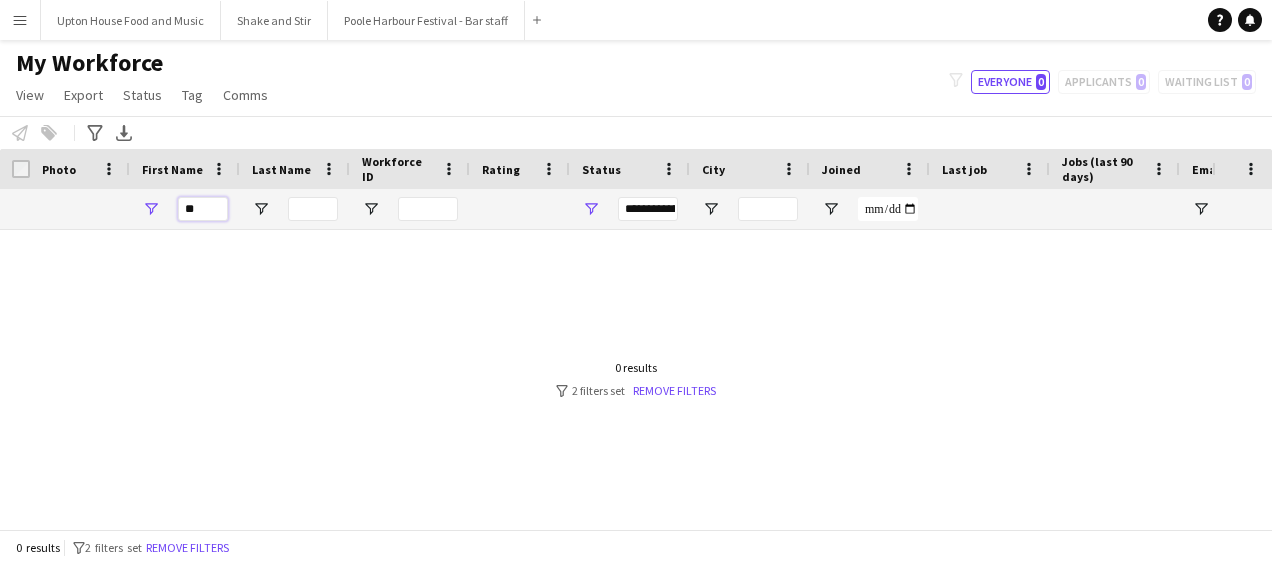 type on "*" 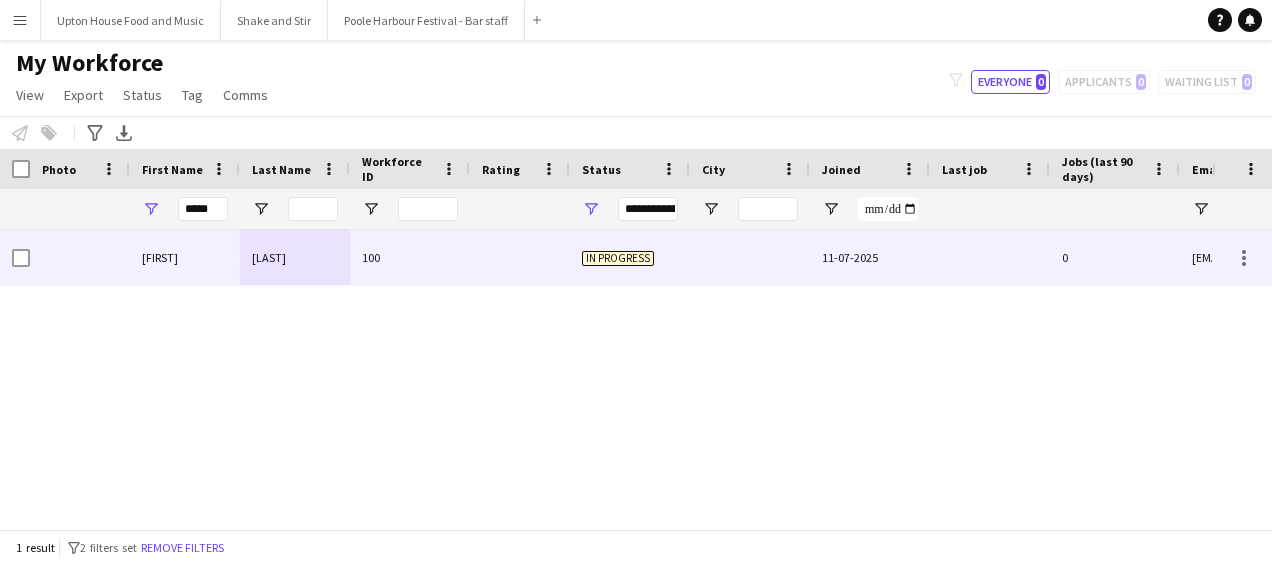 click at bounding box center [520, 257] 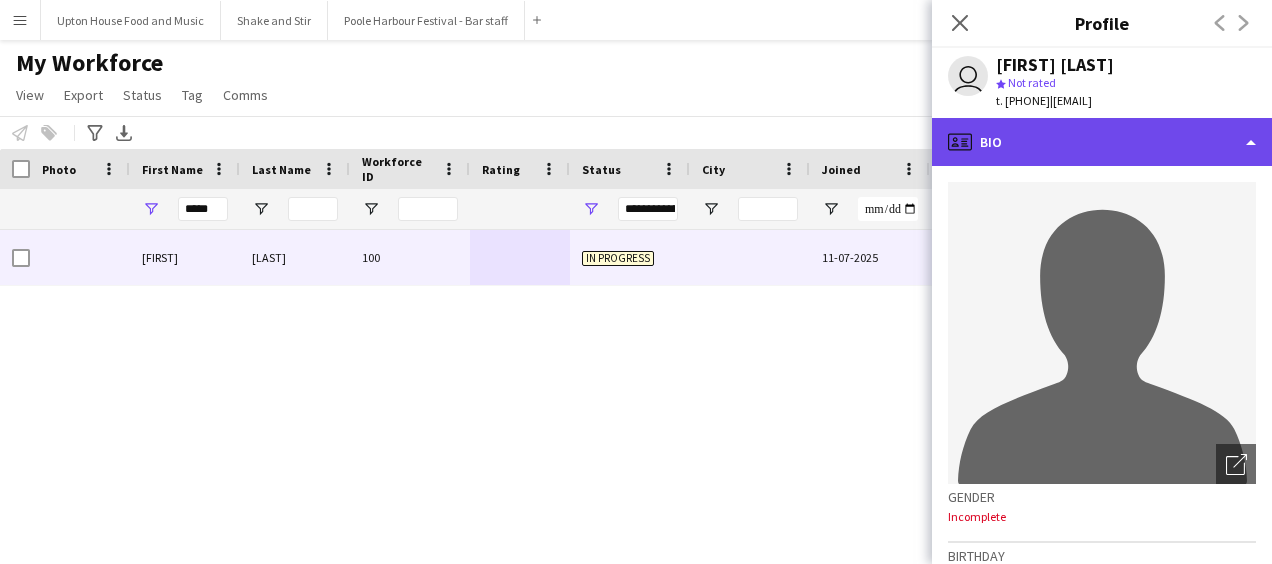 click on "profile
Bio" 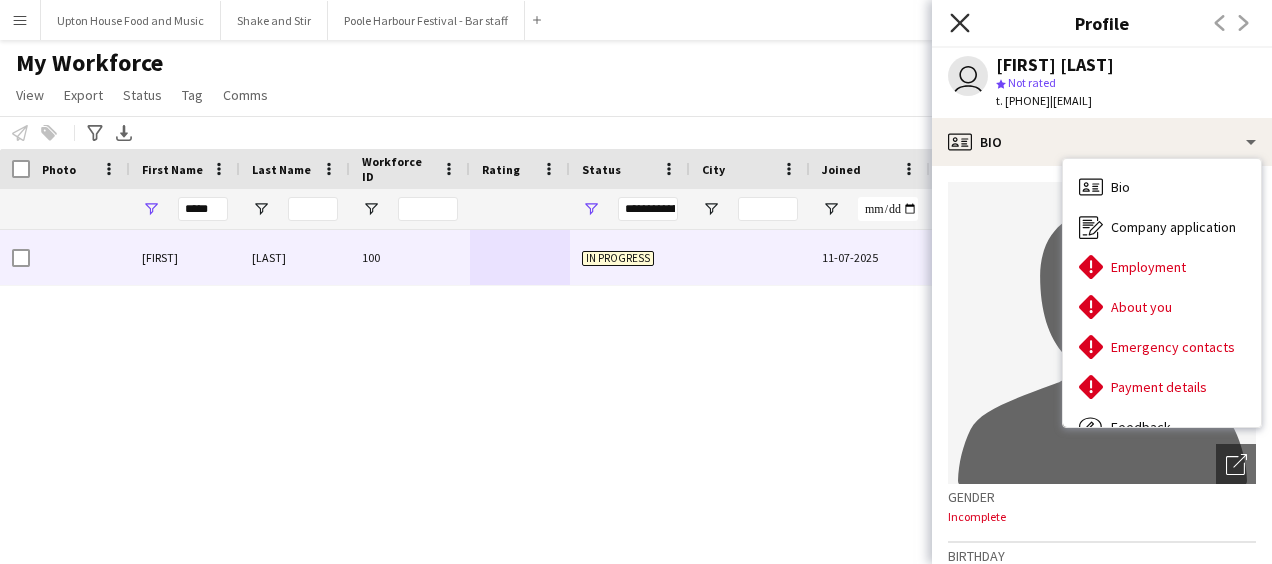 click 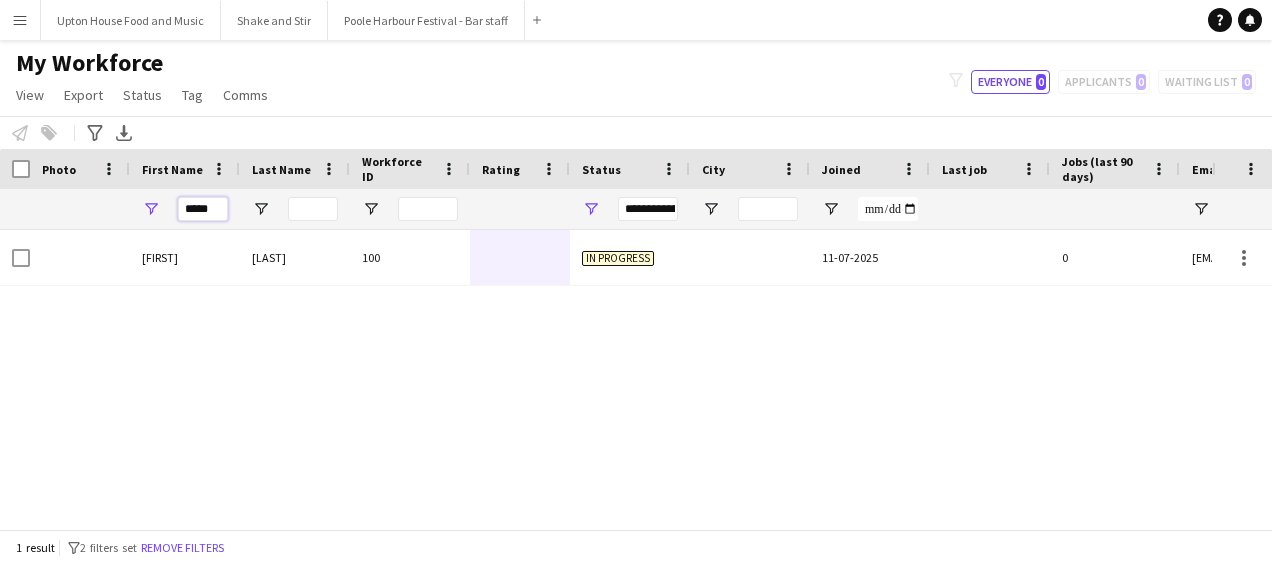 click on "*****" at bounding box center (203, 209) 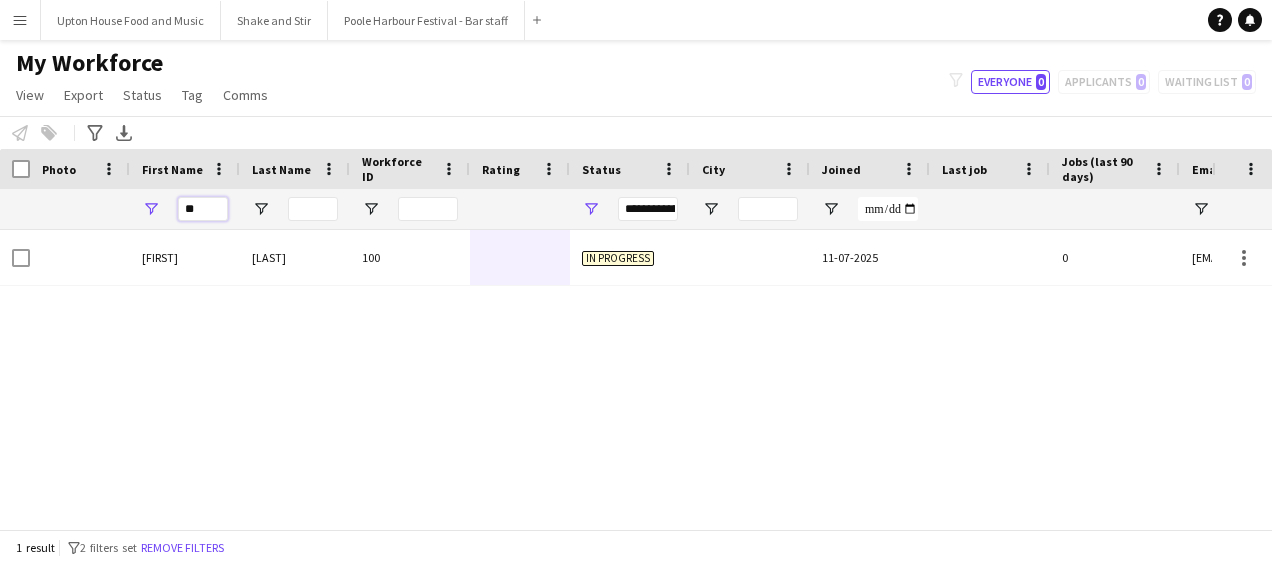 type on "*" 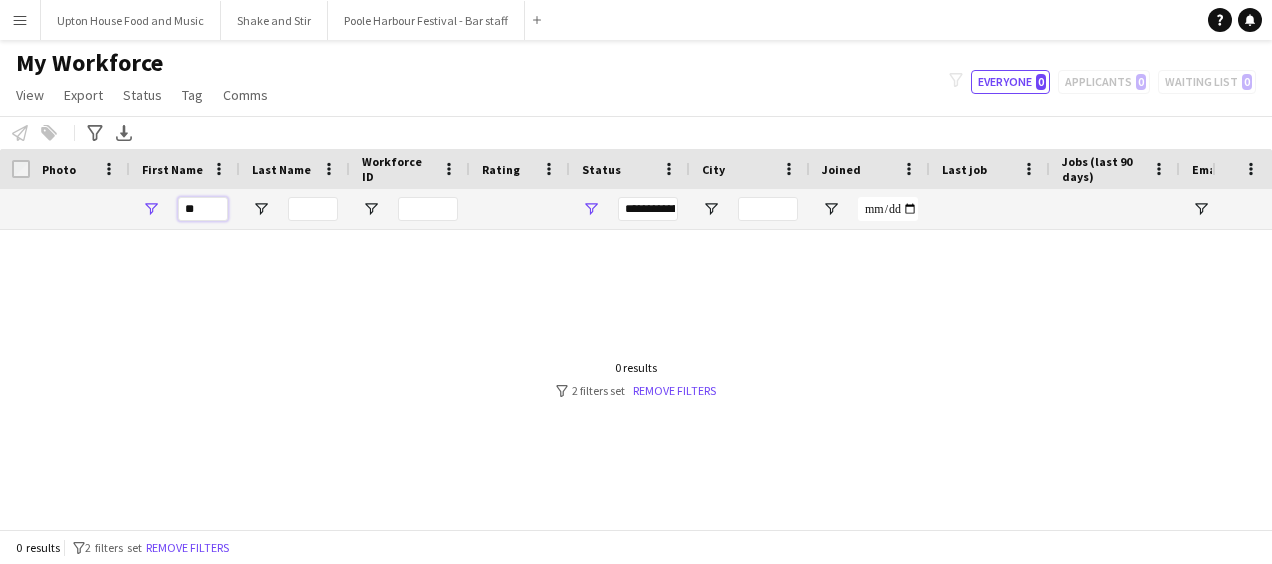 type on "*" 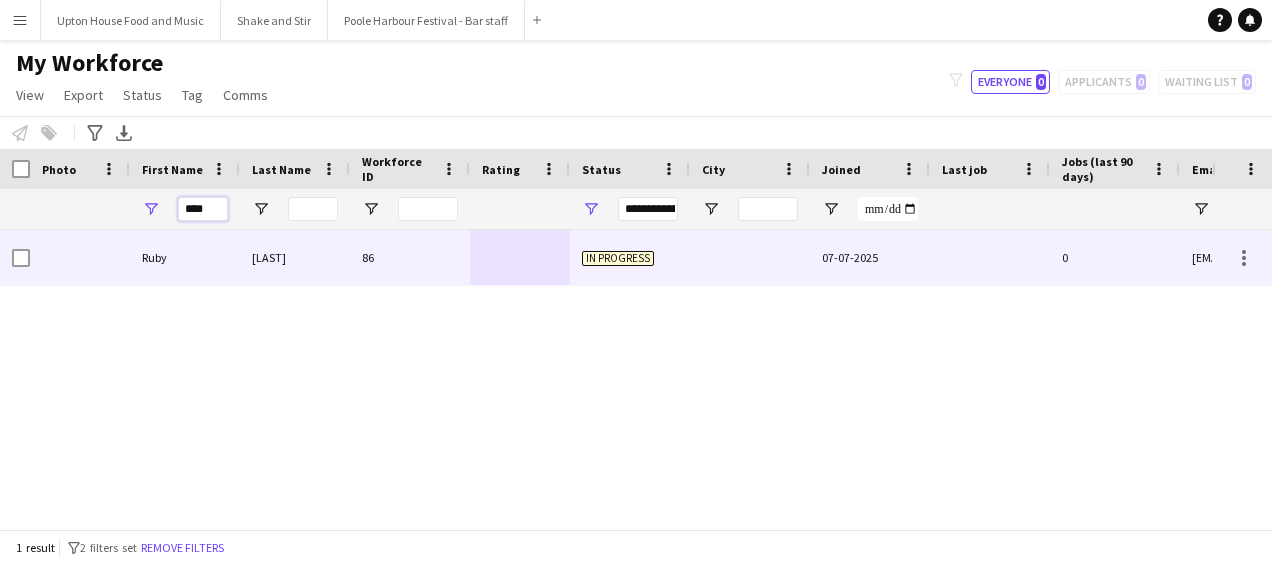 type on "****" 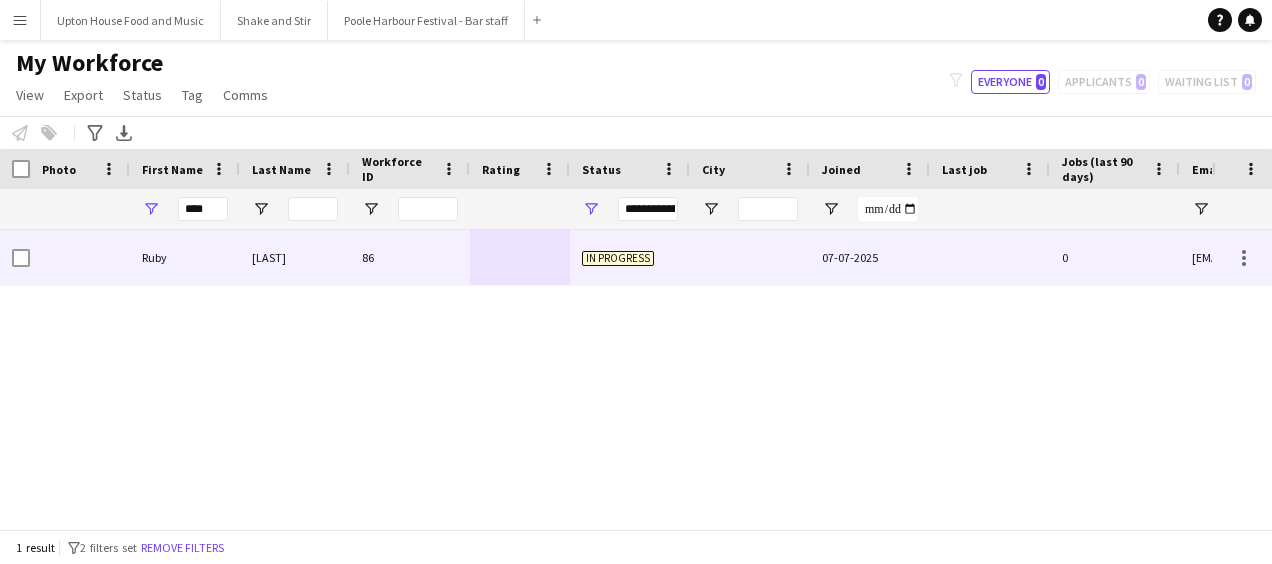 click on "Nicholson" at bounding box center [295, 257] 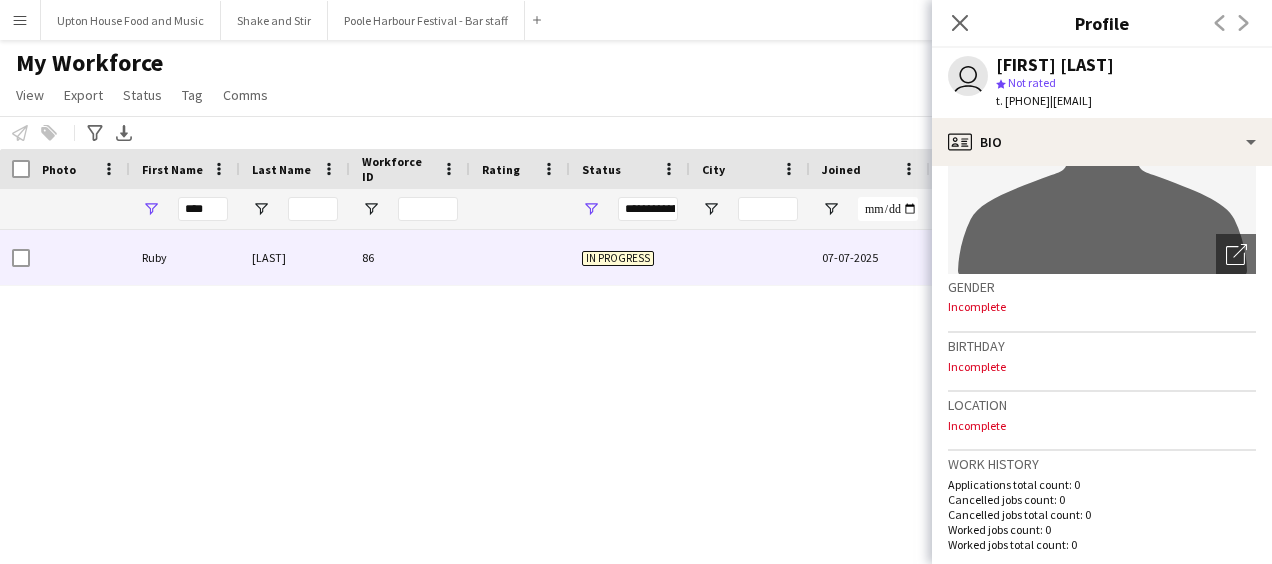 scroll, scrollTop: 0, scrollLeft: 0, axis: both 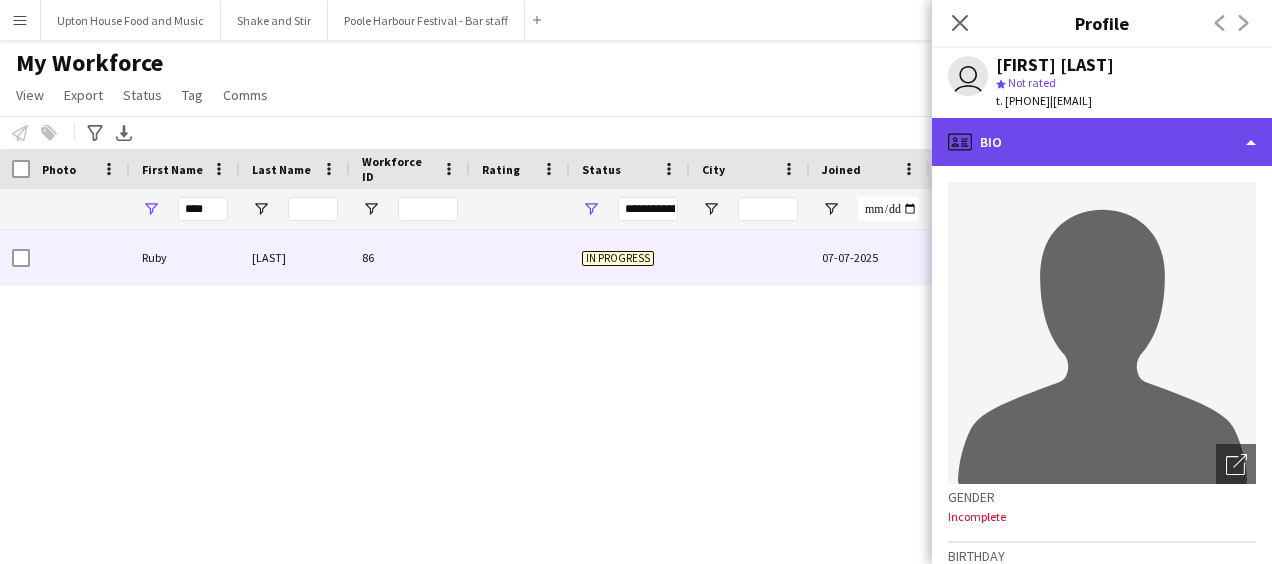 click on "profile
Bio" 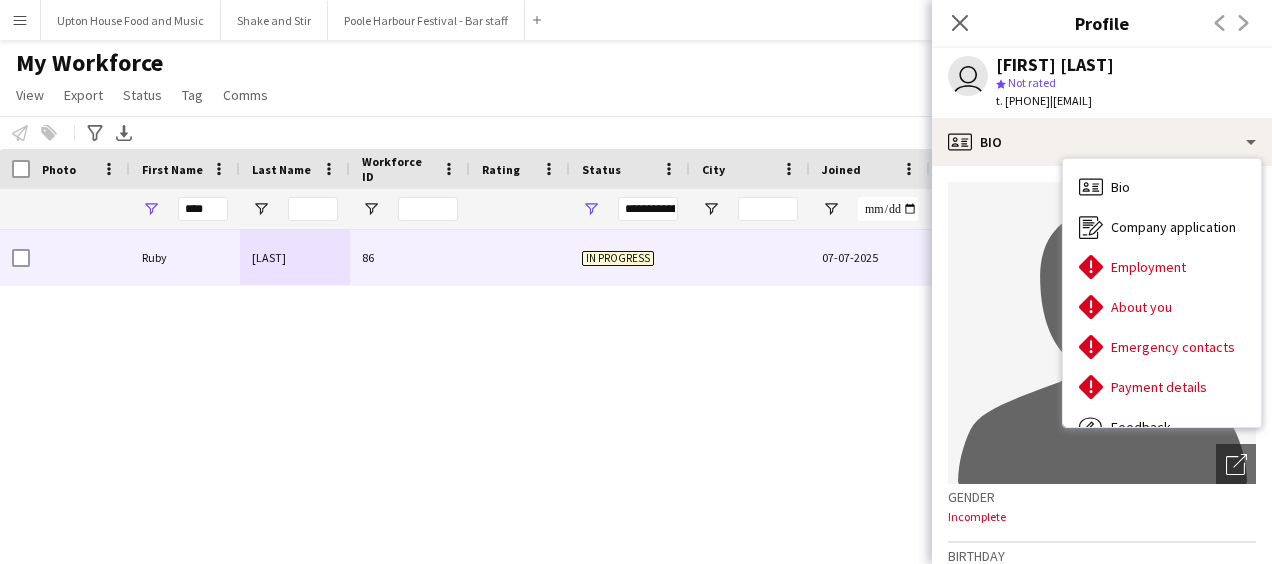 click on "Close pop-in" 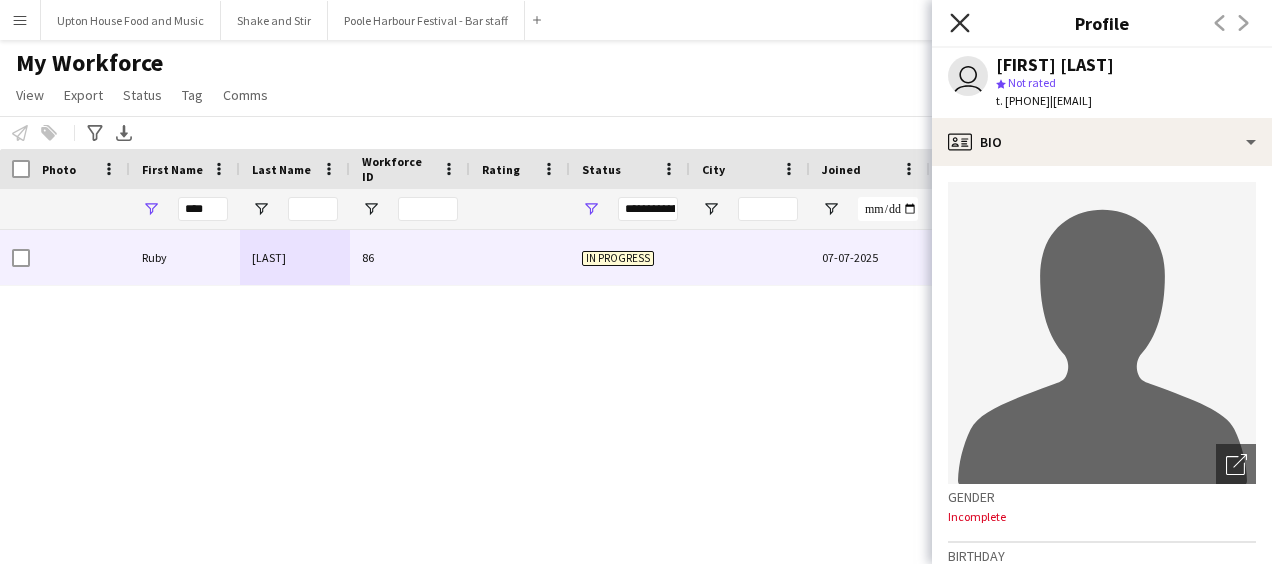 click on "Close pop-in" 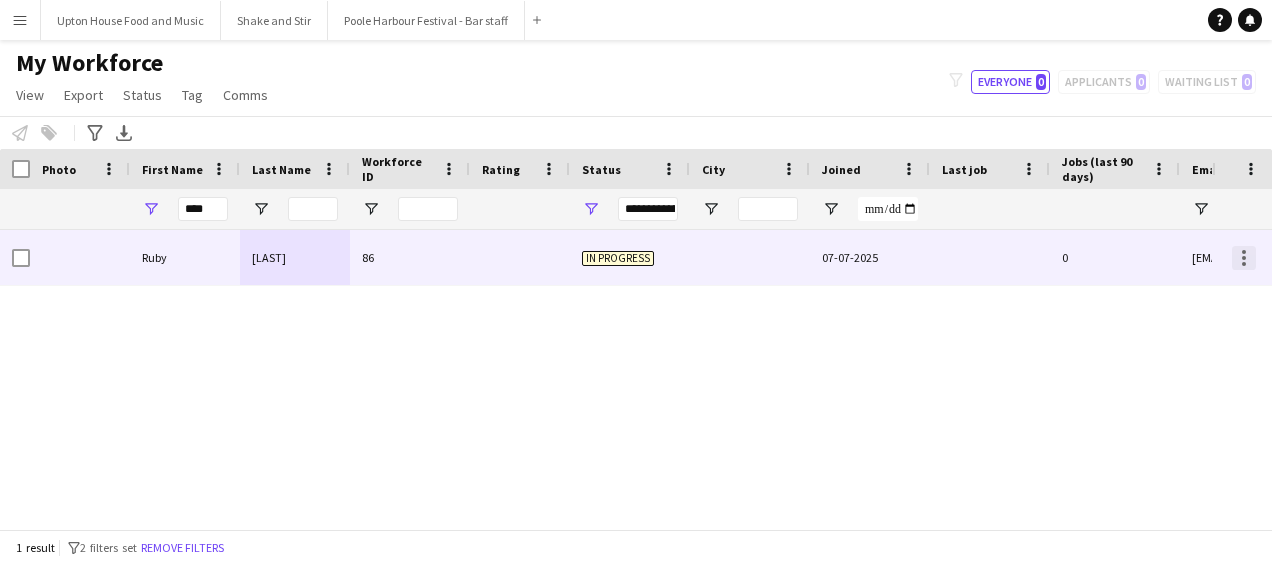 click at bounding box center (1244, 258) 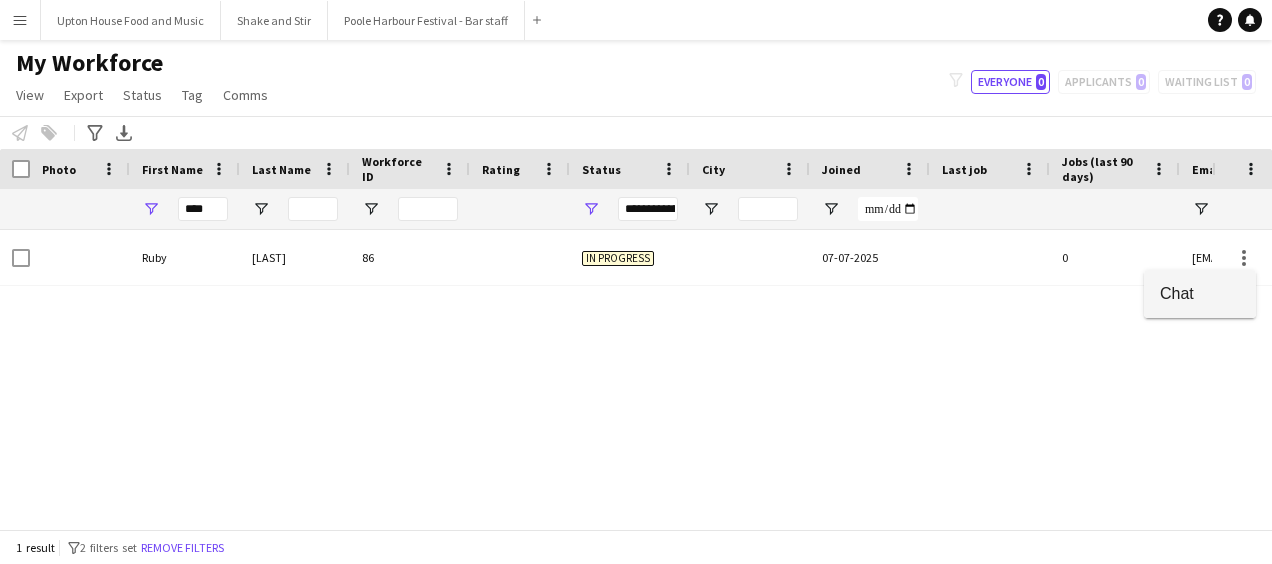 click on "Chat" at bounding box center (1200, 293) 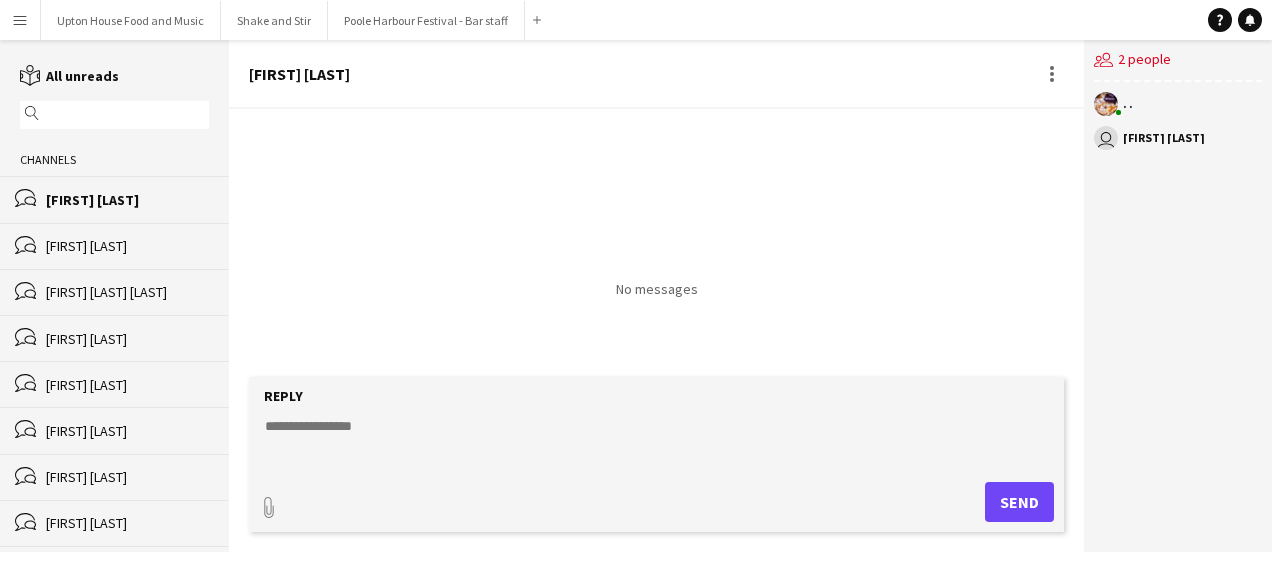 click 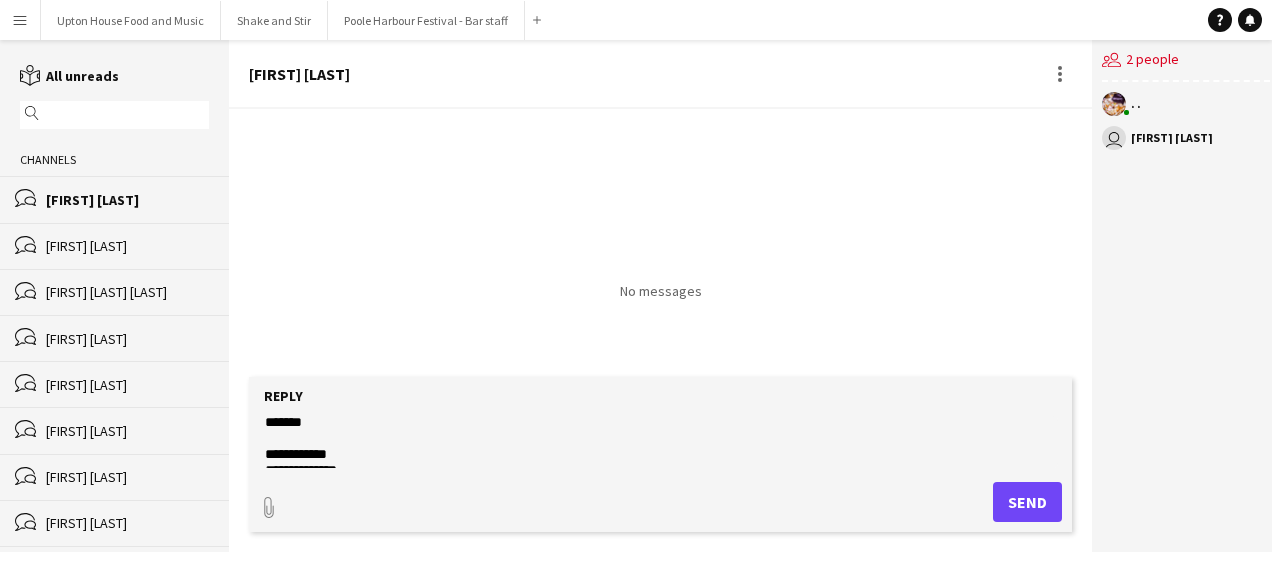 scroll, scrollTop: 112, scrollLeft: 0, axis: vertical 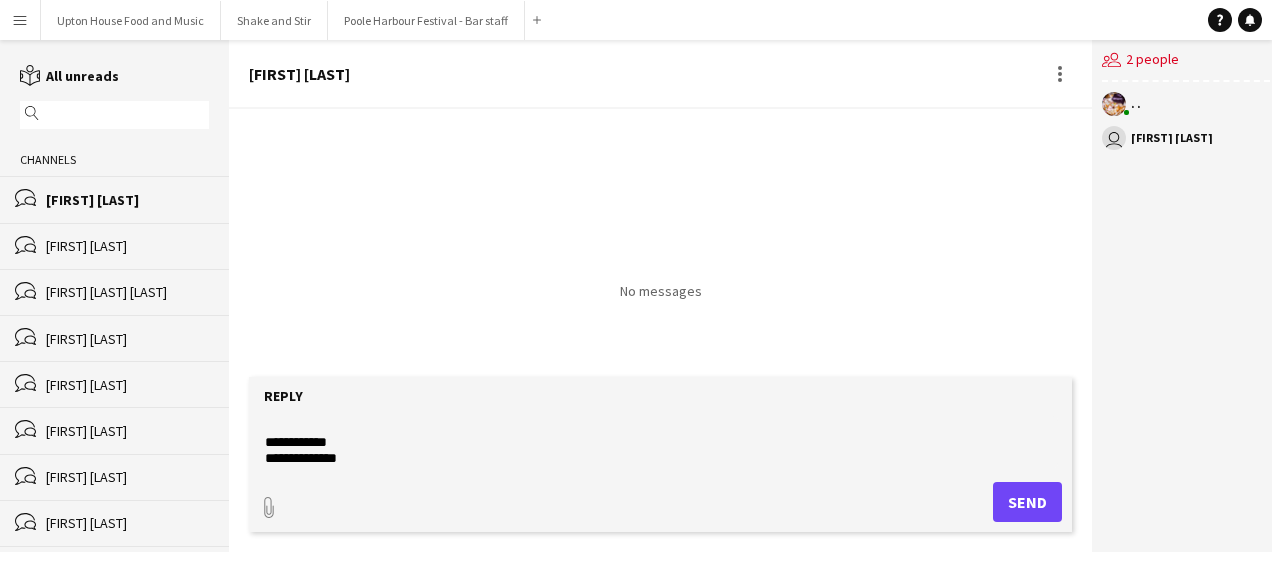 type on "**********" 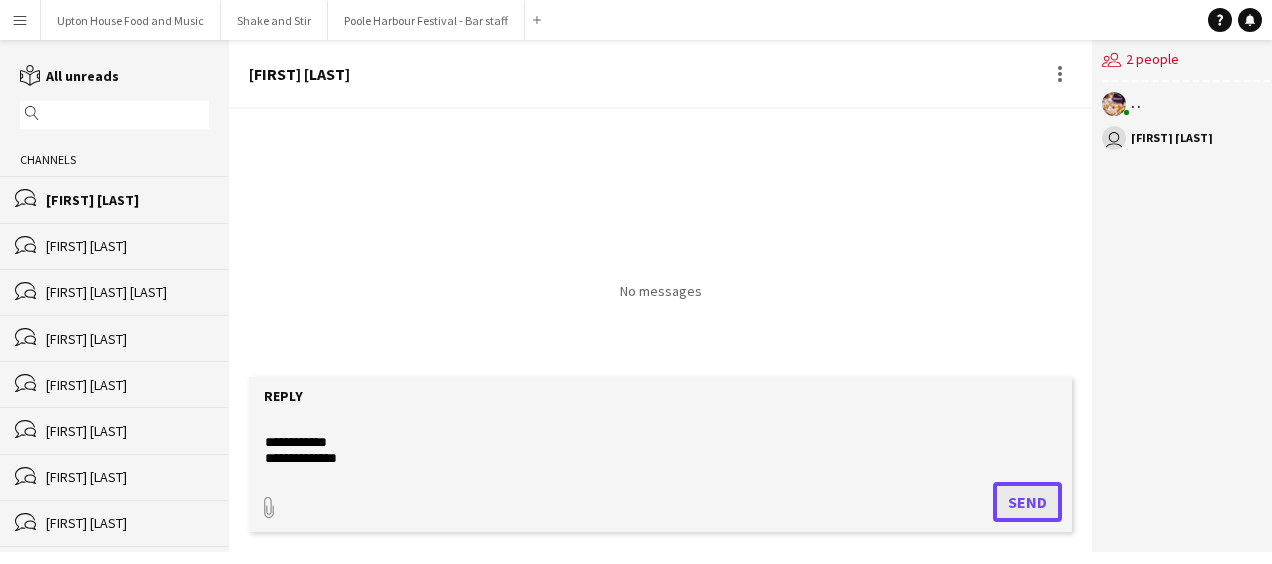 type 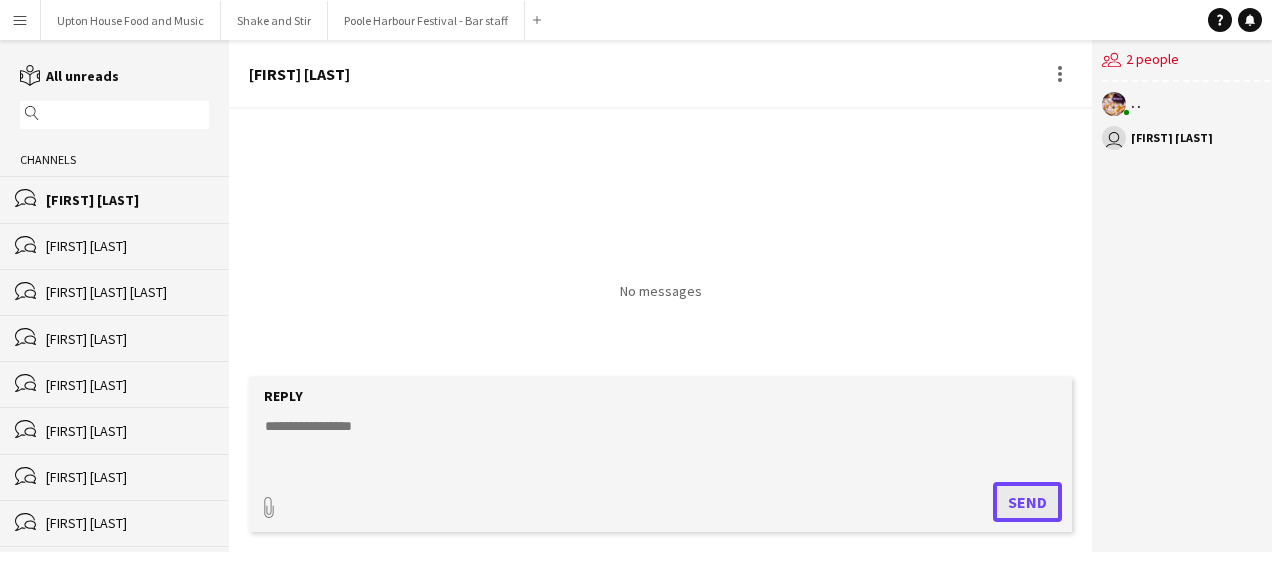 scroll, scrollTop: 0, scrollLeft: 0, axis: both 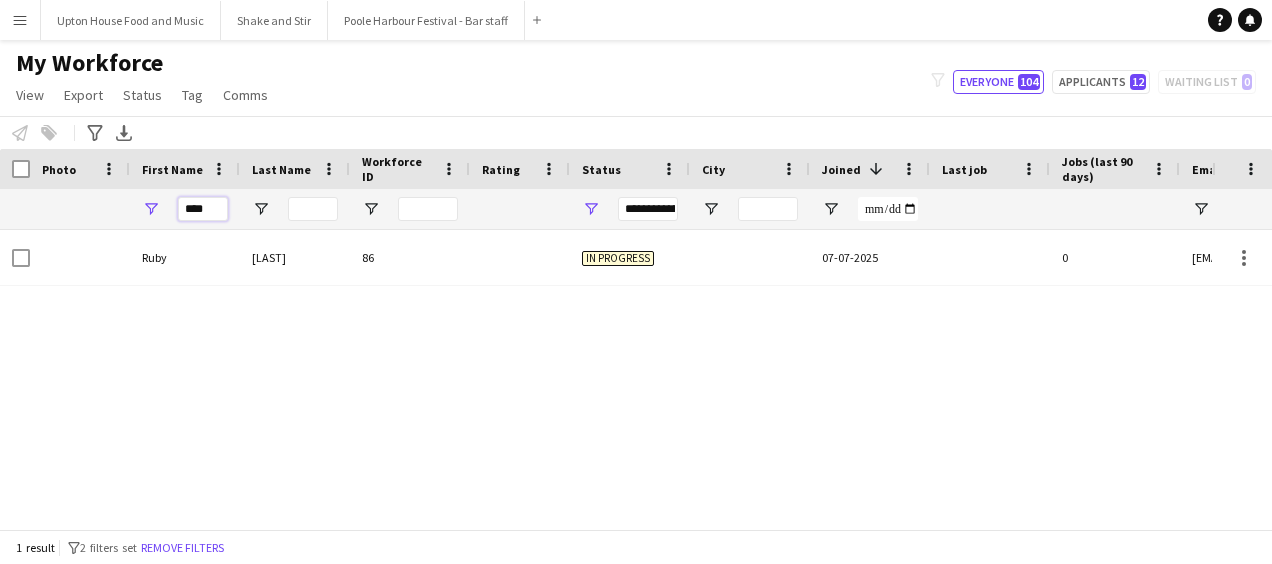 click on "****" at bounding box center [203, 209] 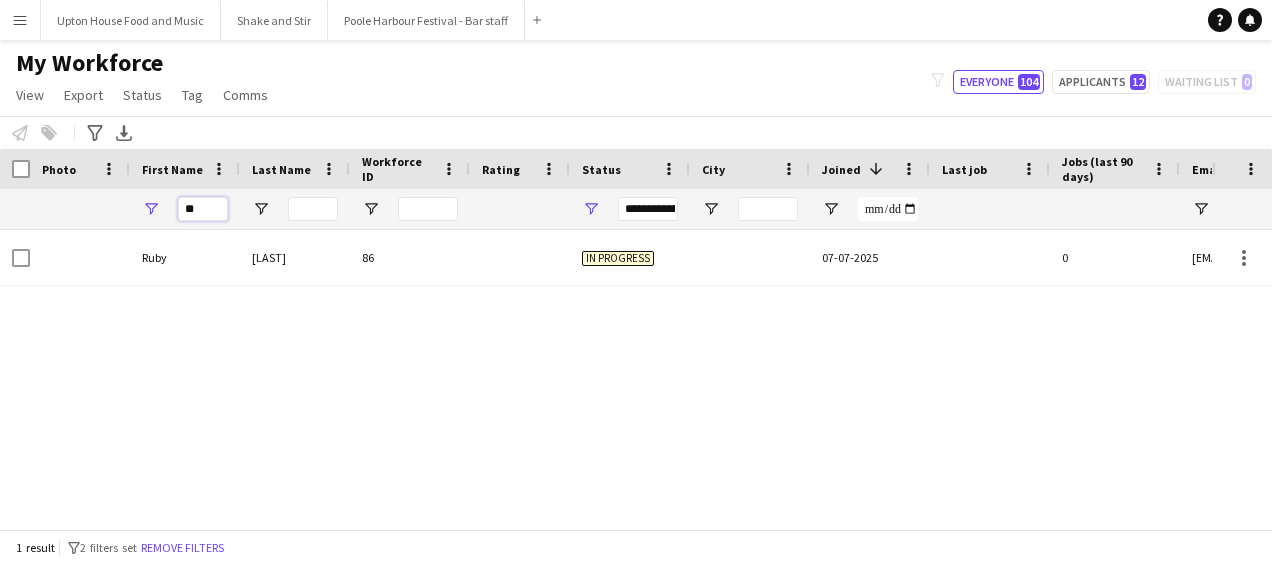 type on "*" 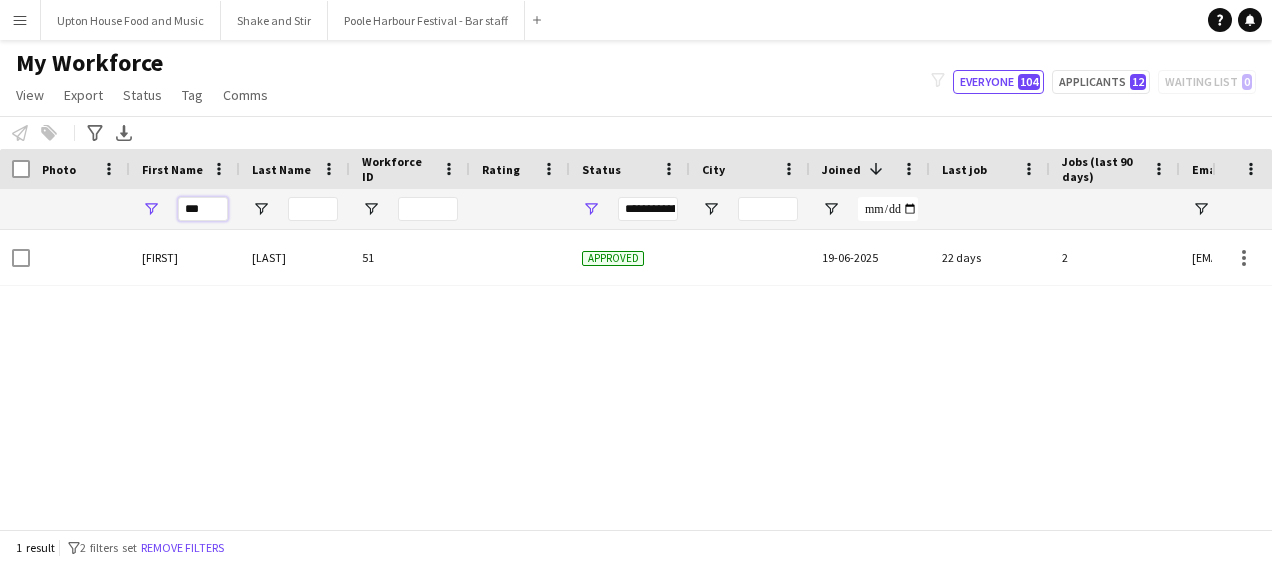 type on "***" 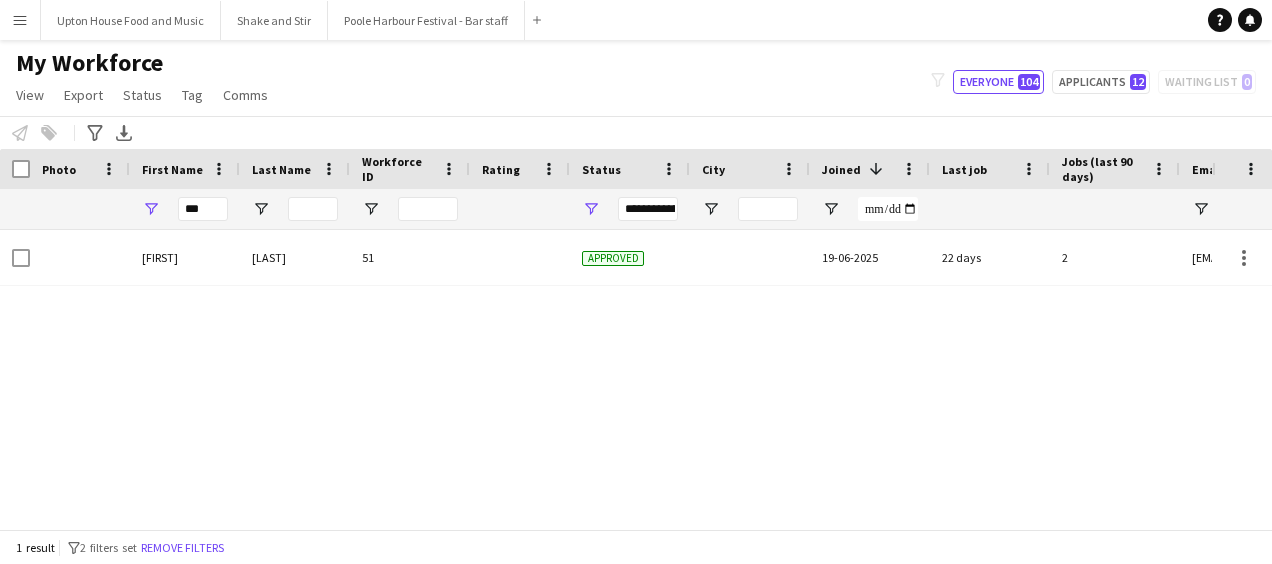 click on "Menu" at bounding box center (20, 20) 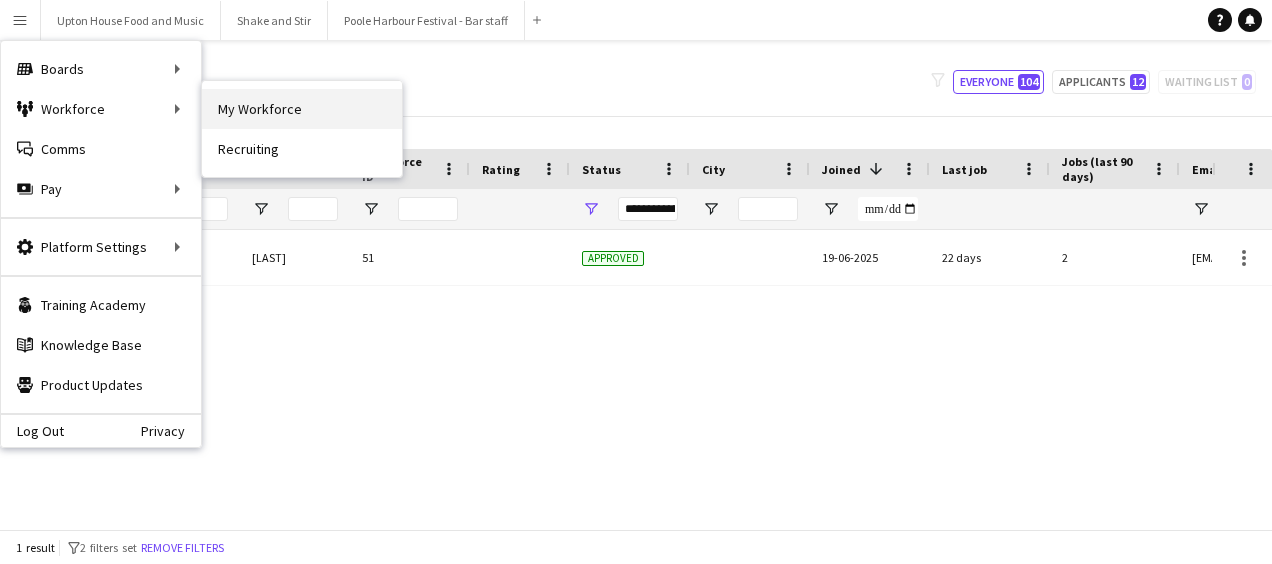 click on "My Workforce" at bounding box center (302, 109) 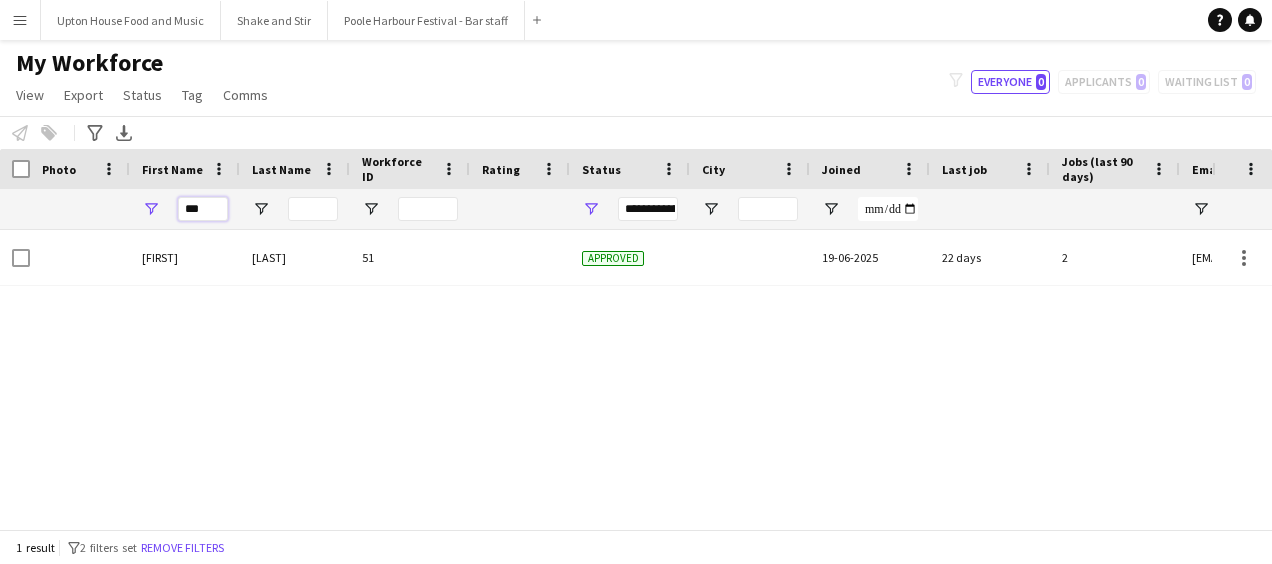 click on "***" at bounding box center [203, 209] 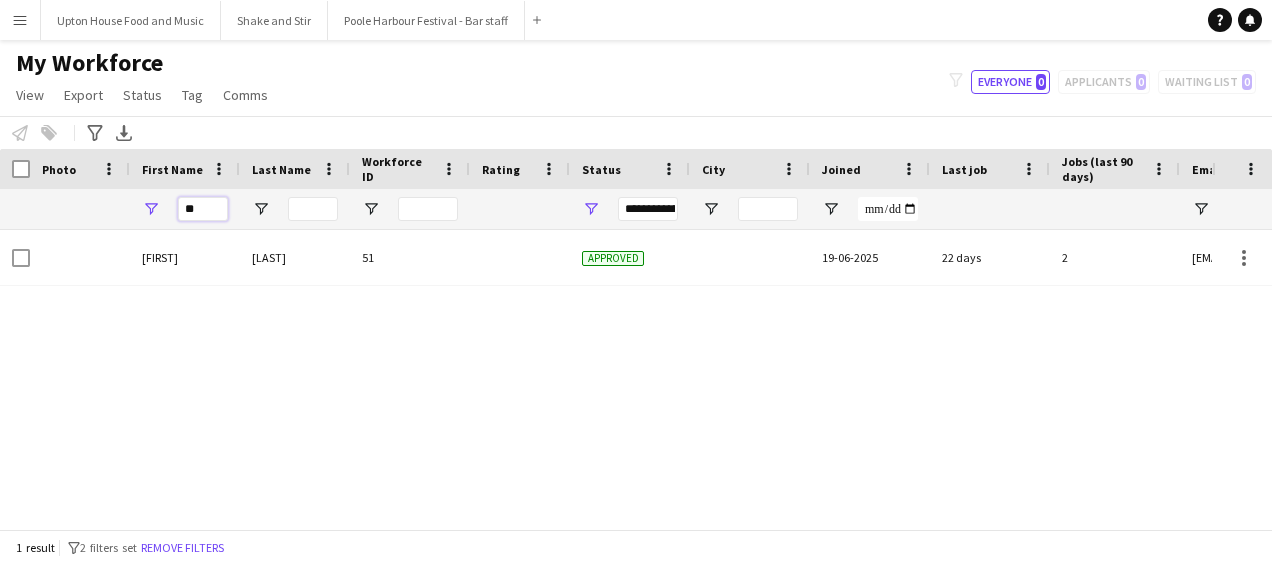 type on "*" 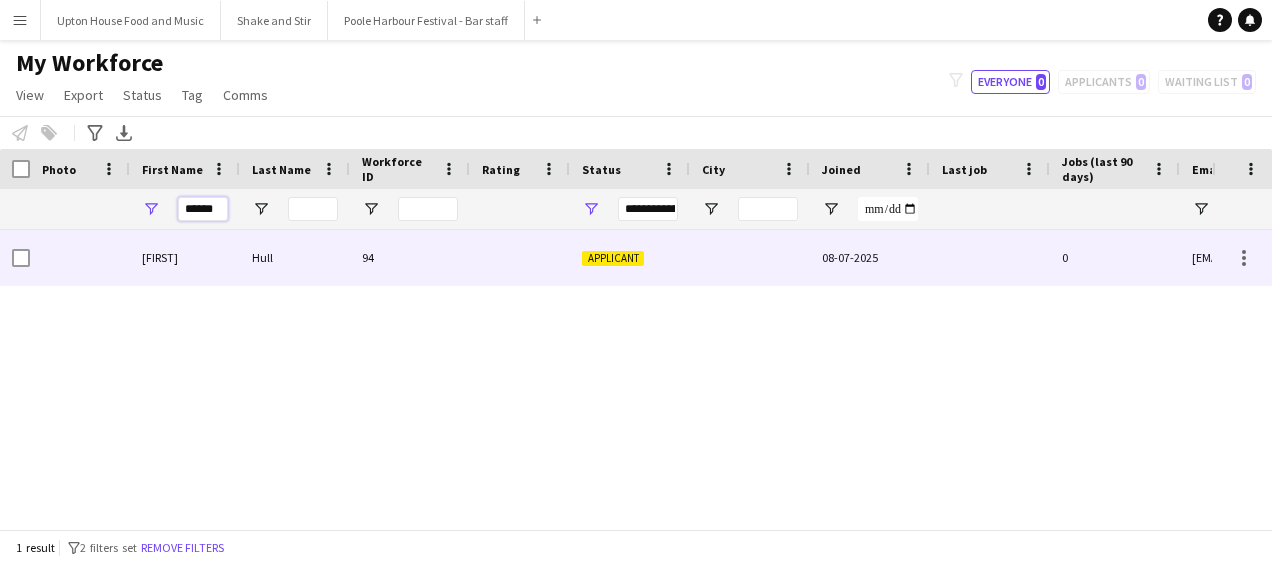 type on "******" 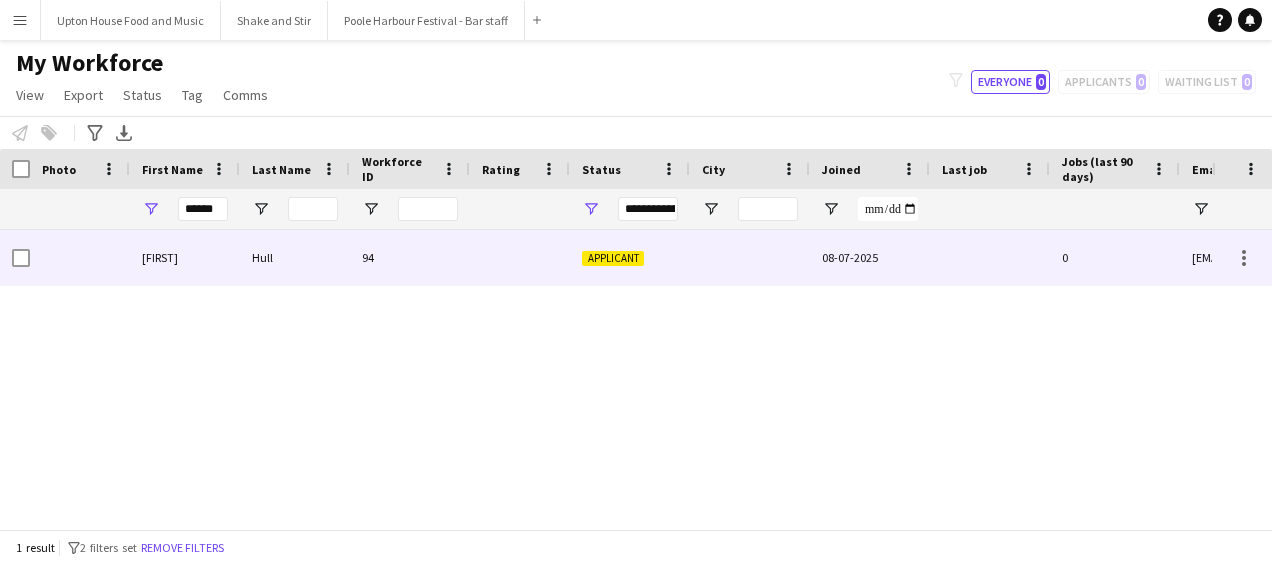 click on "94" at bounding box center (410, 257) 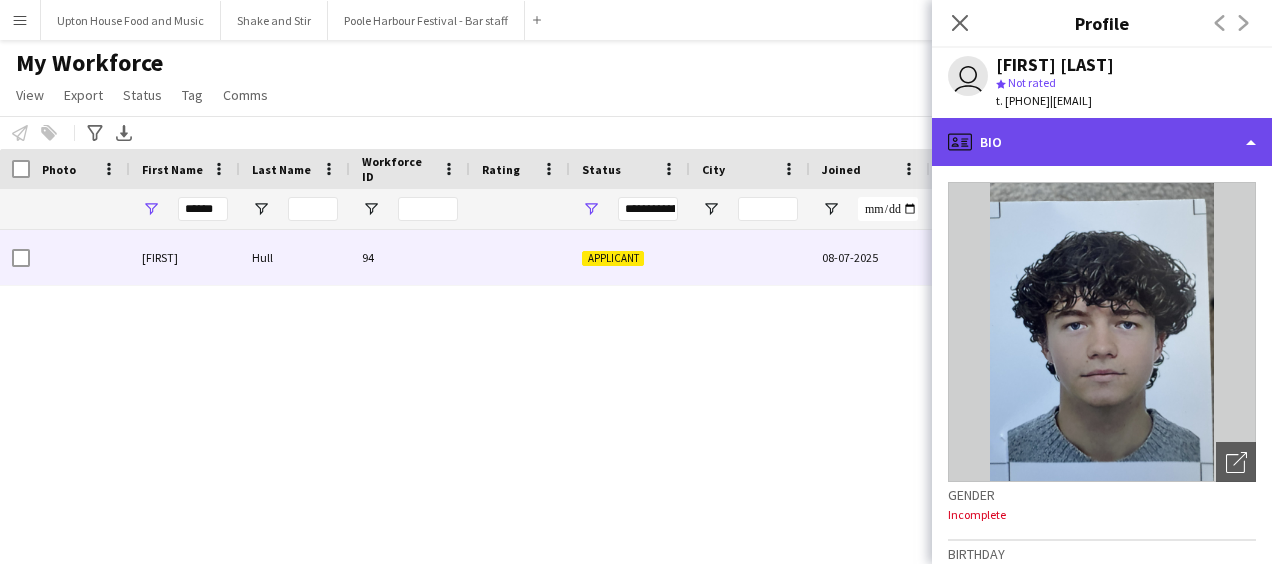 click on "profile
Bio" 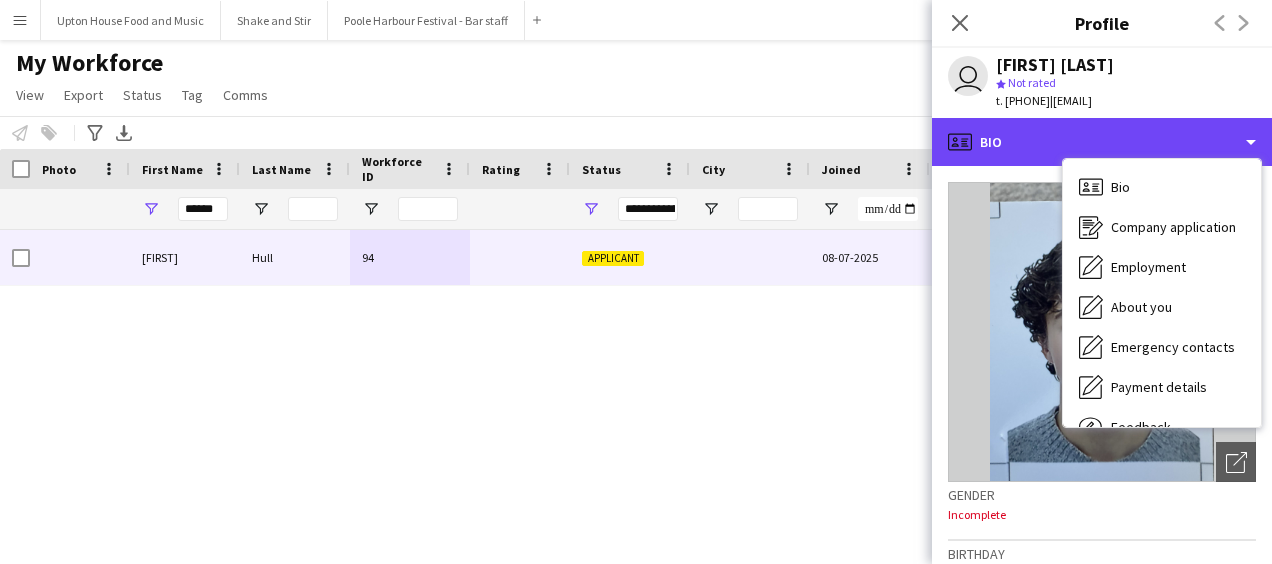 scroll, scrollTop: 68, scrollLeft: 0, axis: vertical 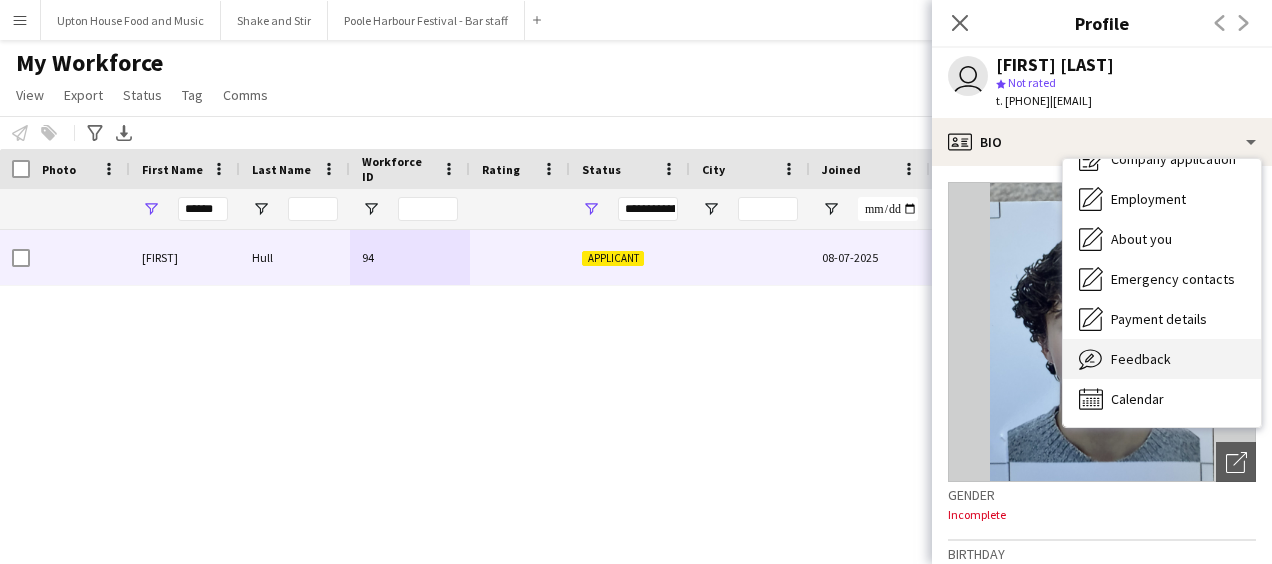 click on "Feedback" at bounding box center [1141, 359] 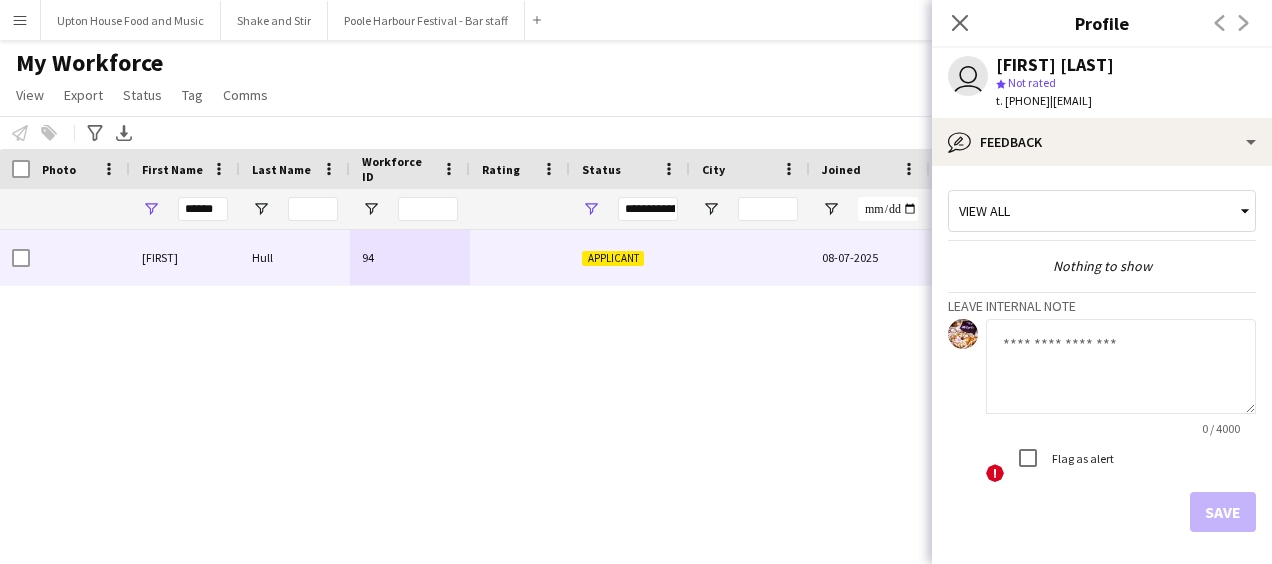 click 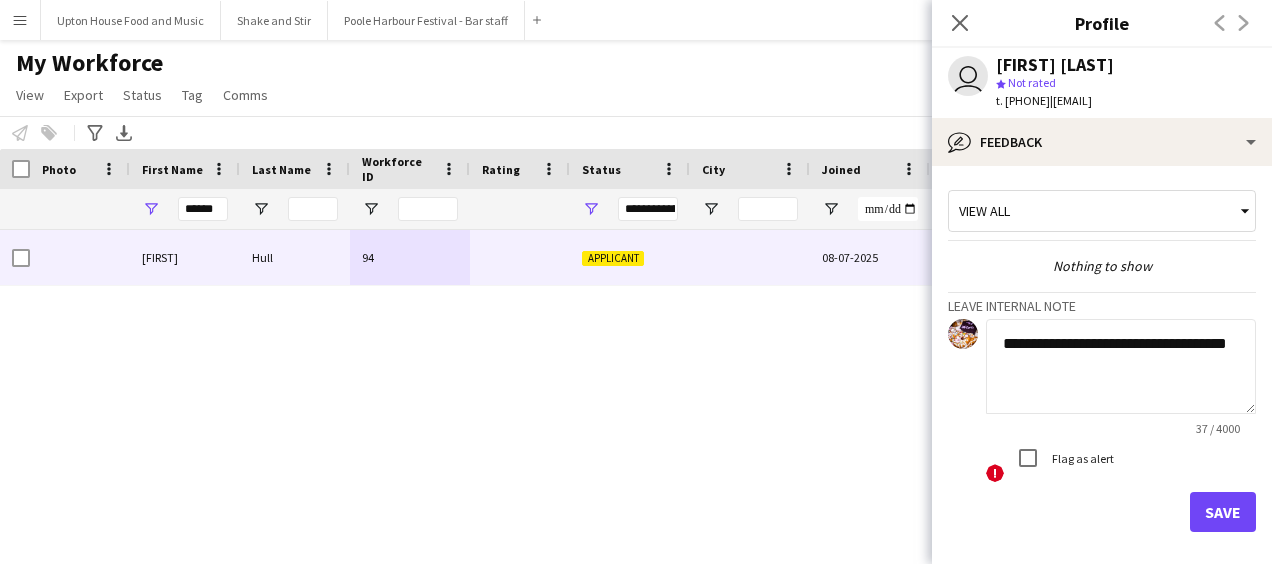 type on "**********" 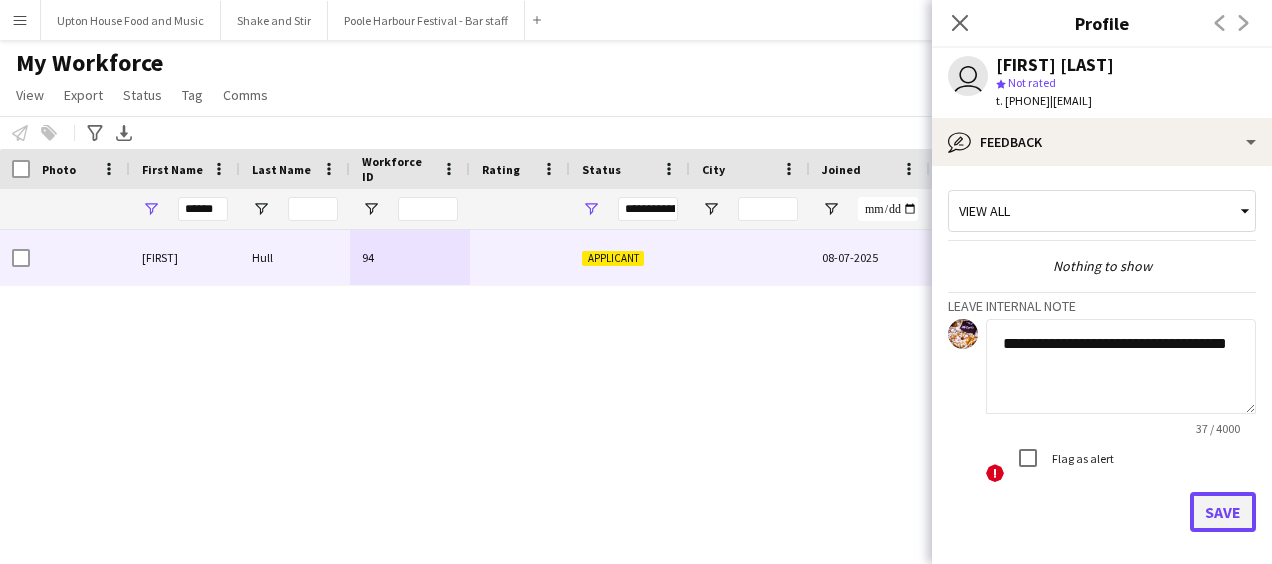 click on "Save" 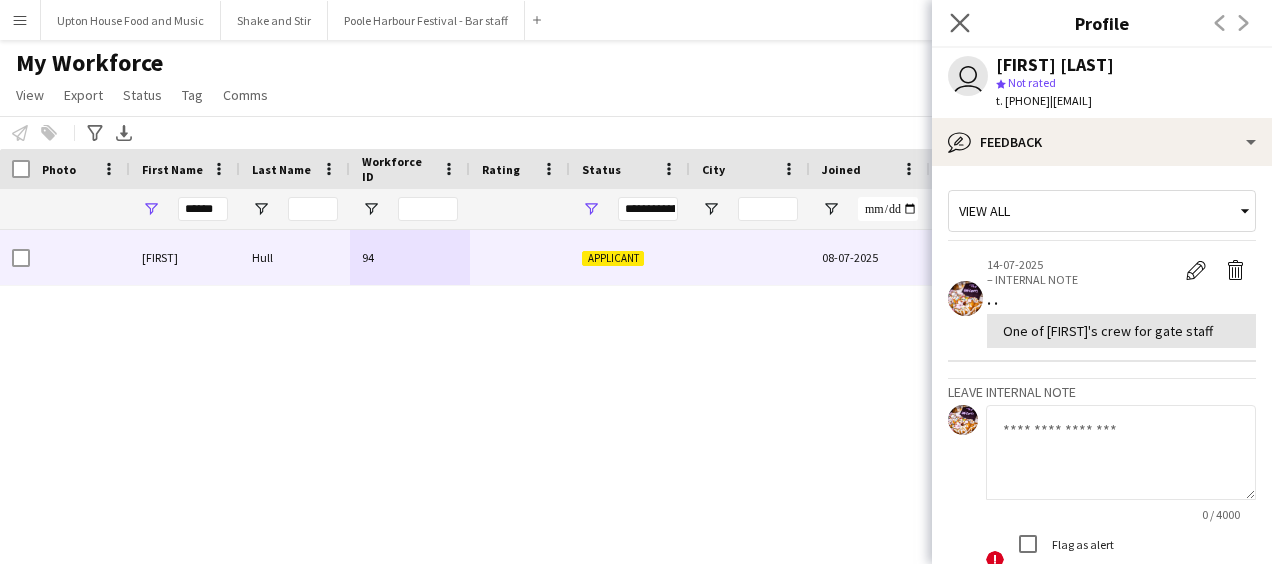 click on "Close pop-in" 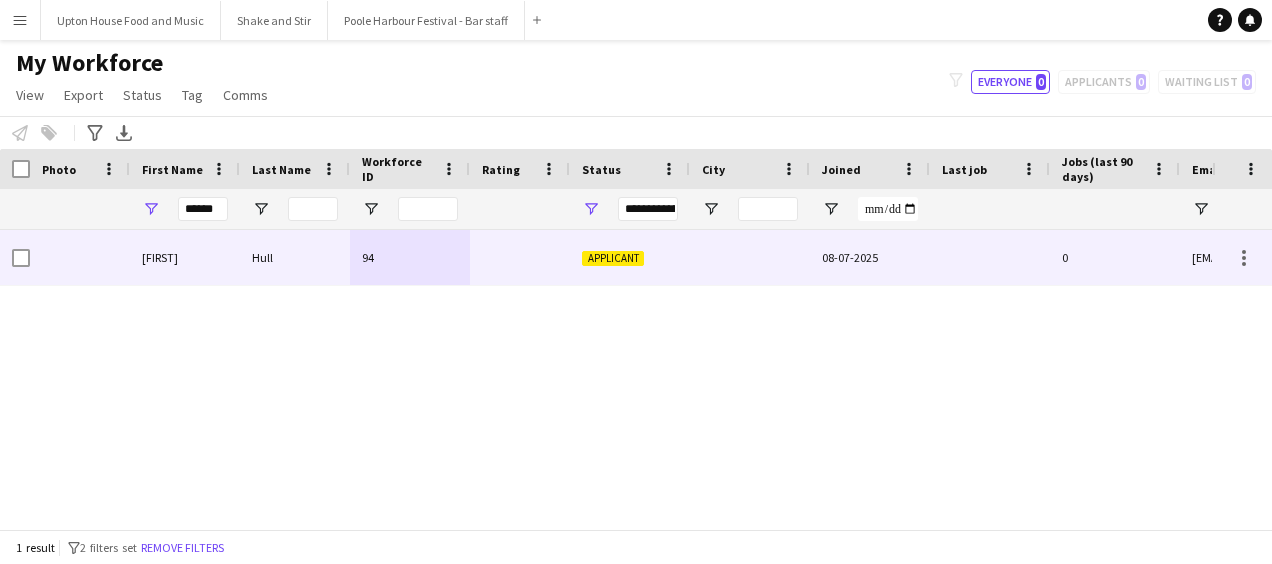 click at bounding box center [990, 257] 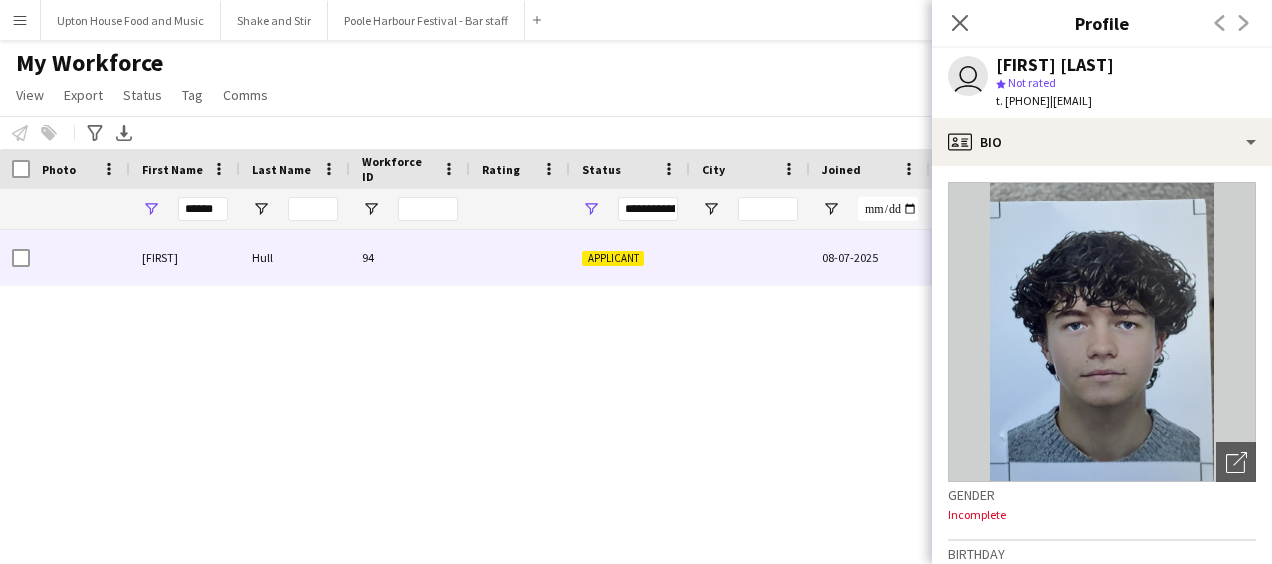 drag, startPoint x: 1090, startPoint y: 102, endPoint x: 1234, endPoint y: 109, distance: 144.17004 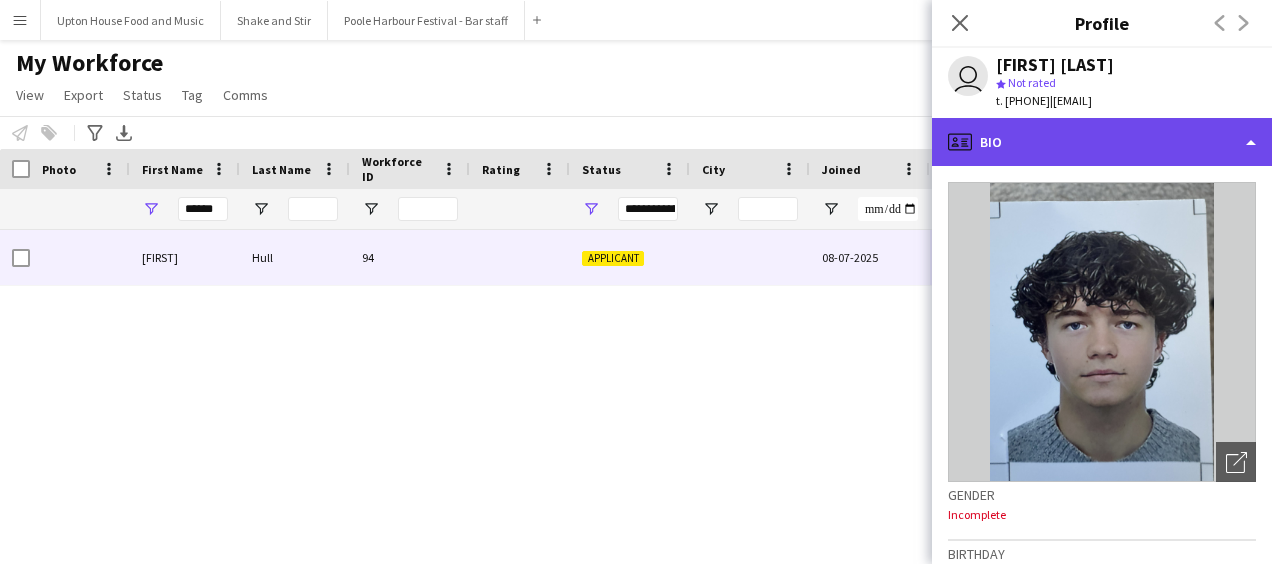 click on "profile
Bio" 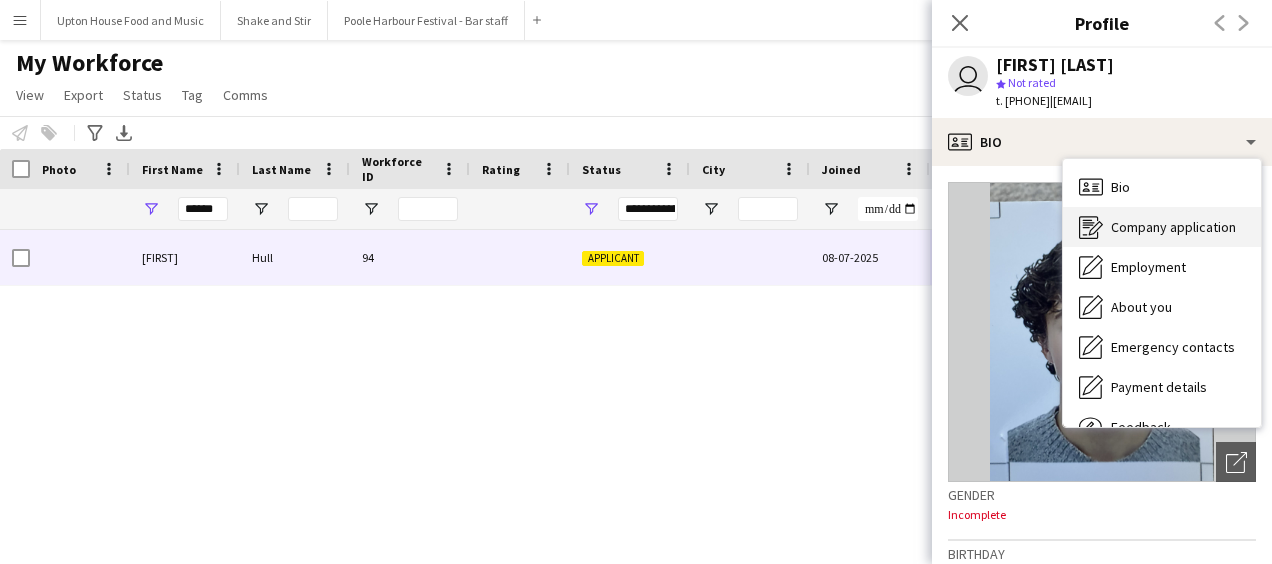 click on "Company application" at bounding box center [1173, 227] 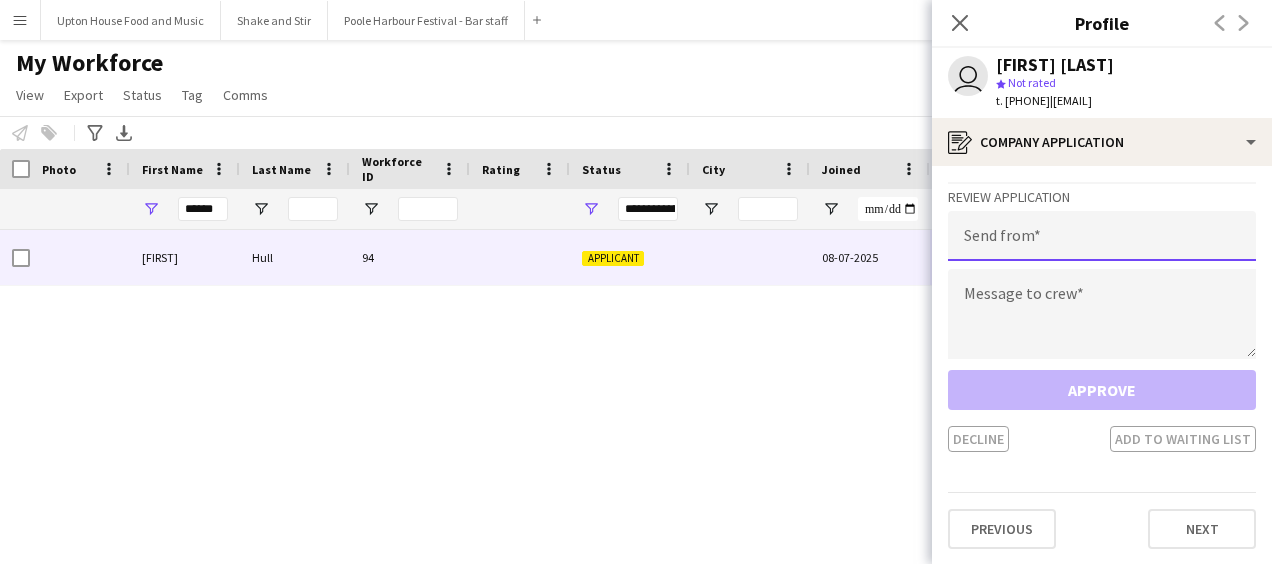 click 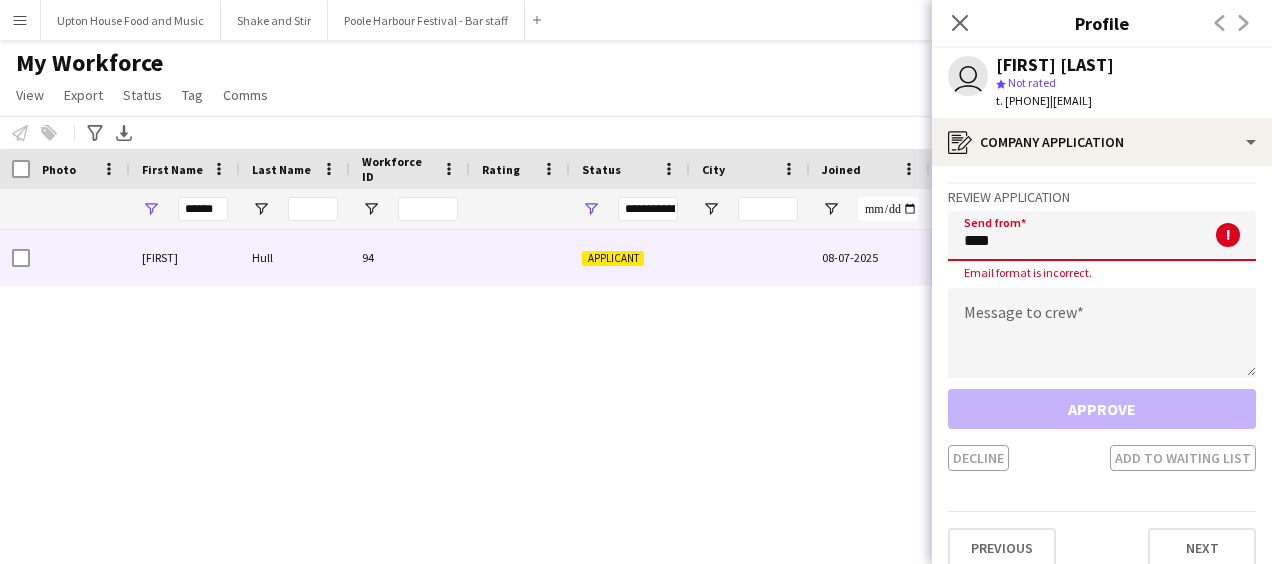 type on "**********" 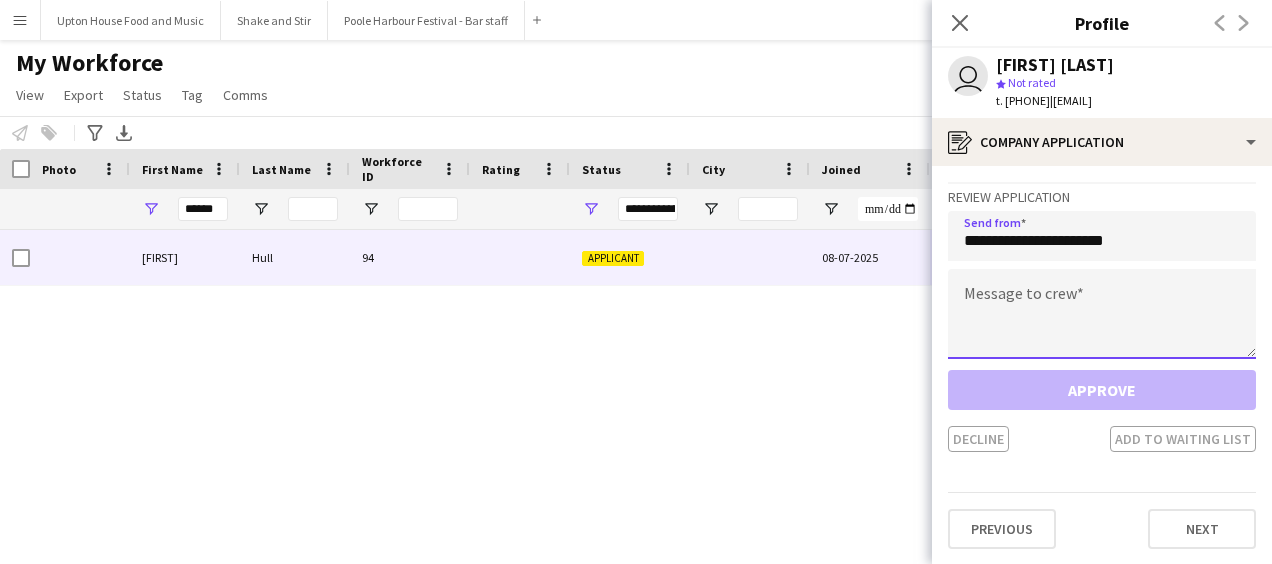 click 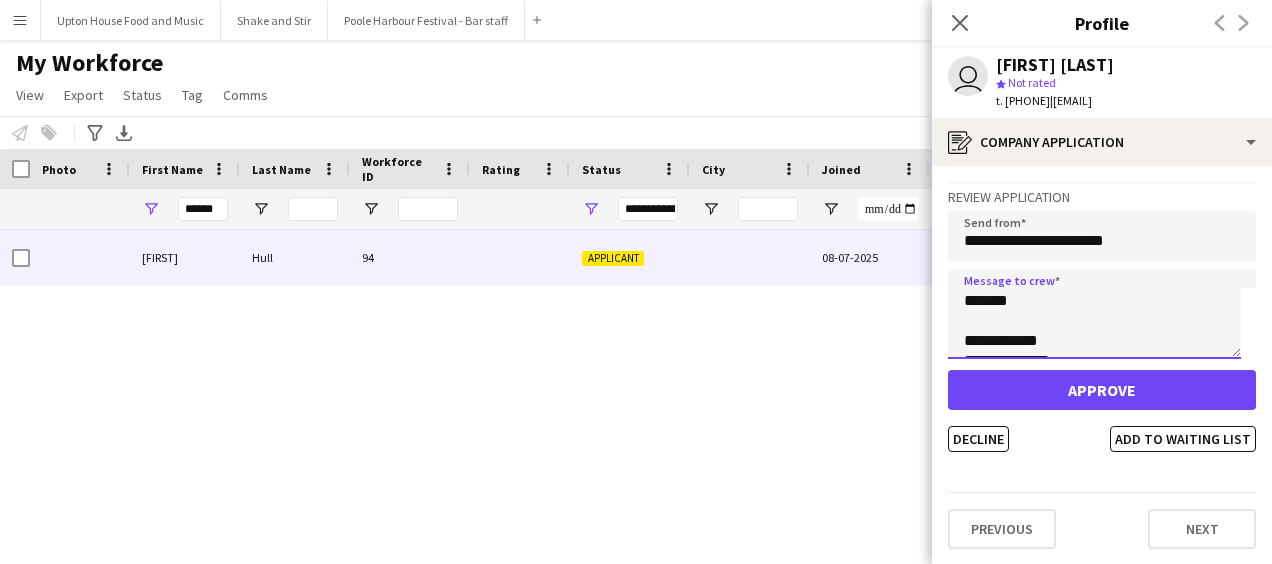 scroll, scrollTop: 0, scrollLeft: 0, axis: both 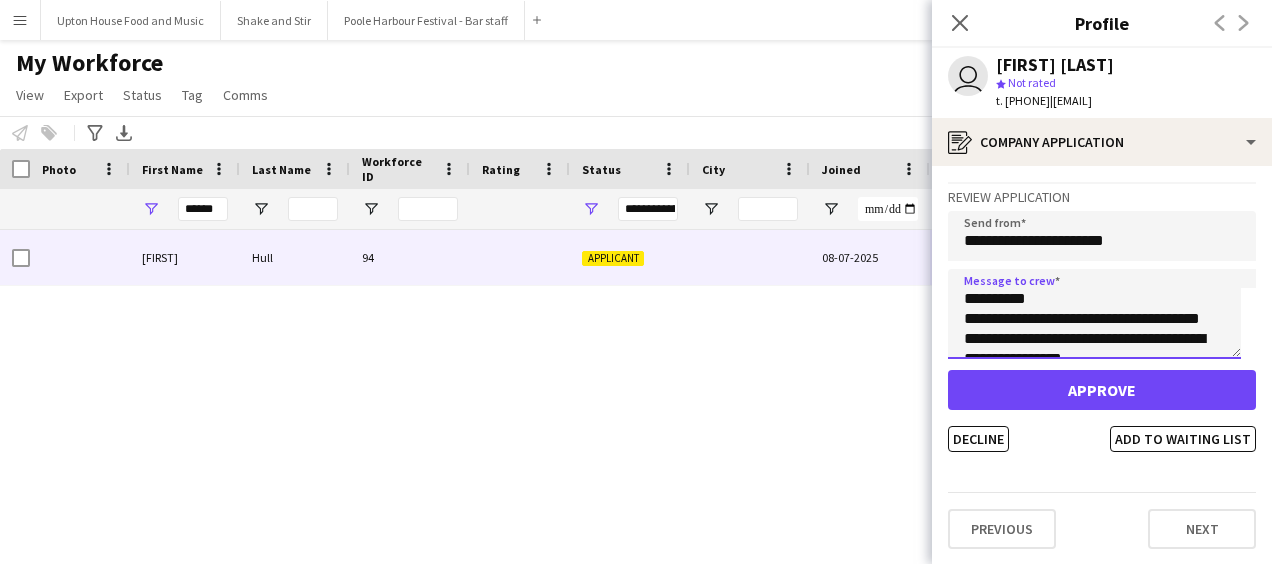 click on "**********" 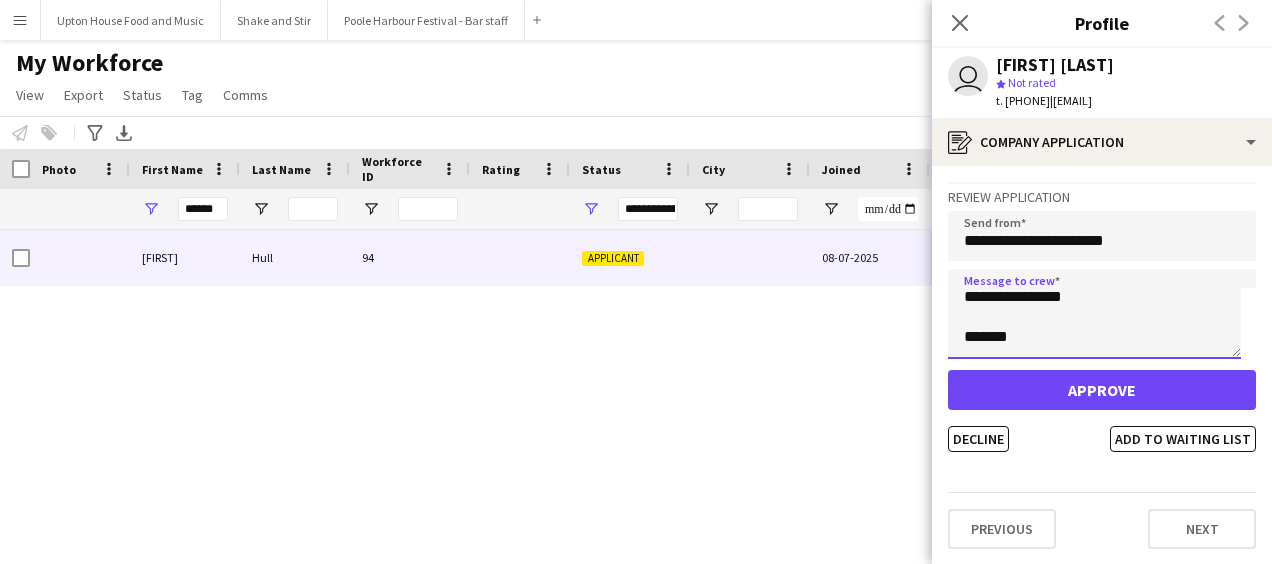 scroll, scrollTop: 160, scrollLeft: 0, axis: vertical 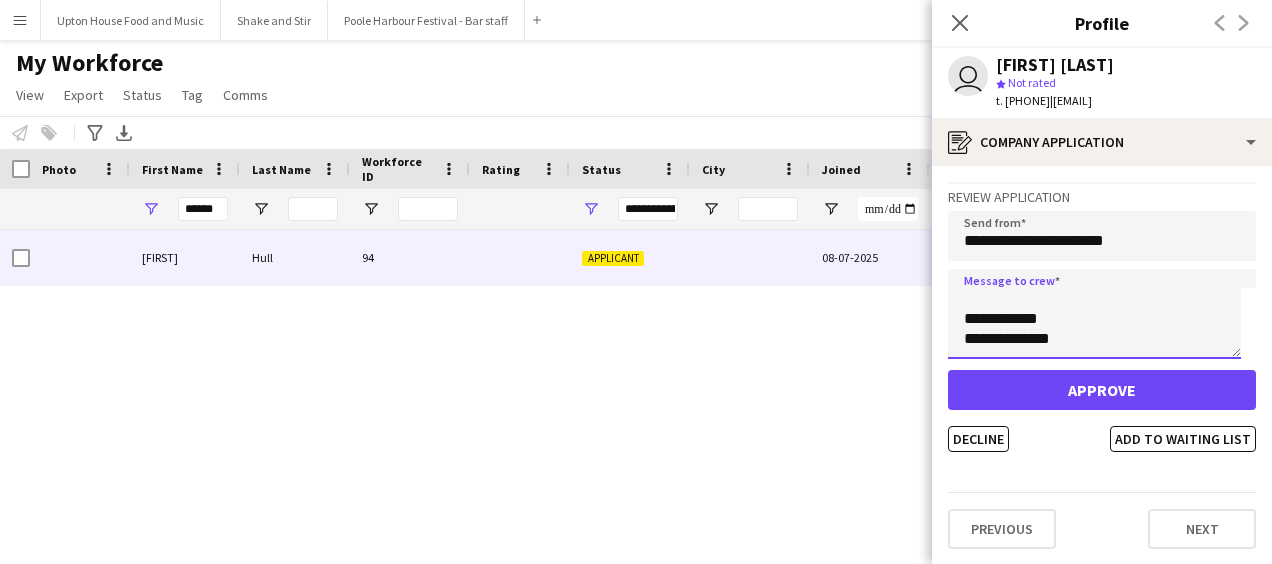 type on "**********" 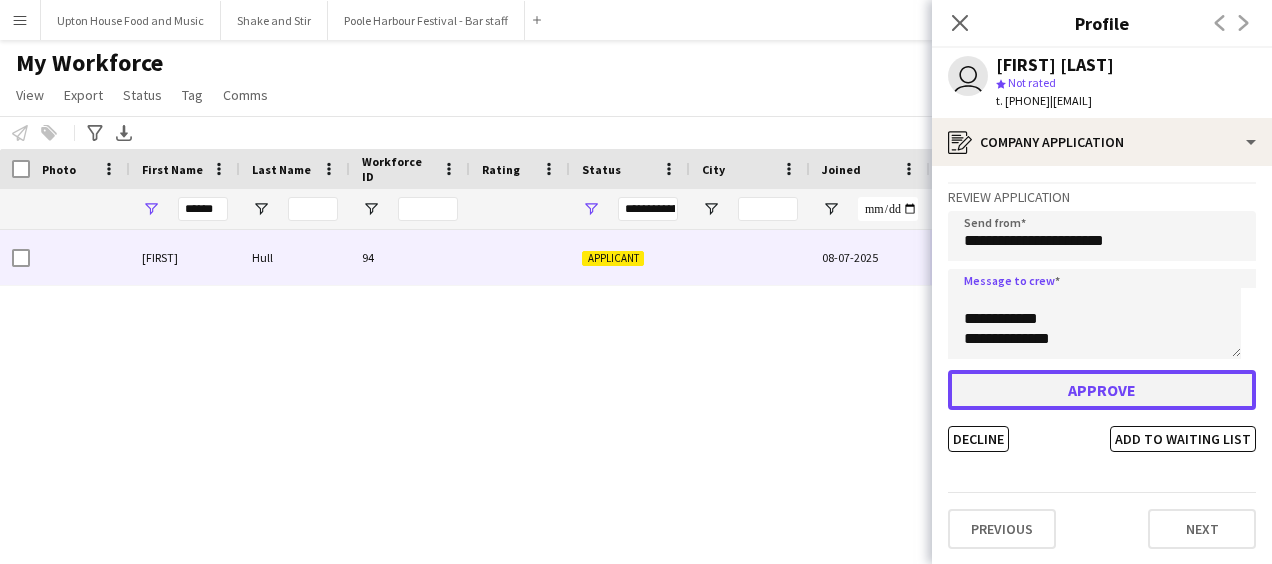 click on "Approve" 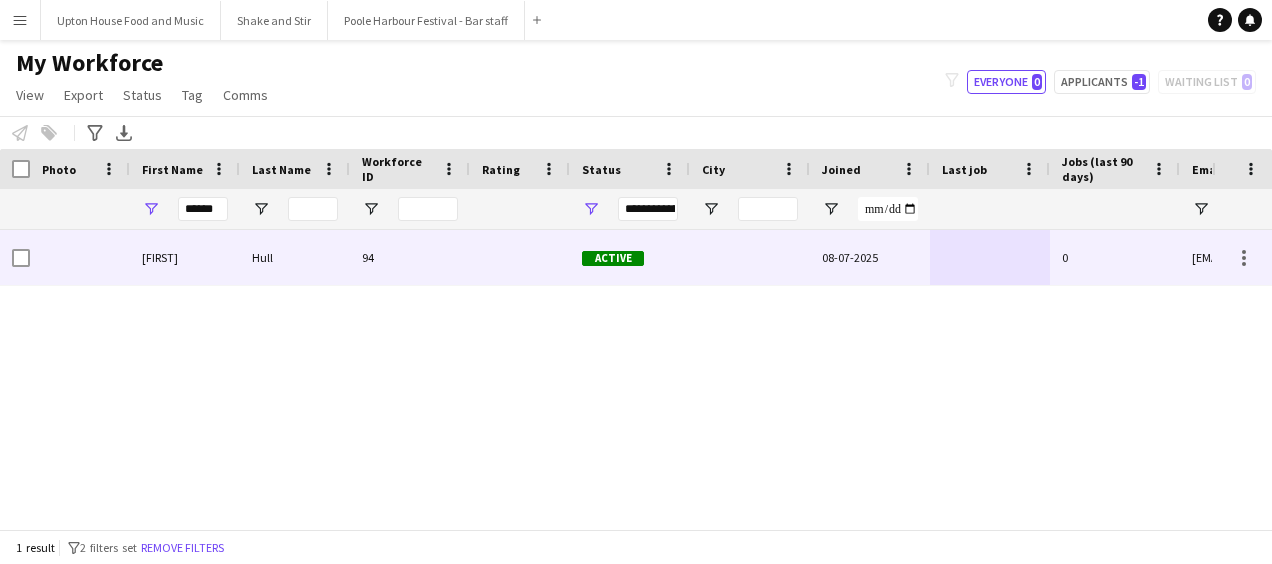 click at bounding box center [520, 257] 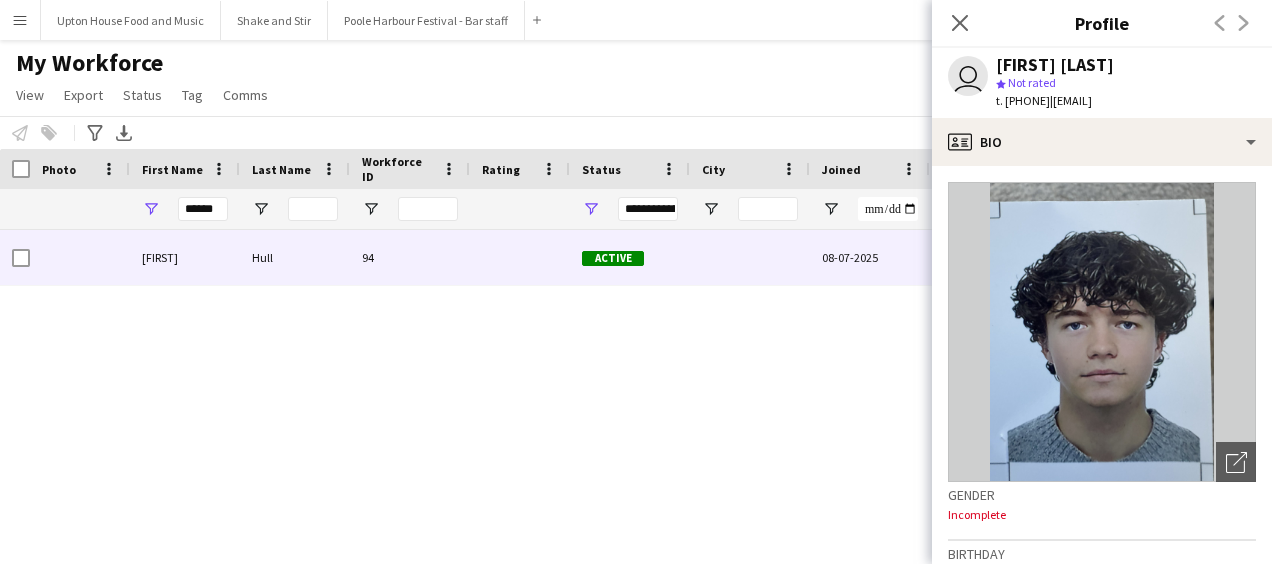 click on "Menu" at bounding box center [20, 20] 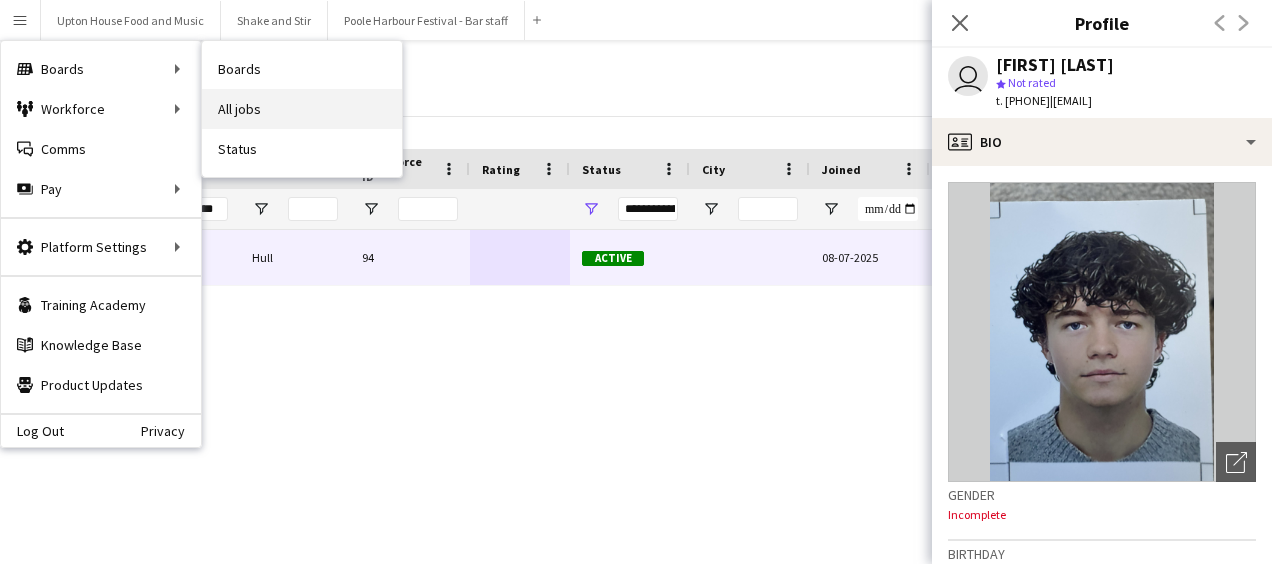 click on "All jobs" at bounding box center [302, 109] 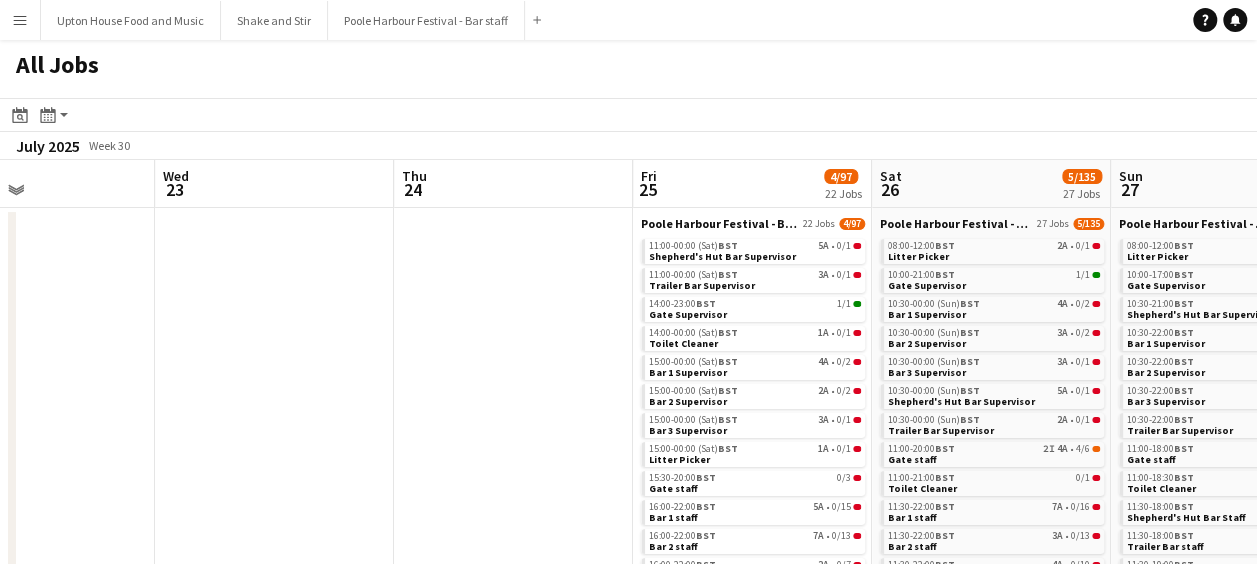 scroll, scrollTop: 0, scrollLeft: 560, axis: horizontal 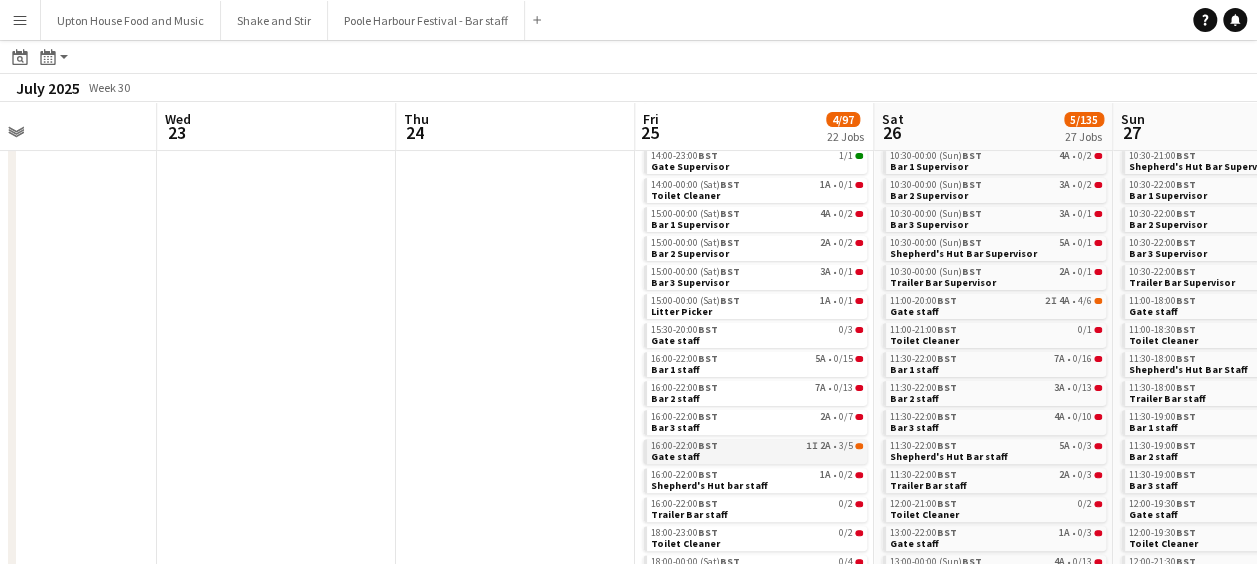 click on "16:00-22:00    BST   1I   2A   •   3/5" at bounding box center (757, 446) 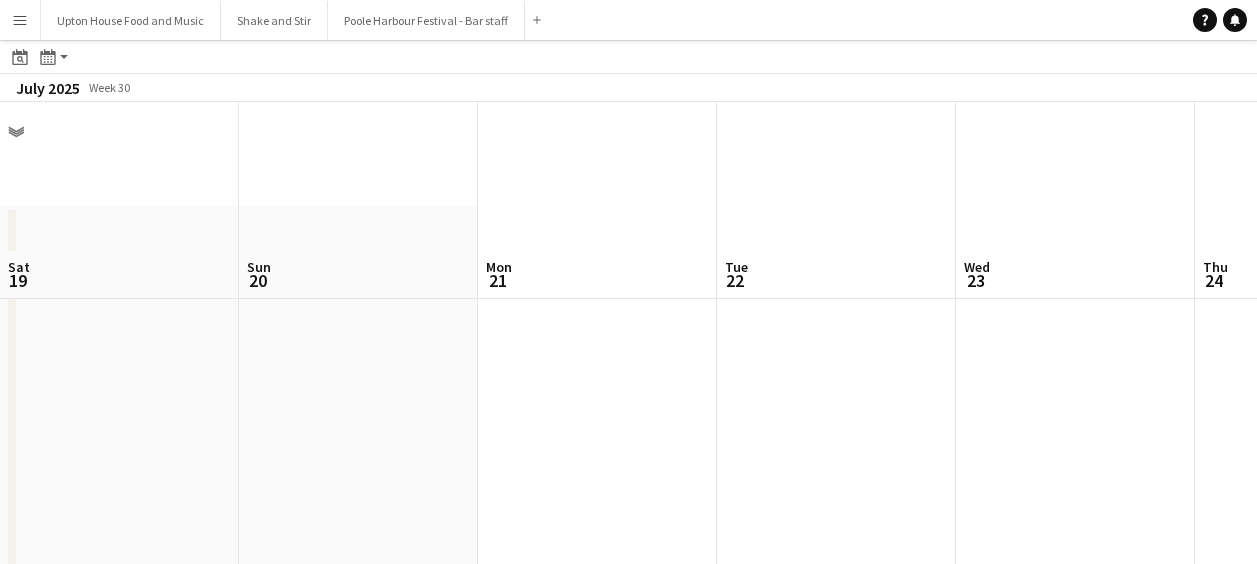 scroll, scrollTop: 149, scrollLeft: 0, axis: vertical 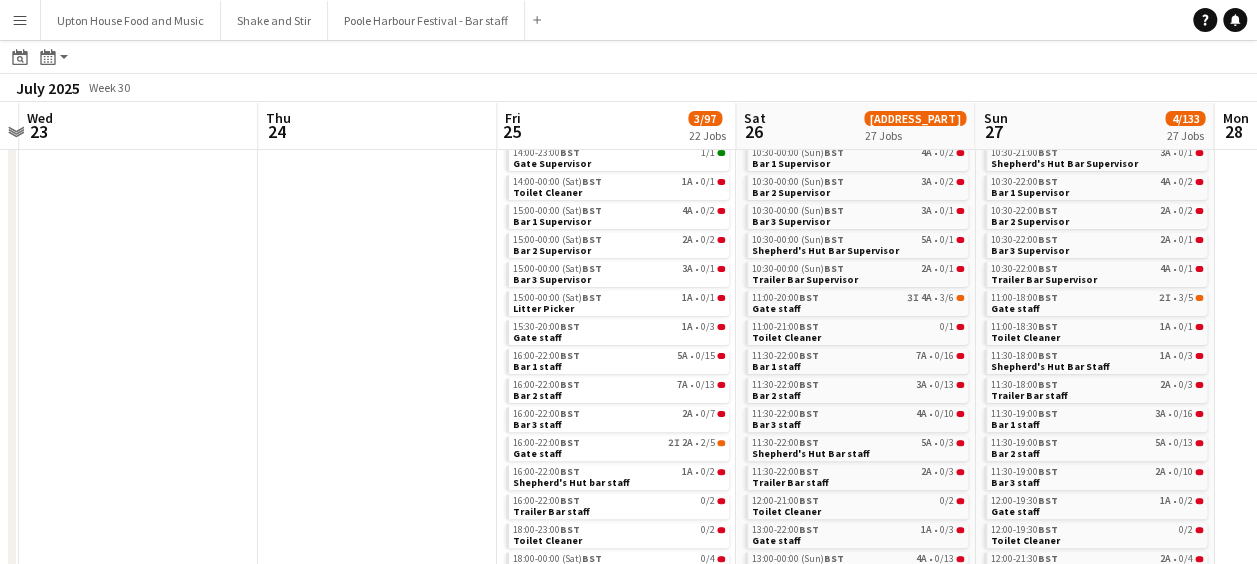 click on "Menu" at bounding box center [20, 20] 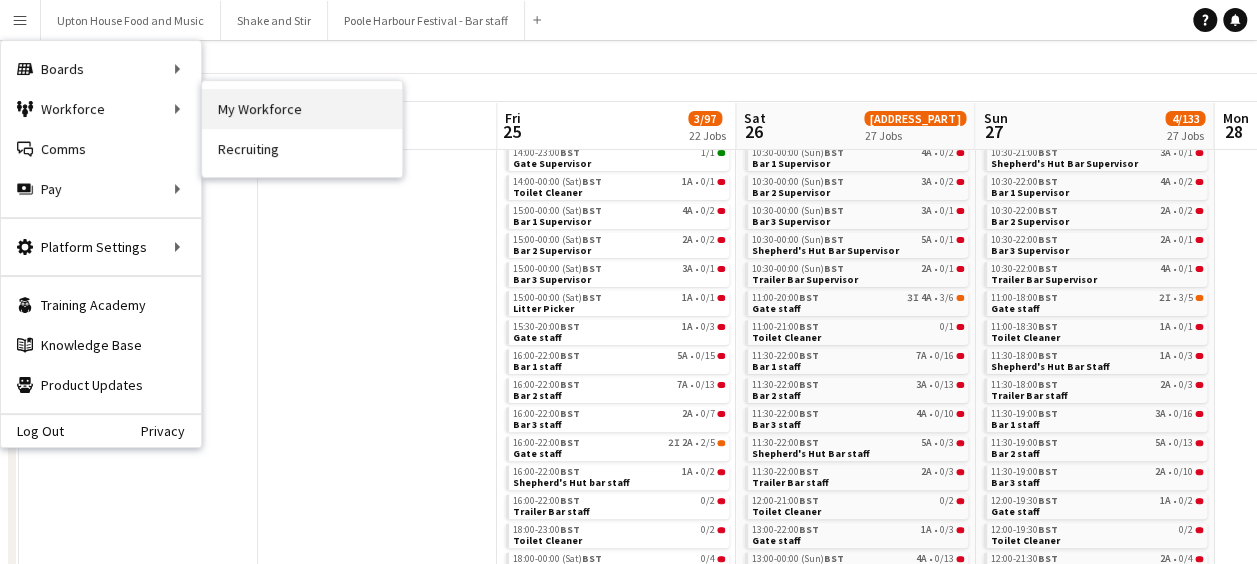 click on "My Workforce" at bounding box center [302, 109] 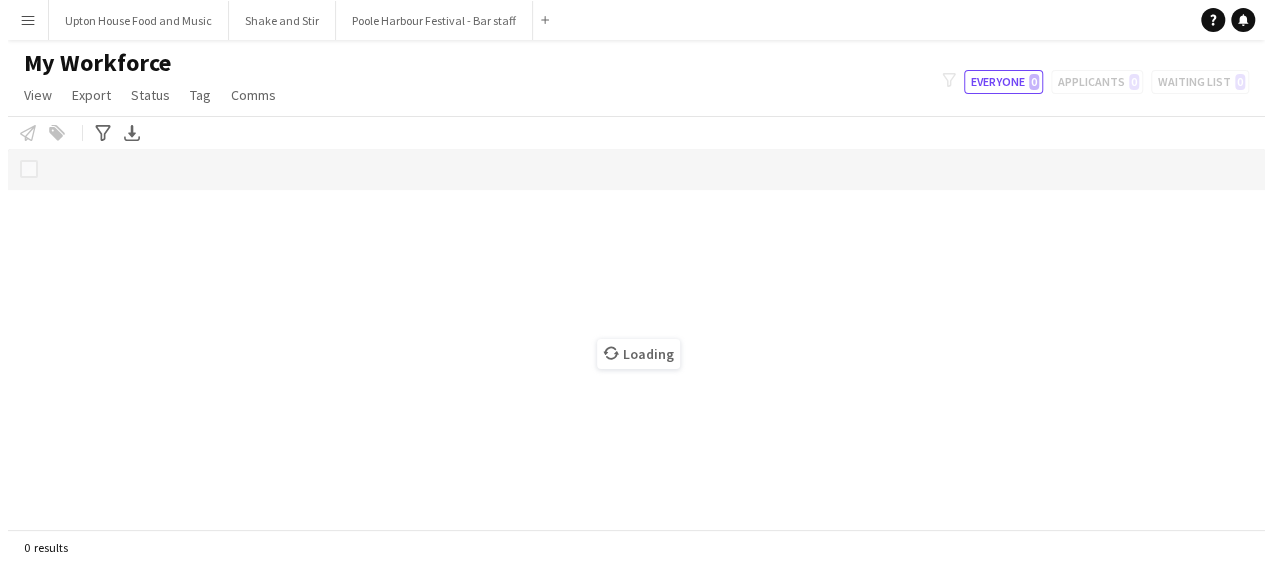 scroll, scrollTop: 0, scrollLeft: 0, axis: both 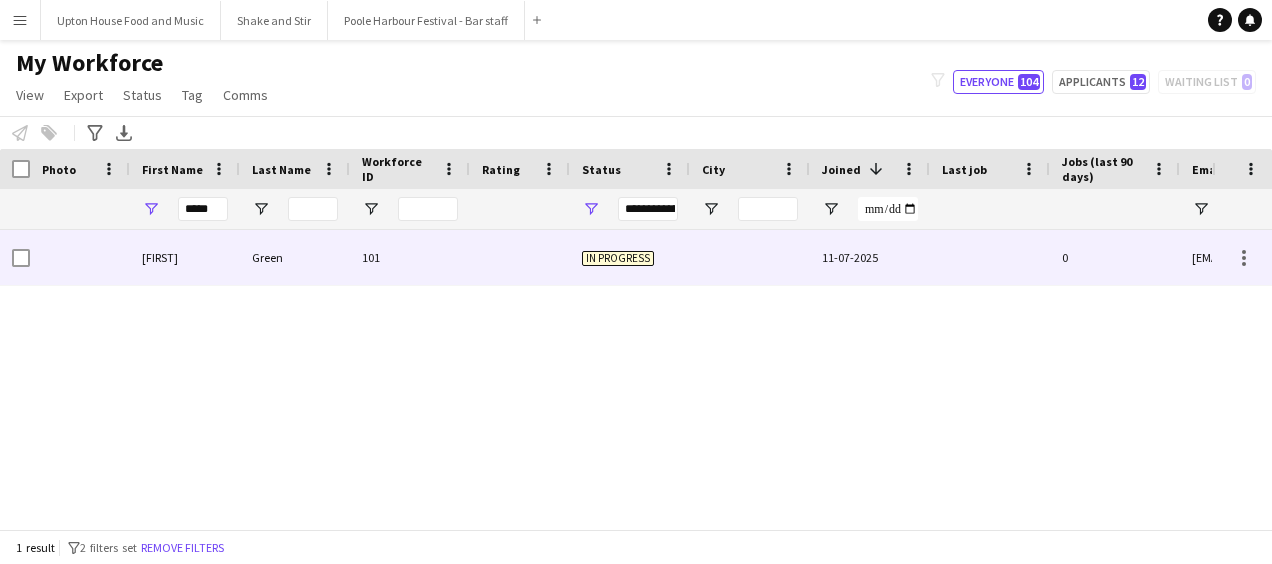 click at bounding box center (750, 257) 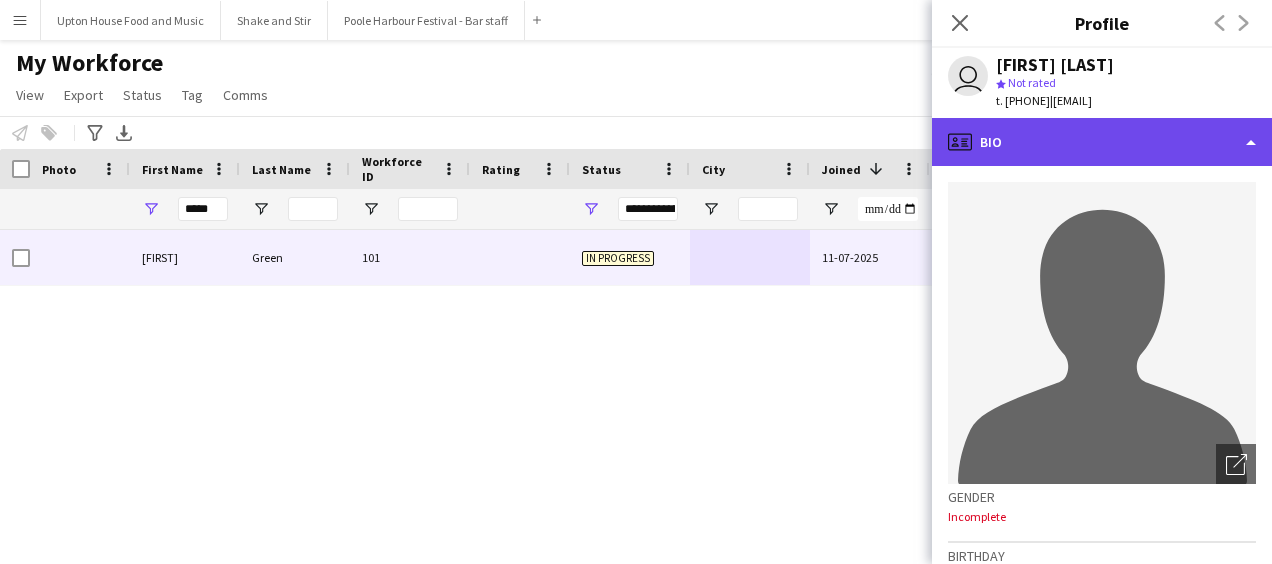 click on "profile
Bio" 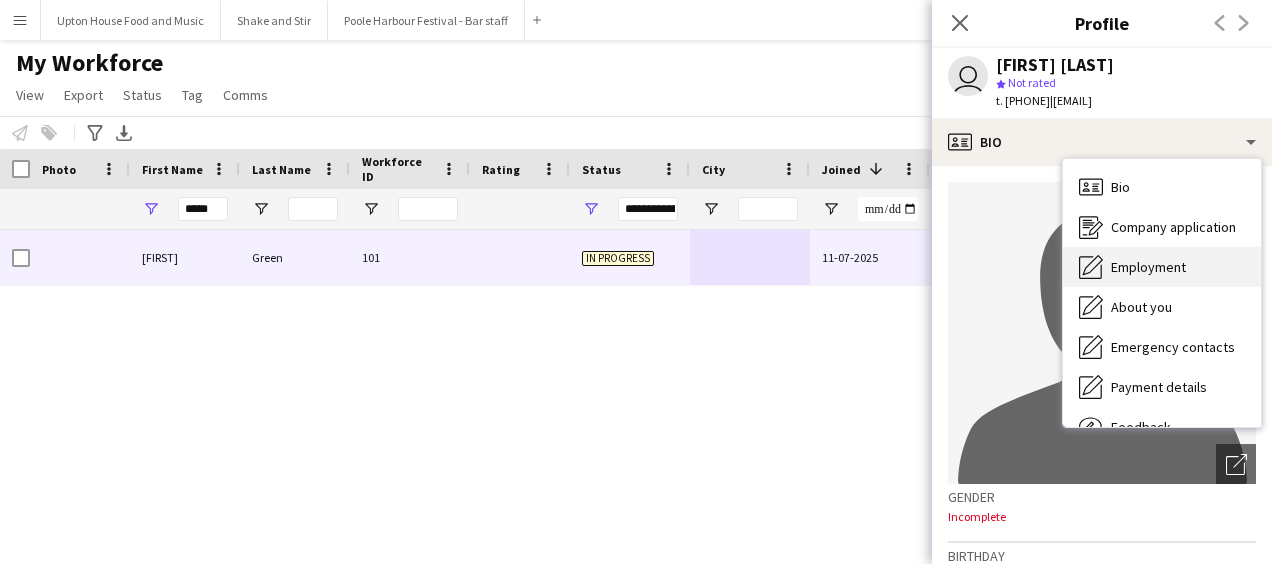 click on "Employment" at bounding box center (1148, 267) 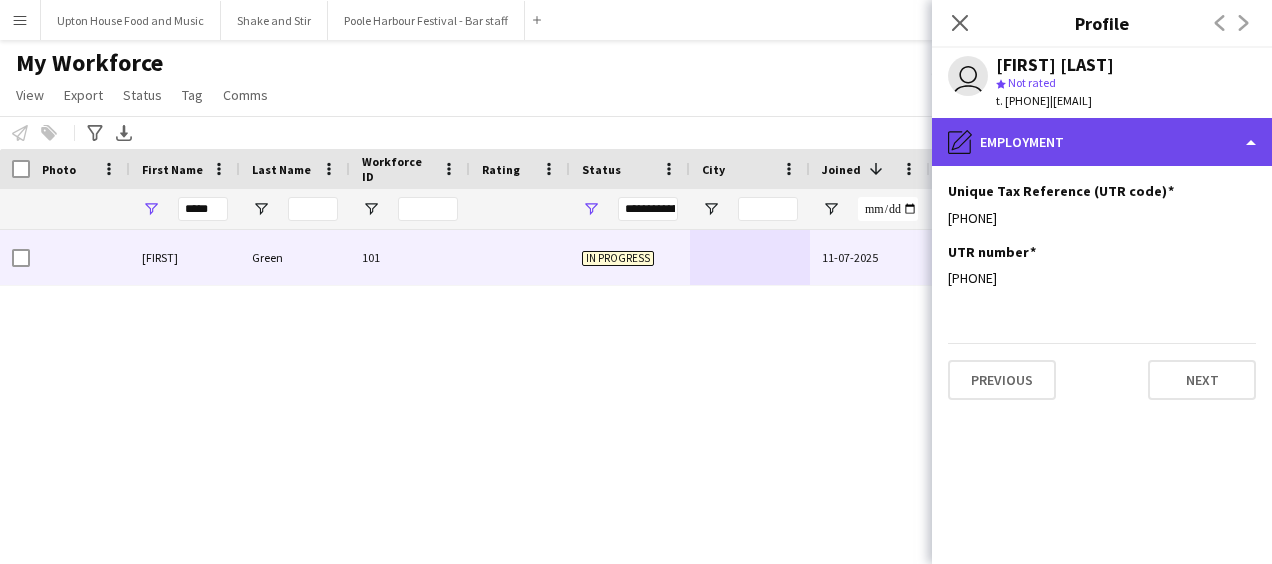 click on "pencil4
Employment" 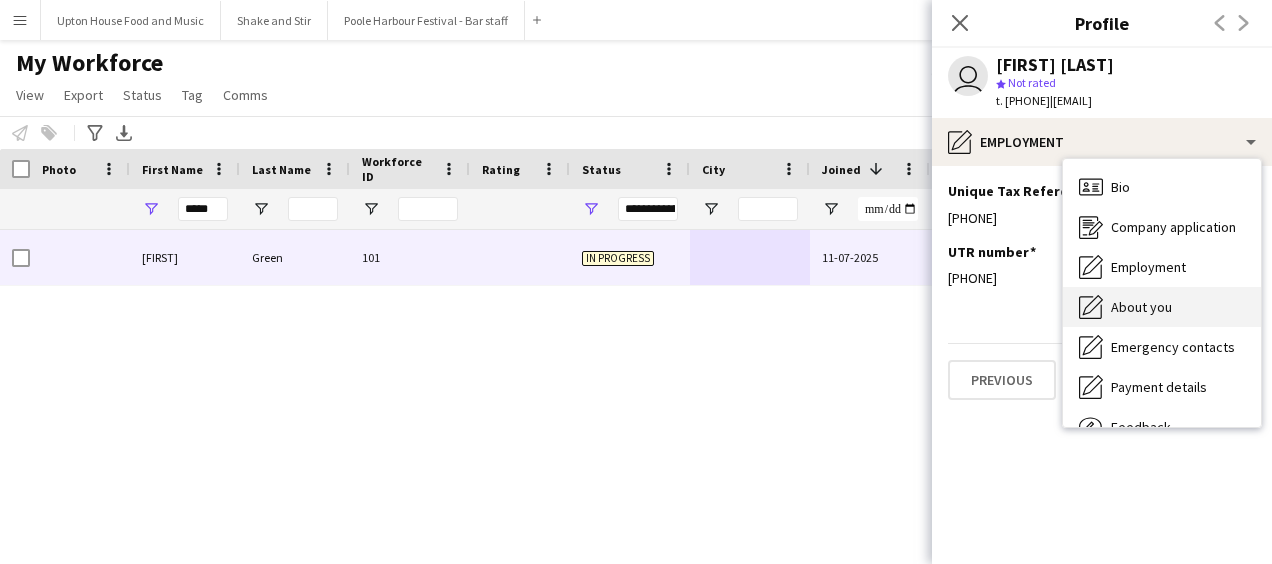 click on "About you" at bounding box center (1141, 307) 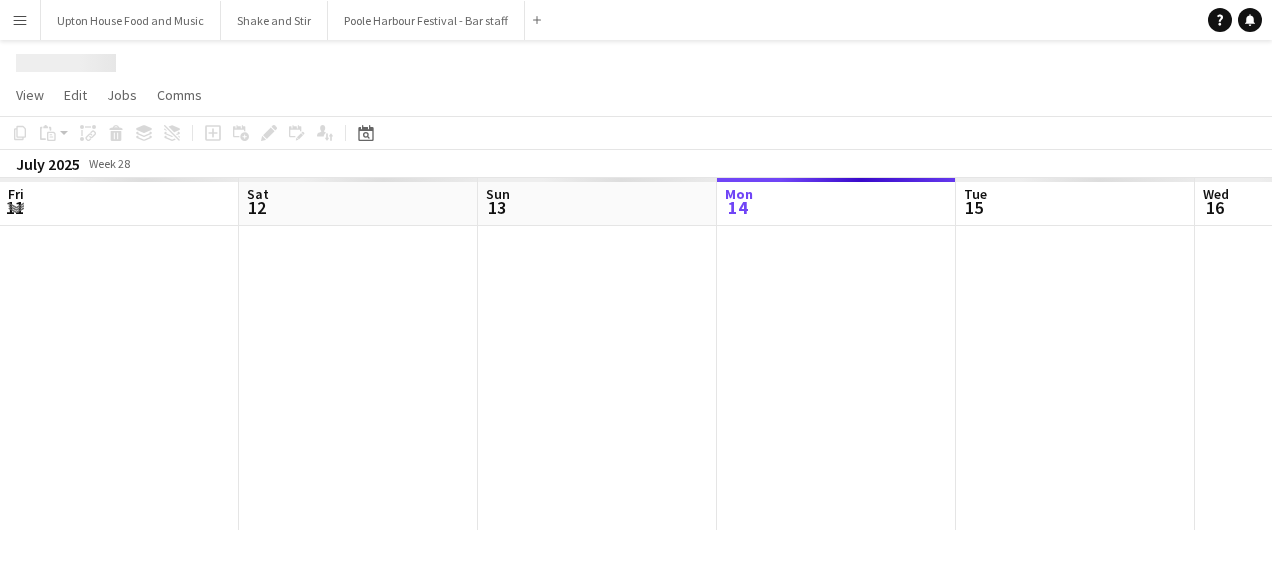 scroll, scrollTop: 0, scrollLeft: 0, axis: both 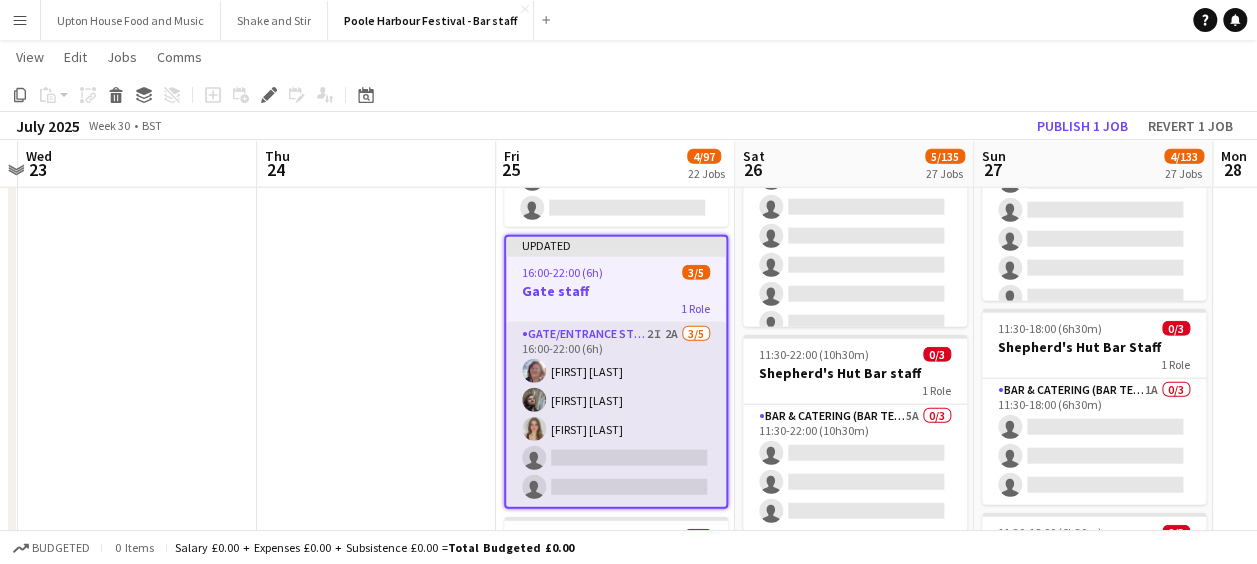 click on "Gate/Entrance staff   2I   2A   3/5   16:00-22:00 (6h)
[FIRST] [LAST] [FIRST] [LAST]
single-neutral-actions
single-neutral-actions" at bounding box center (616, 415) 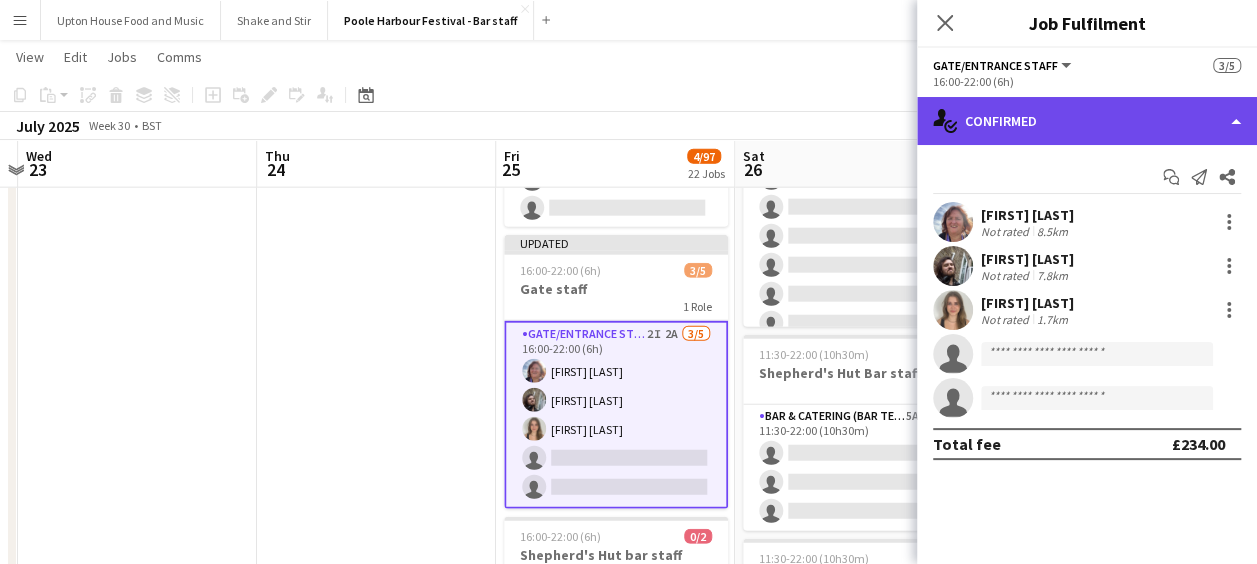 click on "single-neutral-actions-check-2
Confirmed" 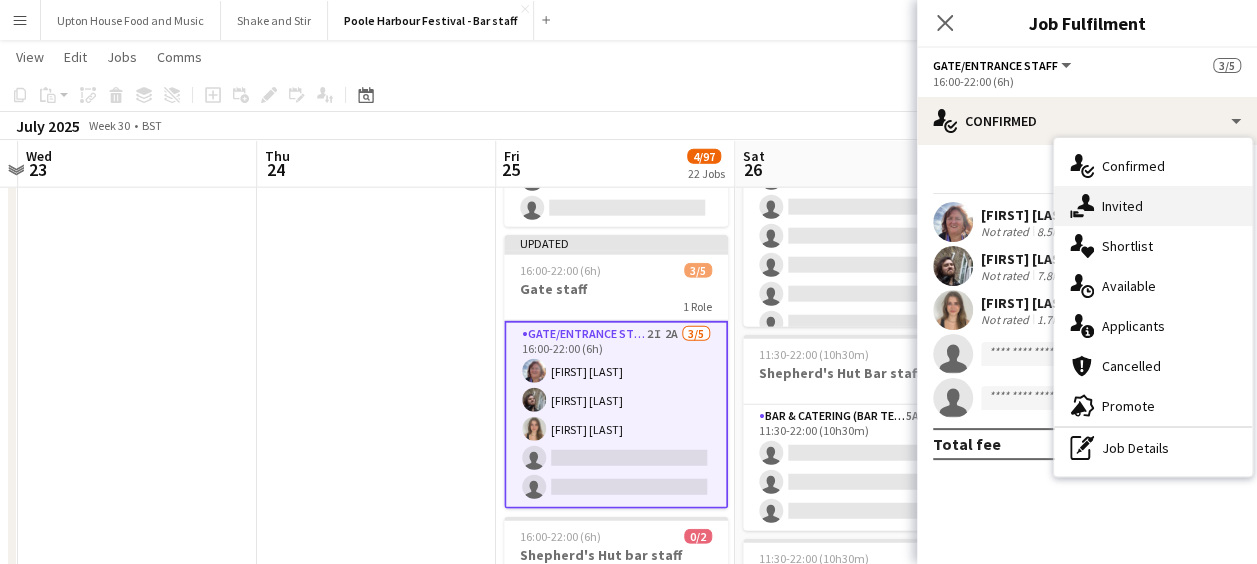 click on "single-neutral-actions-share-1
Invited" at bounding box center [1153, 206] 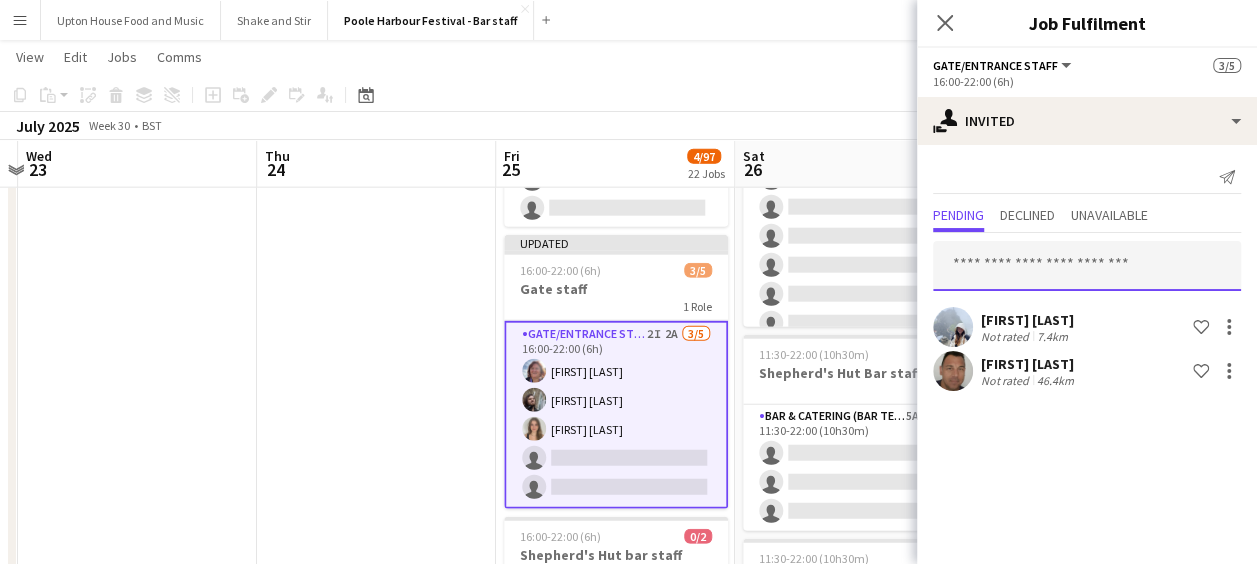 click at bounding box center [1087, 266] 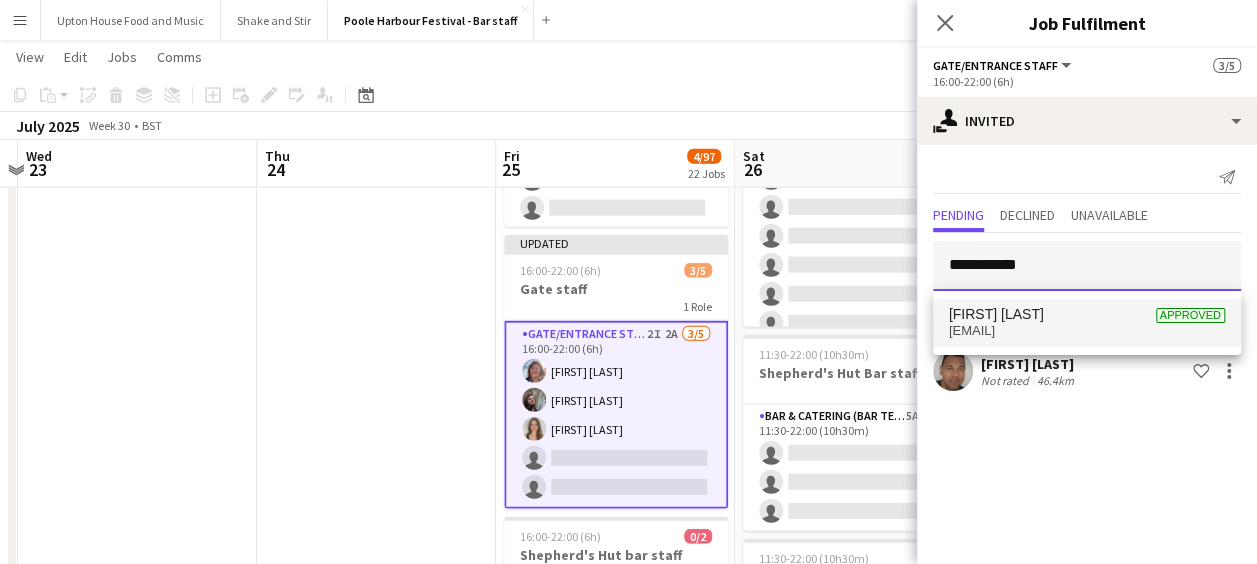 type on "**********" 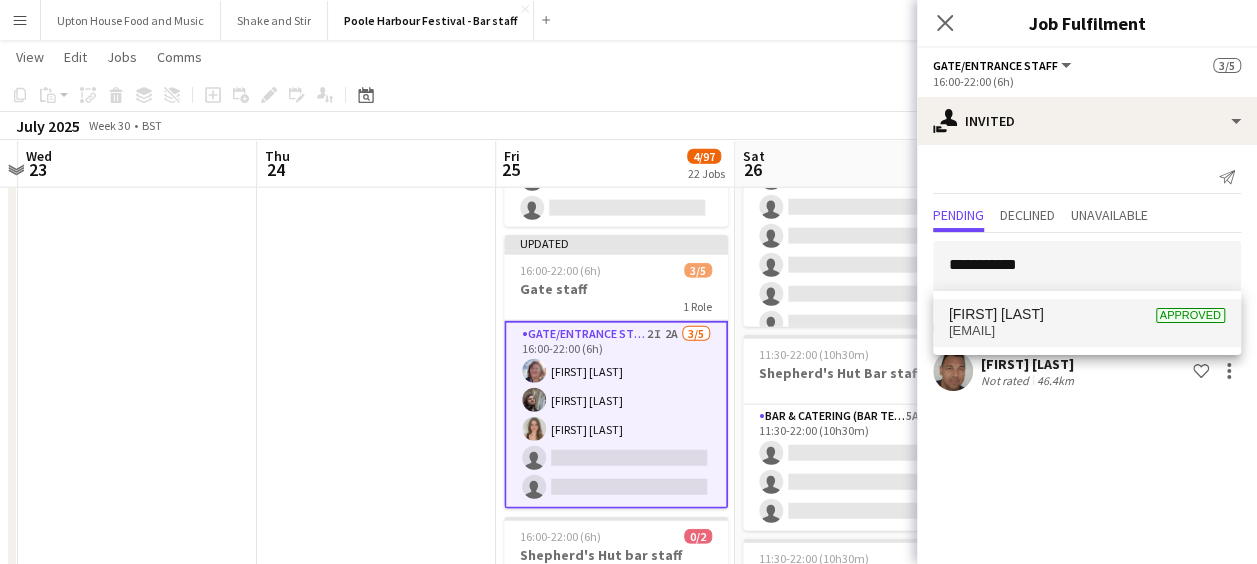 click on "[EMAIL]" at bounding box center (1087, 331) 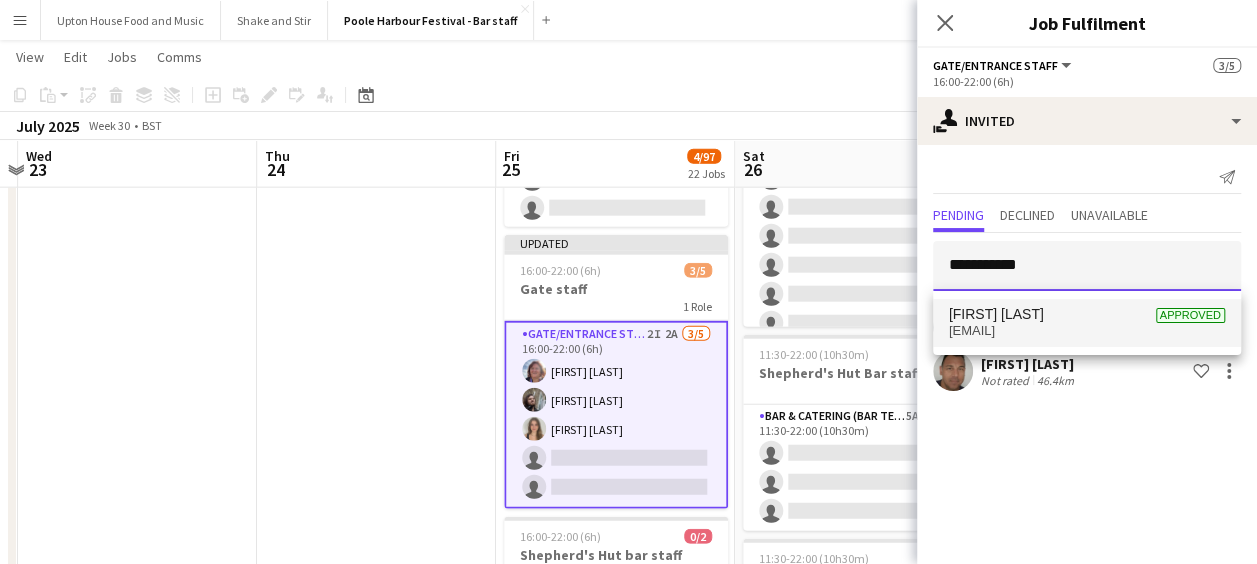 type 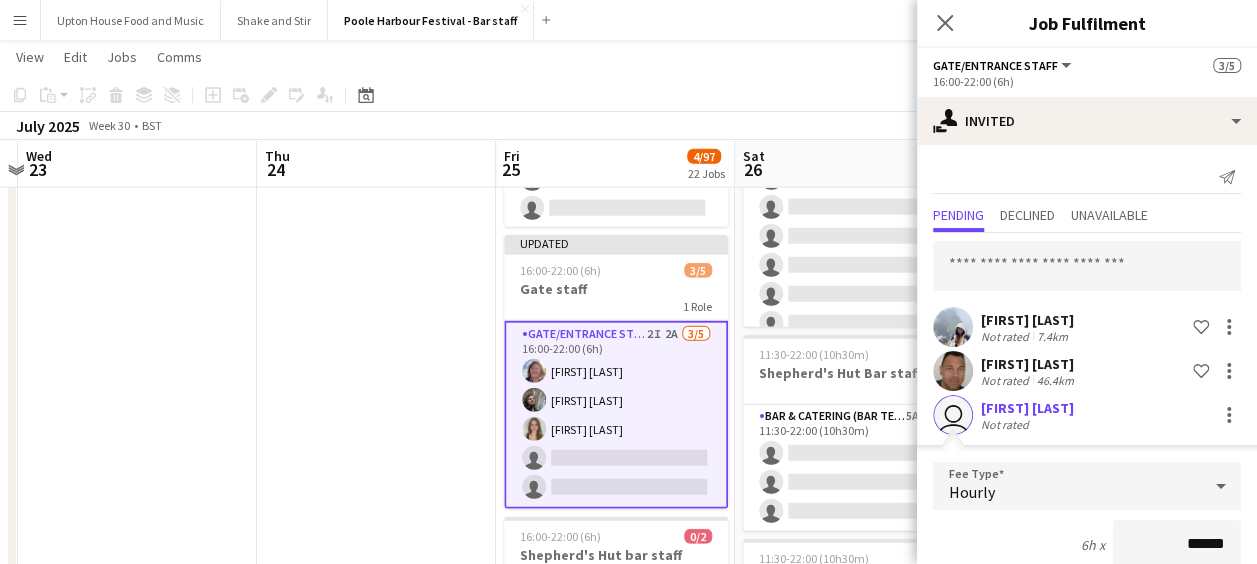 scroll, scrollTop: 286, scrollLeft: 0, axis: vertical 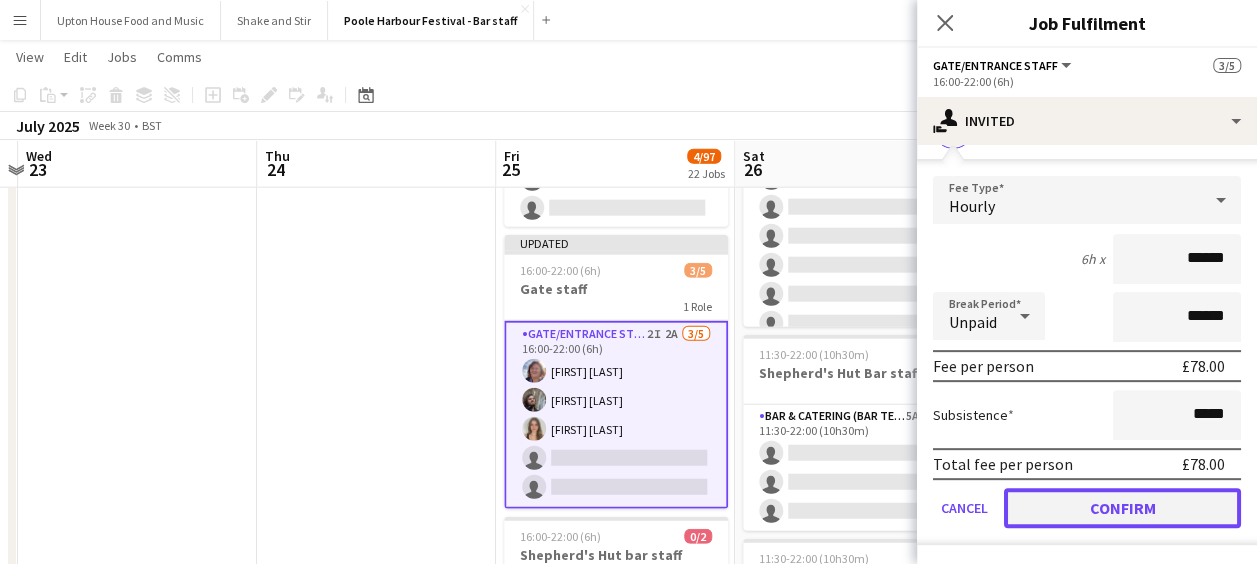 click on "Confirm" 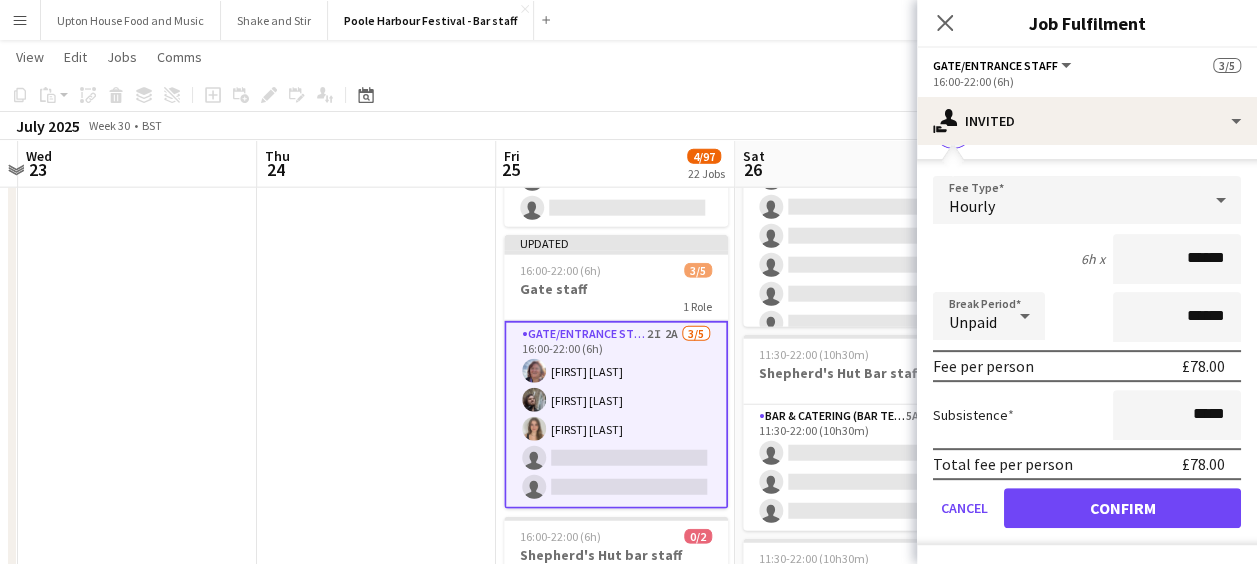 scroll, scrollTop: 0, scrollLeft: 0, axis: both 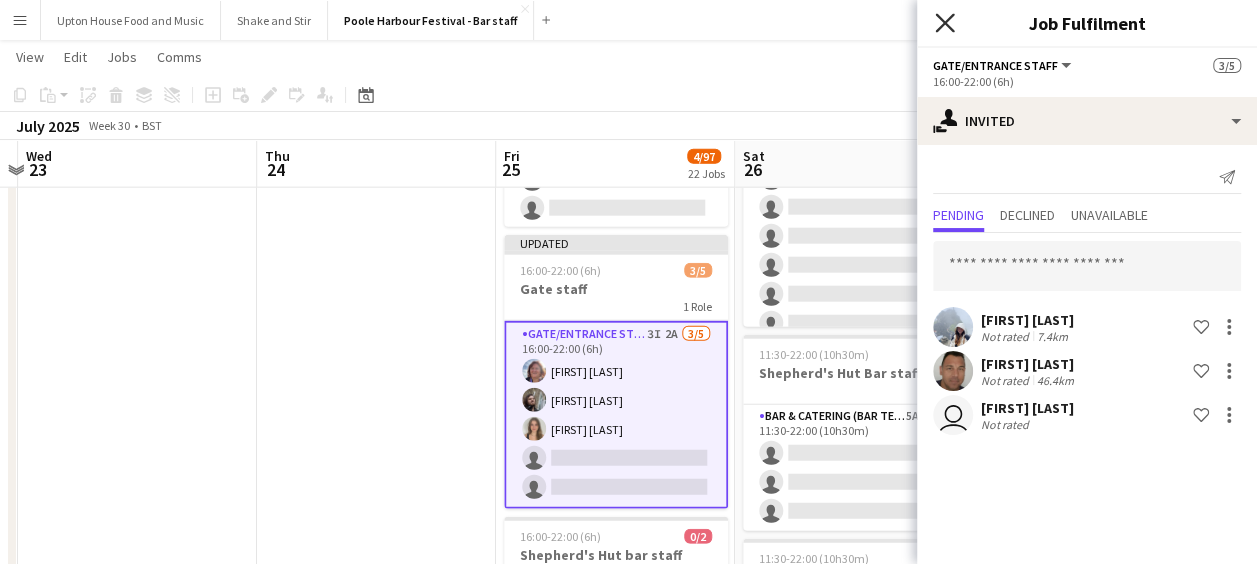 click 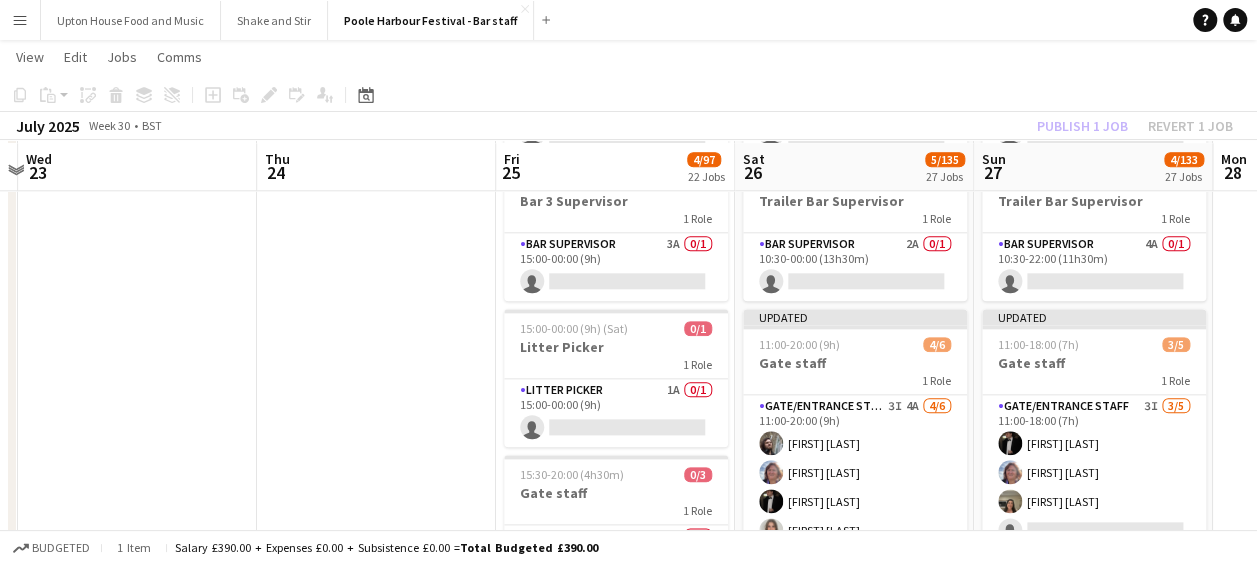 scroll, scrollTop: 1024, scrollLeft: 0, axis: vertical 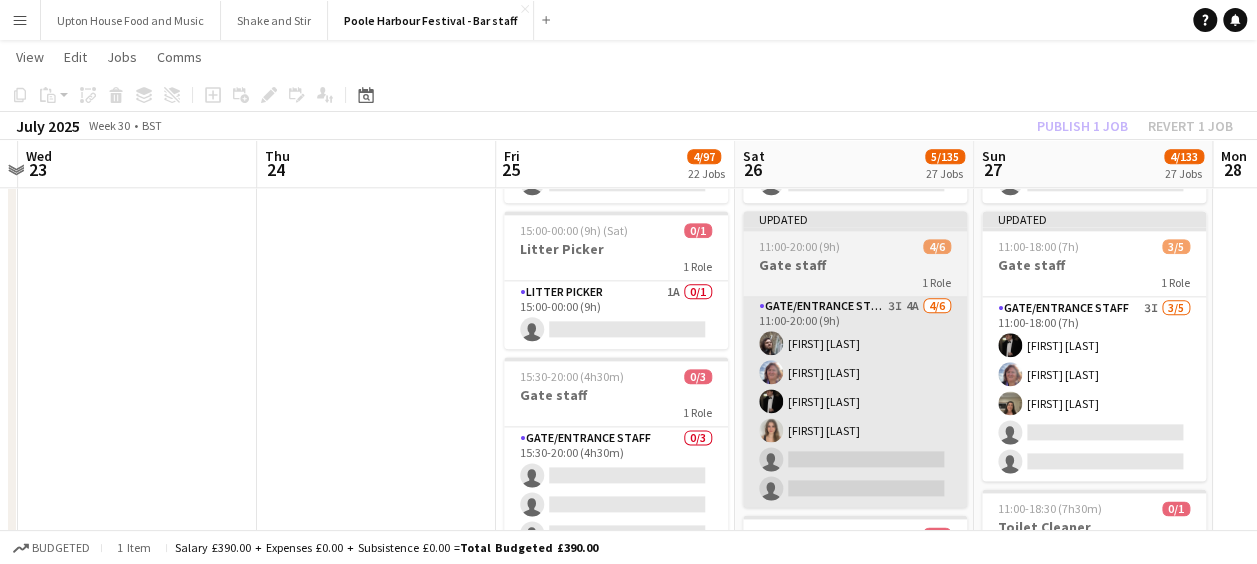 click on "Gate/Entrance staff   3I   4A   4/6   11:00-20:00 (9h)
[FIRST] [LAST] [FIRST] [LAST] [FIRST] [LAST]
single-neutral-actions
single-neutral-actions" at bounding box center [855, 401] 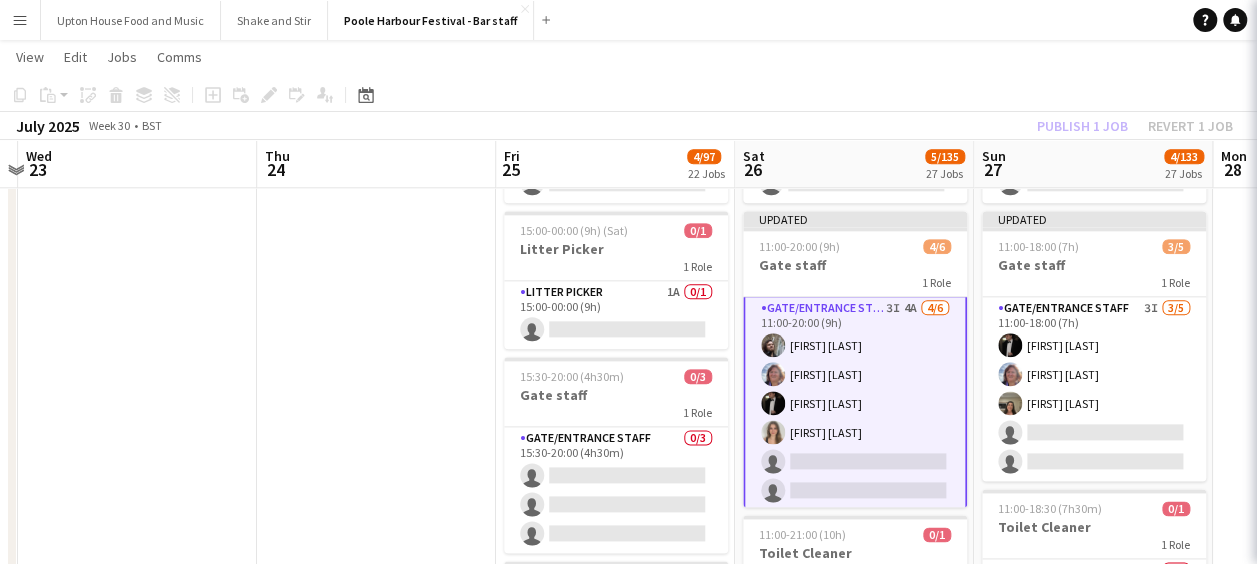 scroll, scrollTop: 4, scrollLeft: 0, axis: vertical 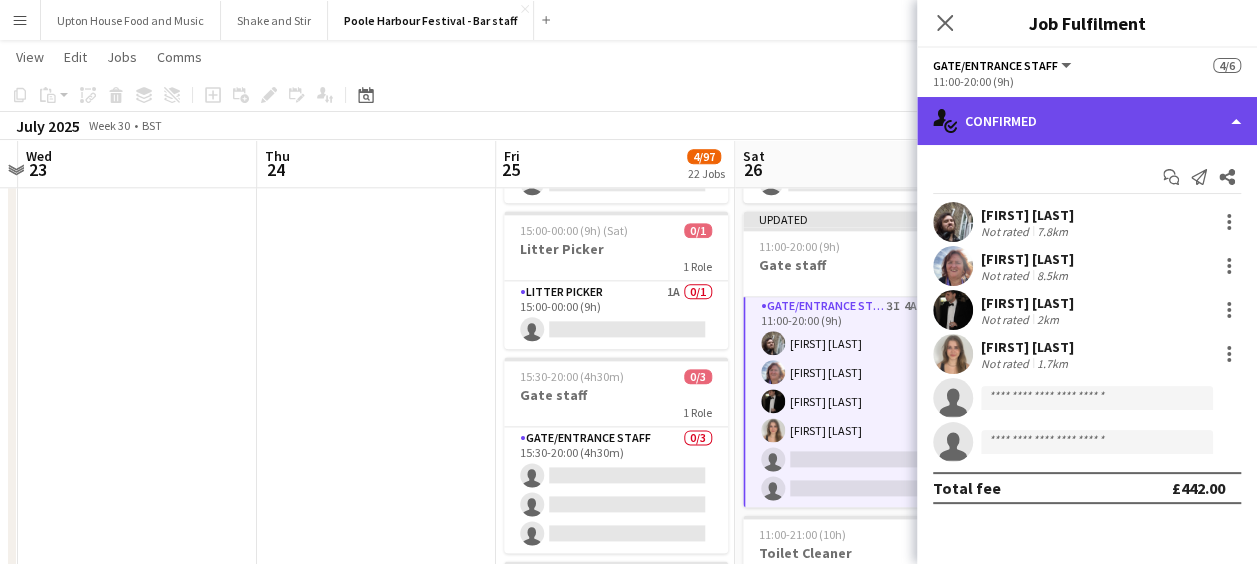 click on "single-neutral-actions-check-2
Confirmed" 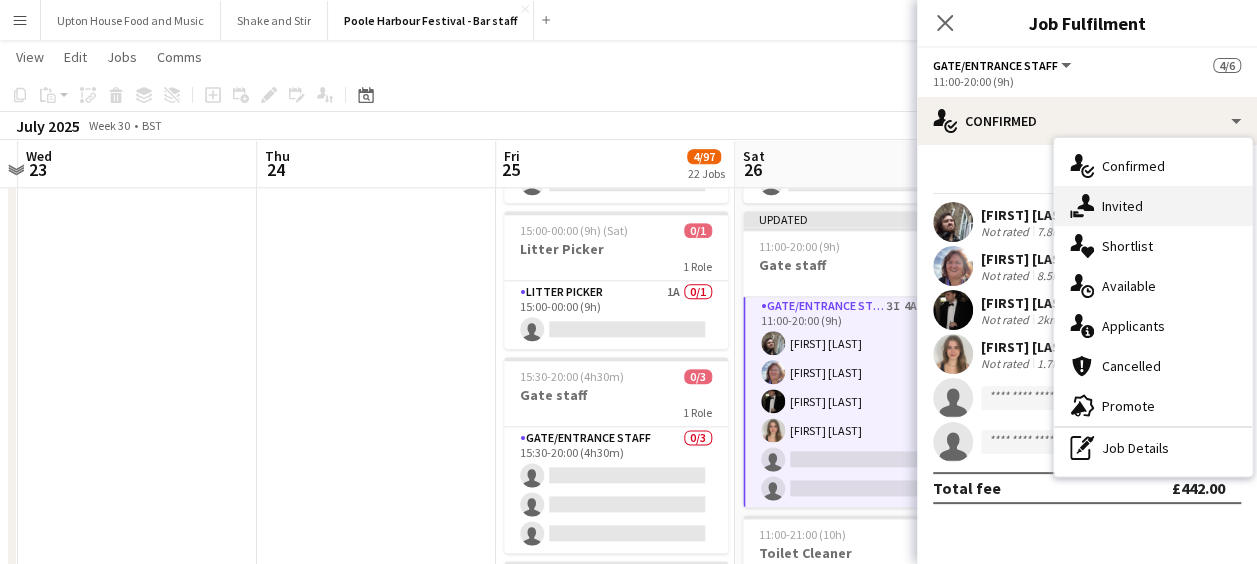 click on "single-neutral-actions-share-1
Invited" at bounding box center [1153, 206] 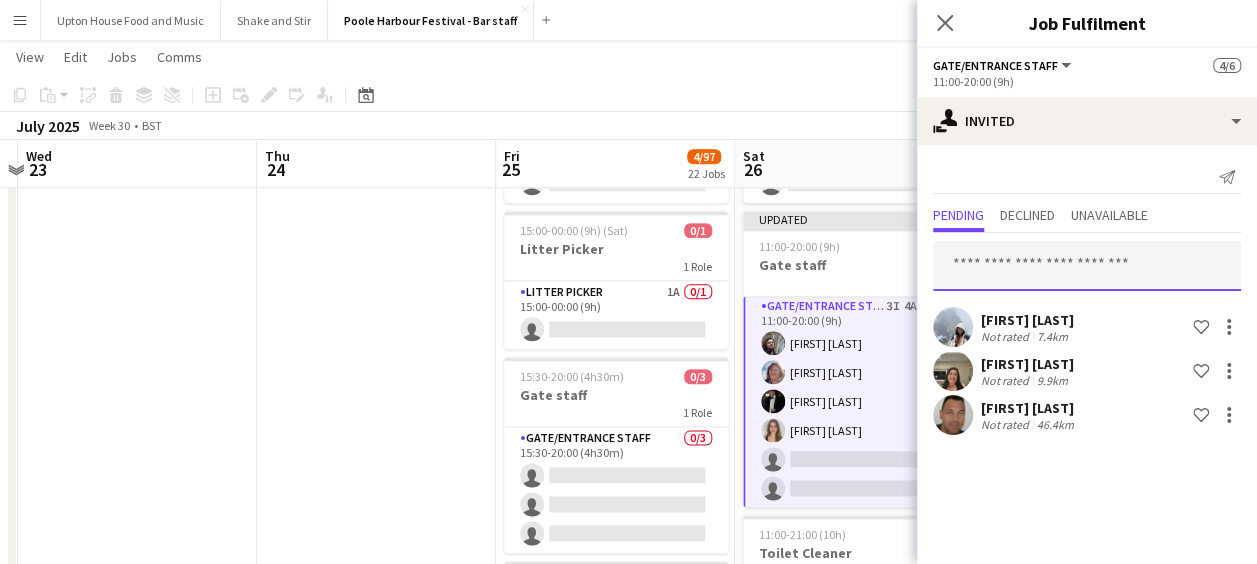 click at bounding box center [1087, 266] 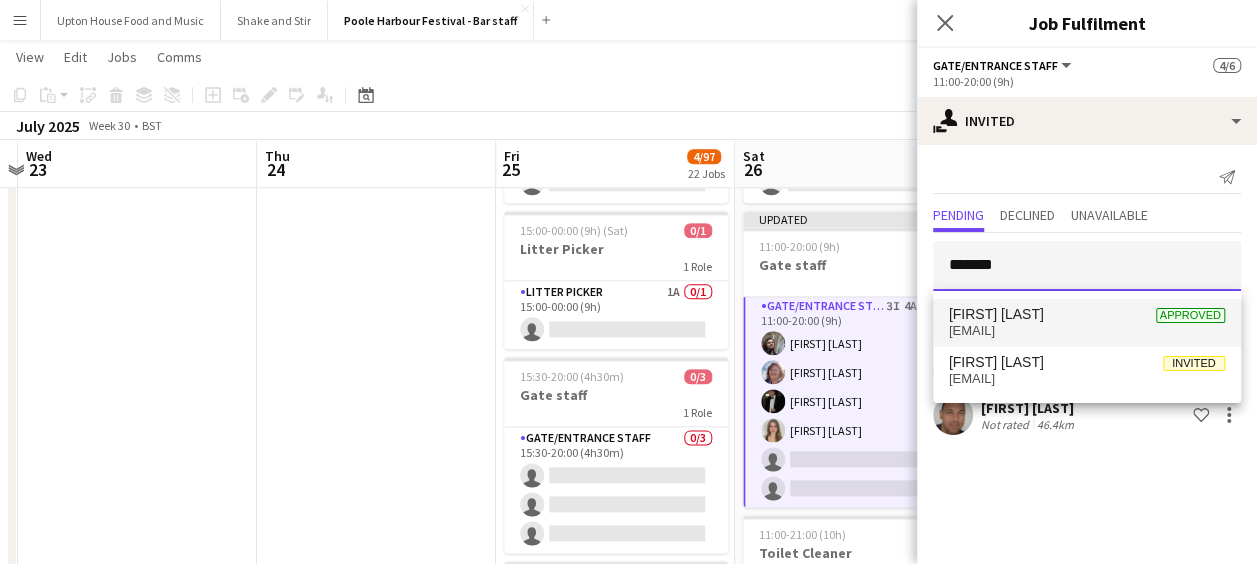 type on "******" 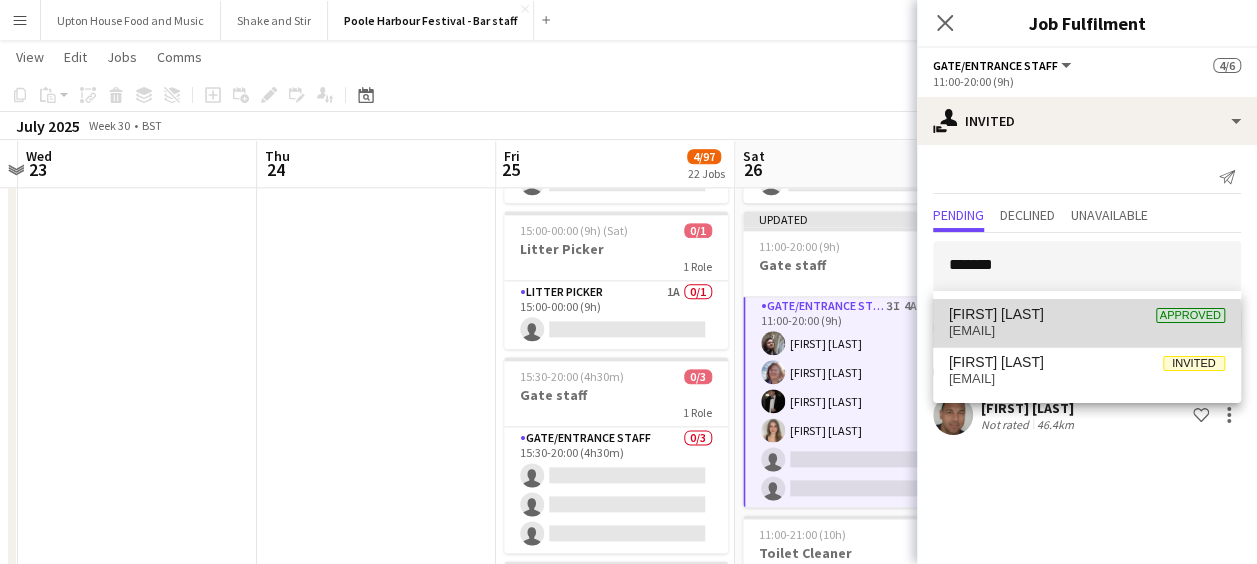 click on "[EMAIL]" at bounding box center (1087, 331) 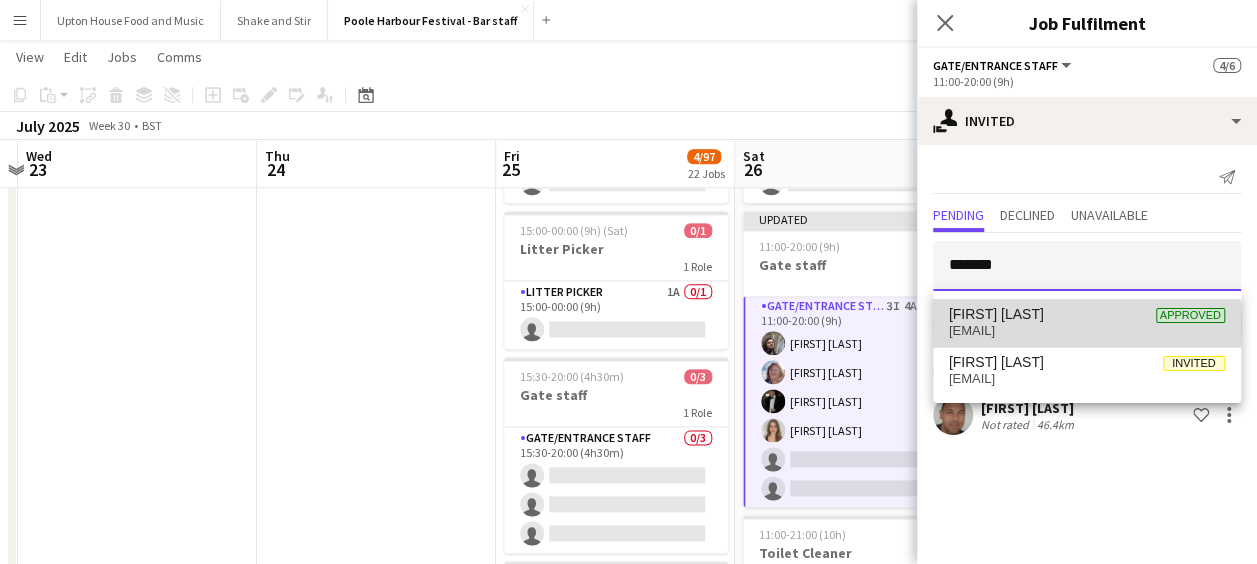 type 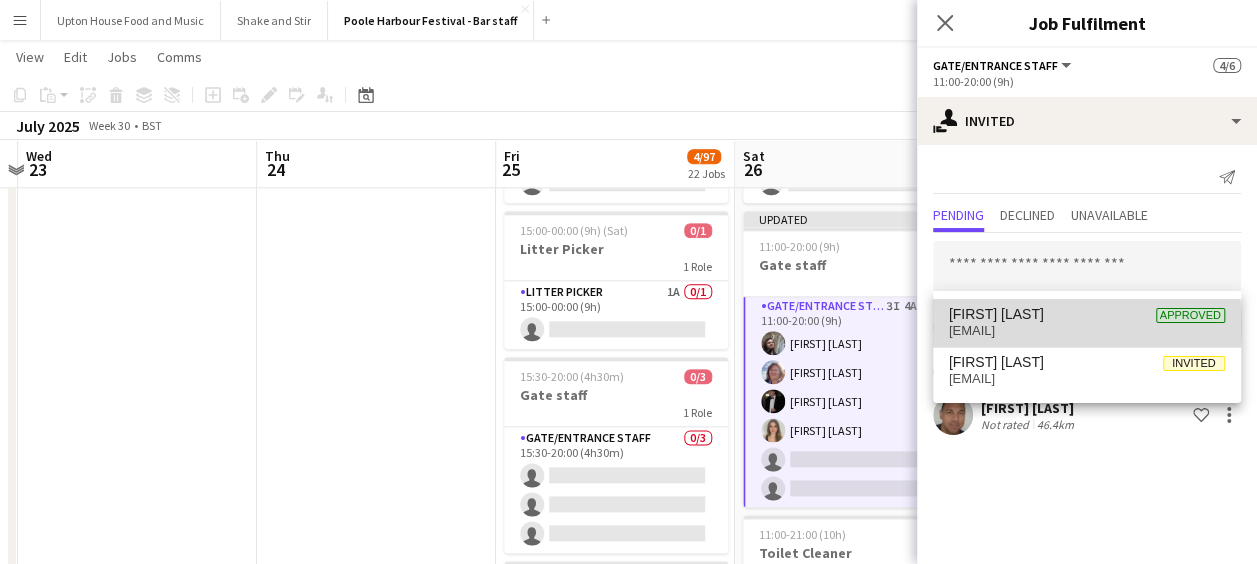 scroll, scrollTop: 42, scrollLeft: 0, axis: vertical 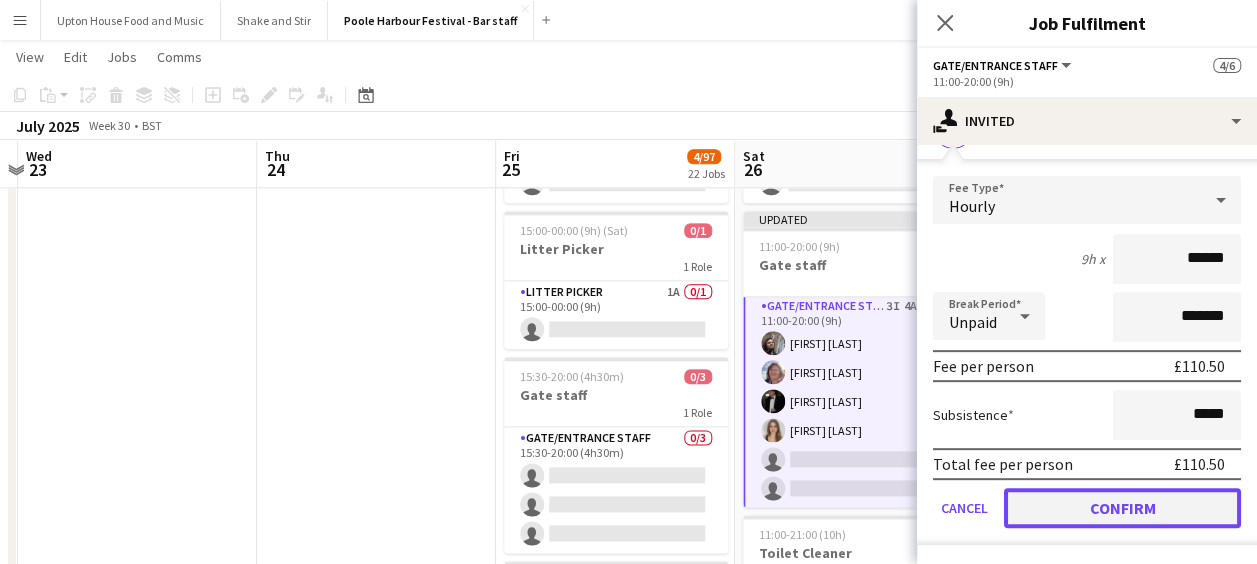 click on "Confirm" 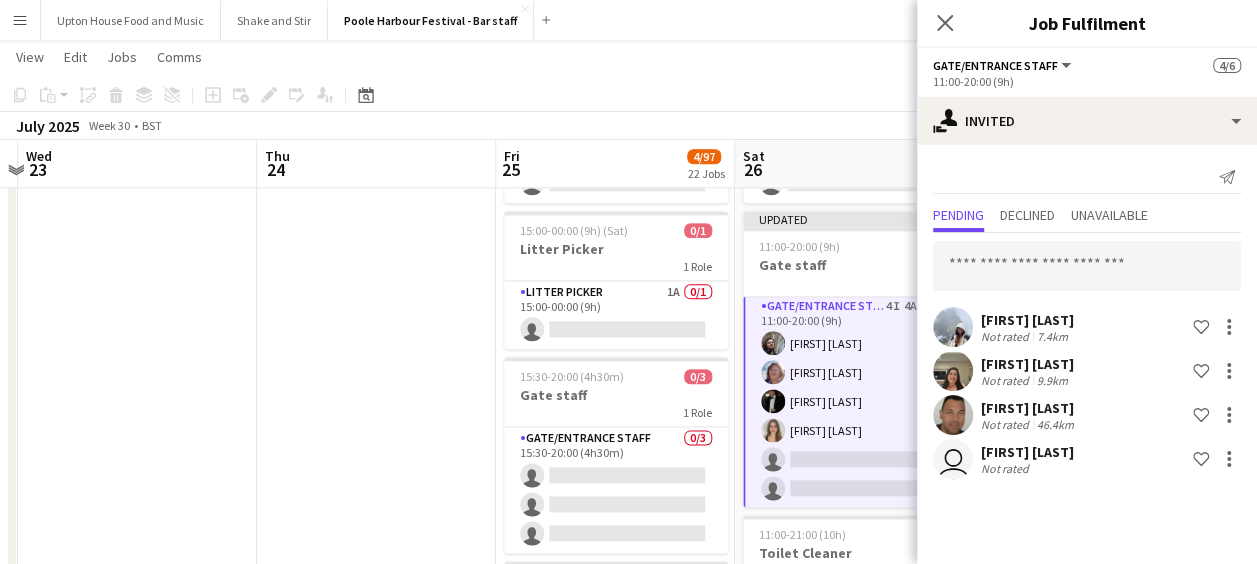 scroll, scrollTop: 0, scrollLeft: 0, axis: both 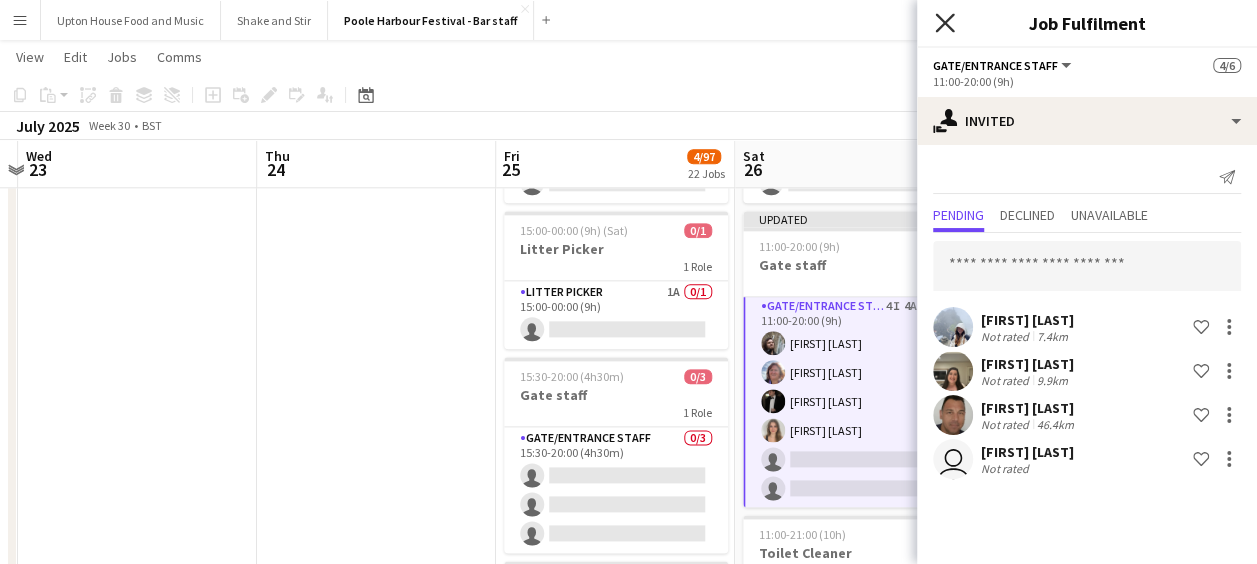 click 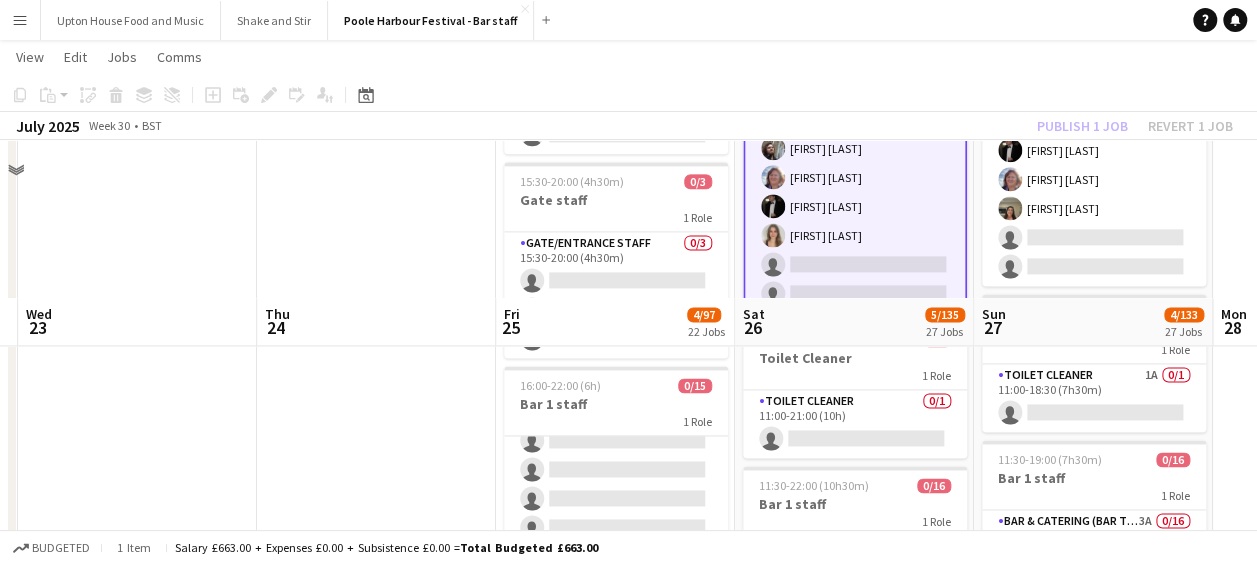 scroll, scrollTop: 1472, scrollLeft: 0, axis: vertical 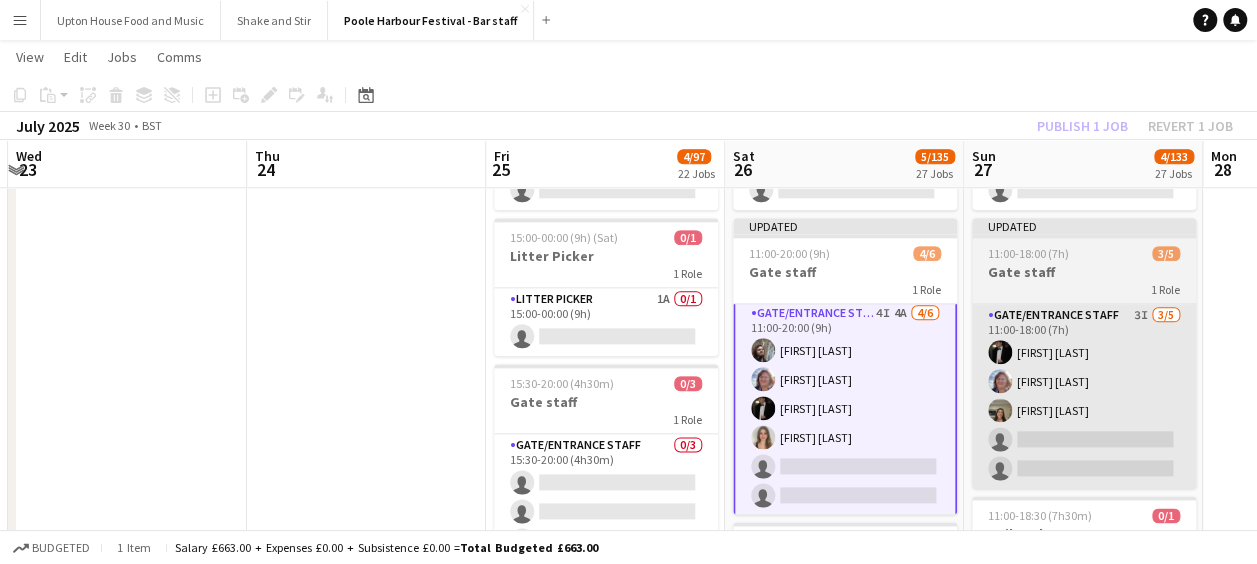click on "Gate/Entrance staff   3I   3/5   11:00-18:00 (7h)
[FIRST] [LAST] [FIRST] [LAST]
single-neutral-actions
single-neutral-actions" at bounding box center (1084, 396) 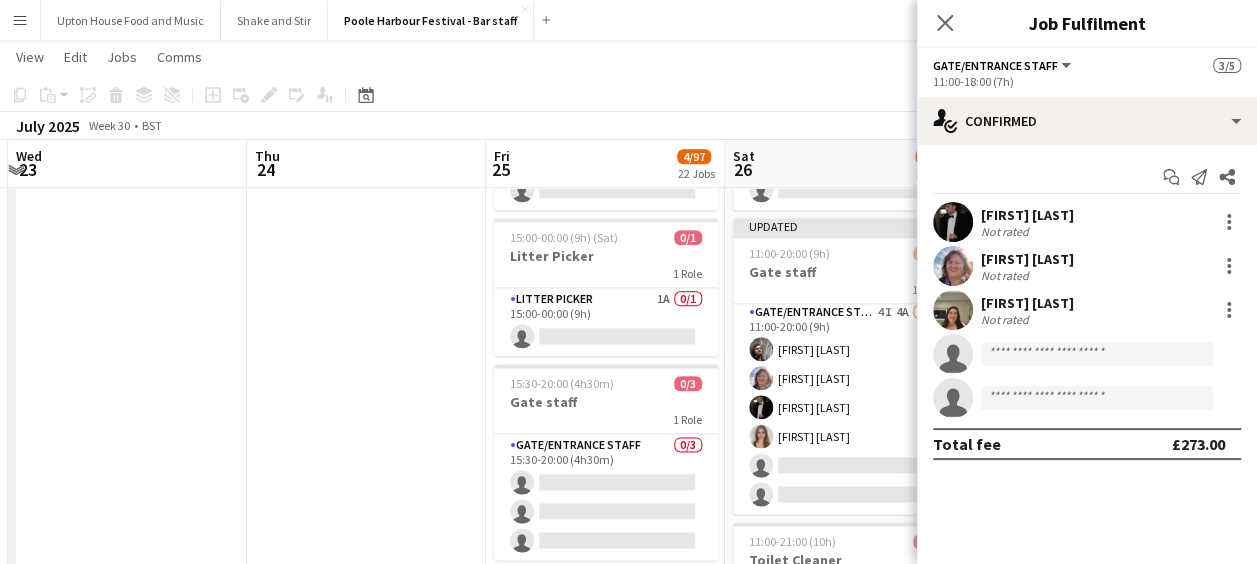 scroll, scrollTop: 2, scrollLeft: 0, axis: vertical 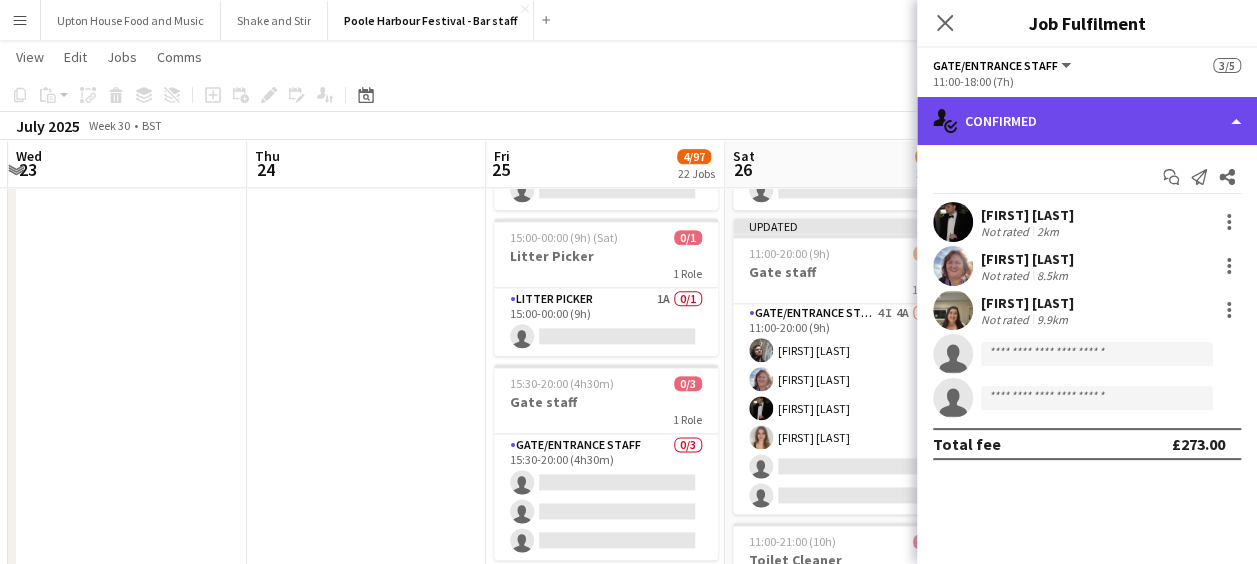 click on "single-neutral-actions-check-2
Confirmed" 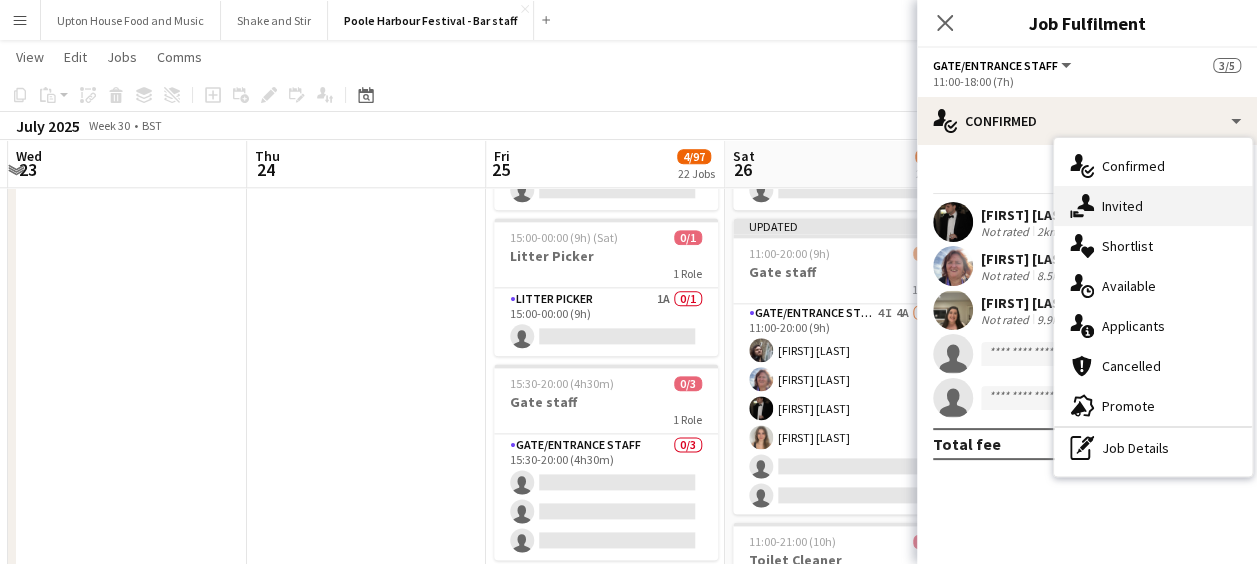 click on "single-neutral-actions-share-1
Invited" at bounding box center (1153, 206) 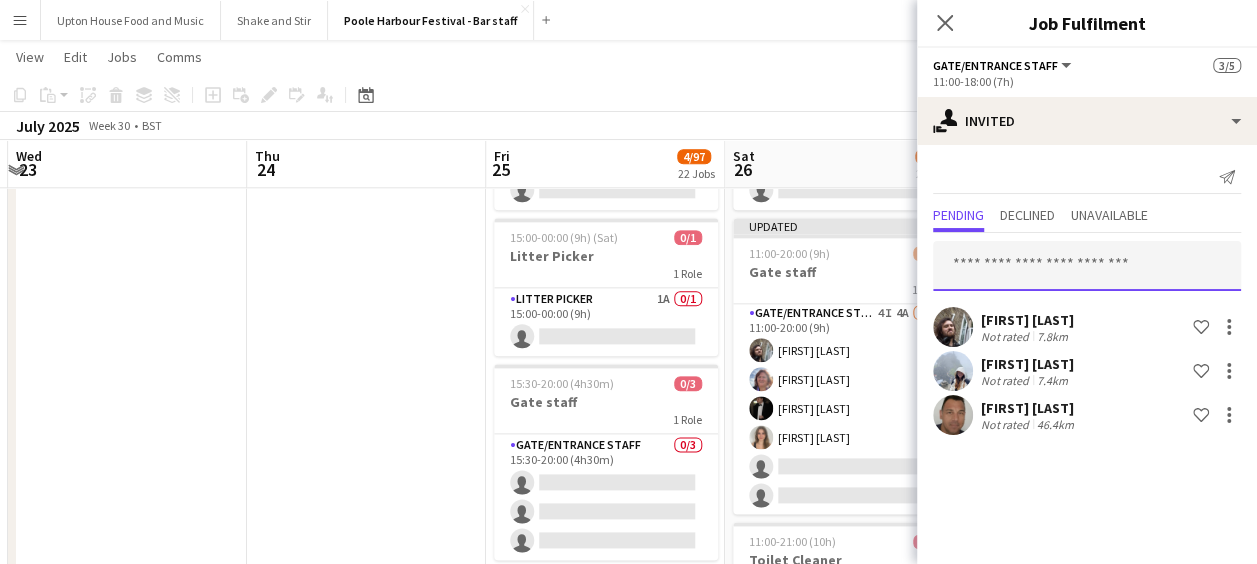 click at bounding box center [1087, 266] 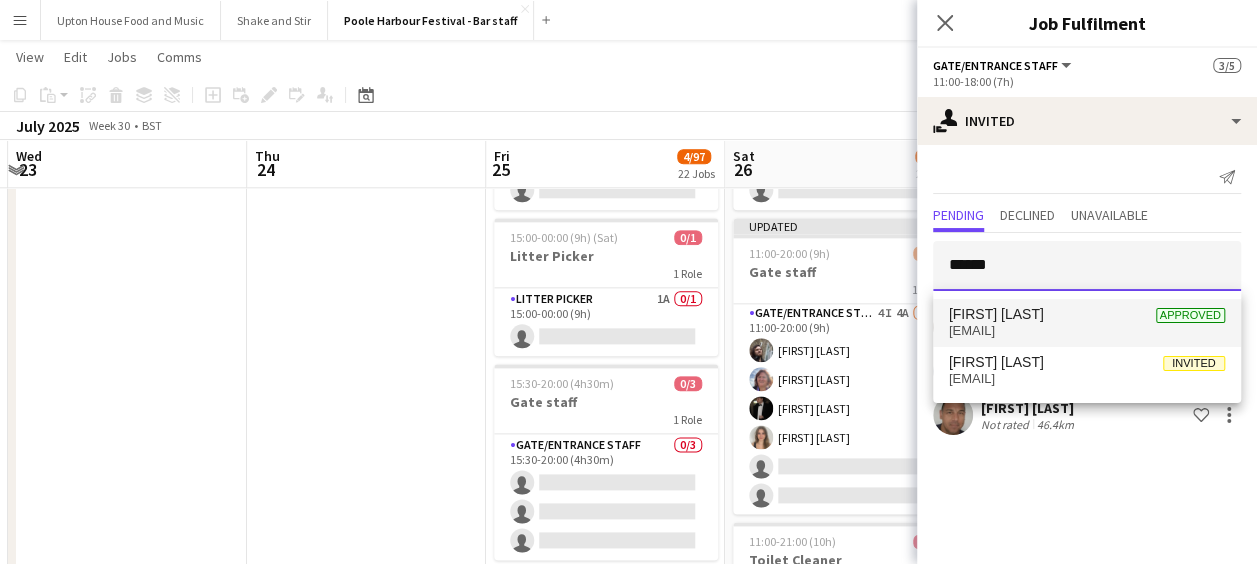 type on "******" 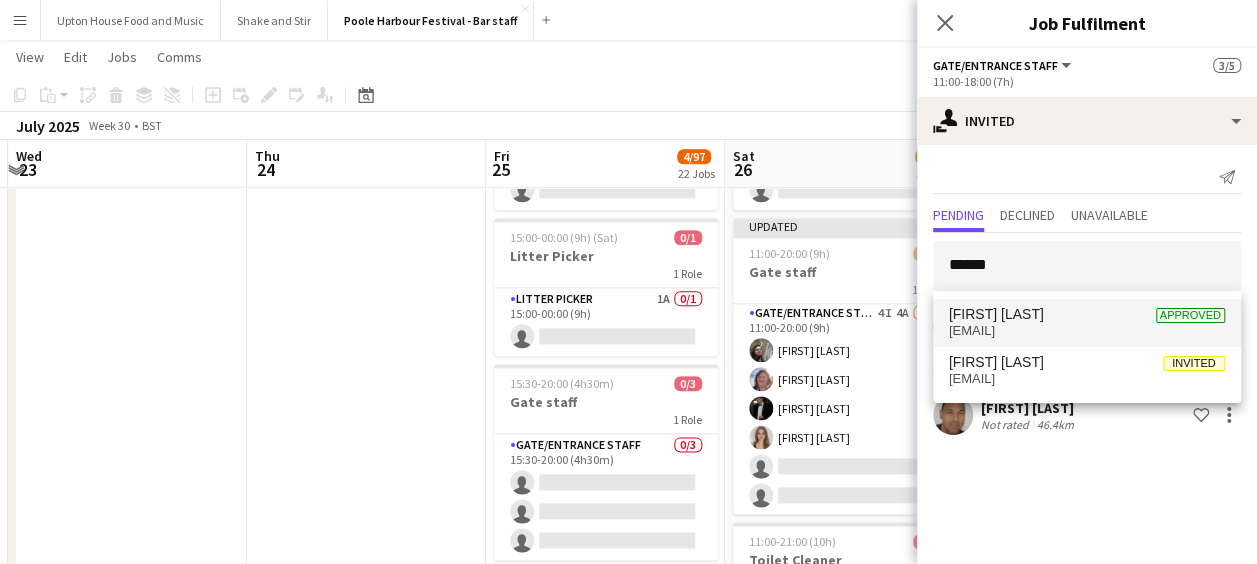 click on "[FIRST] [LAST]  Approved" at bounding box center (1087, 314) 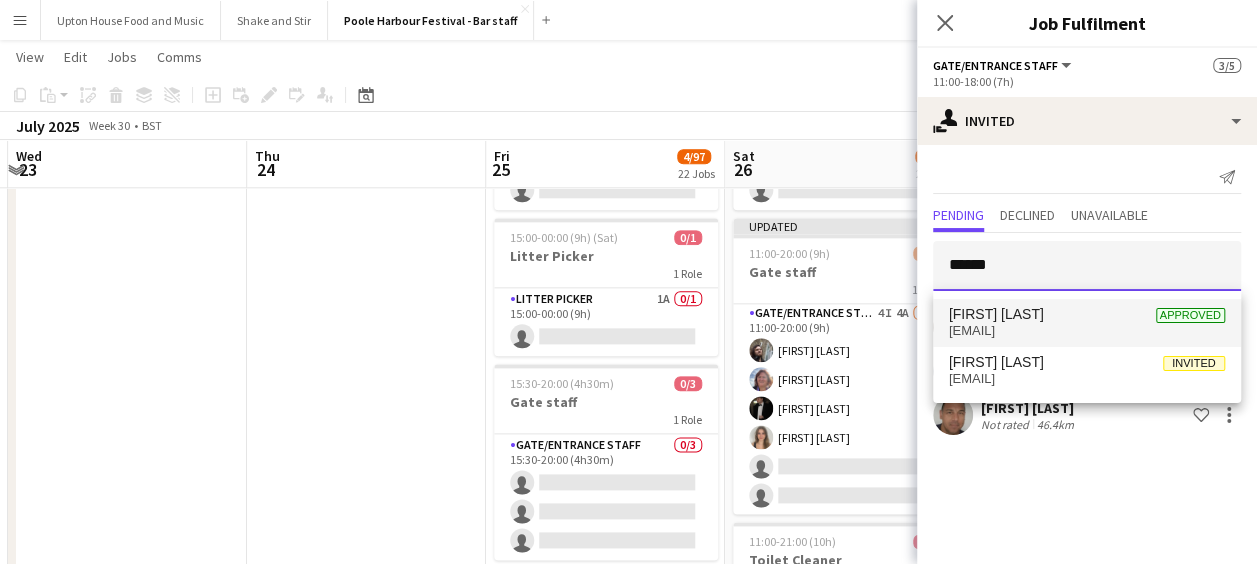 type 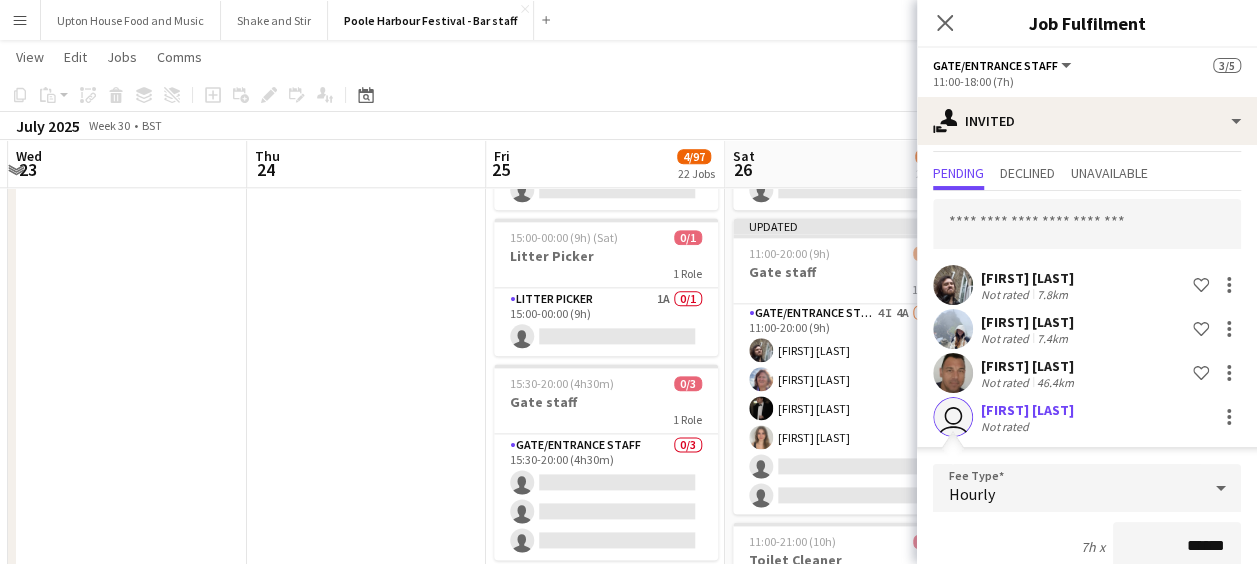 scroll, scrollTop: 330, scrollLeft: 0, axis: vertical 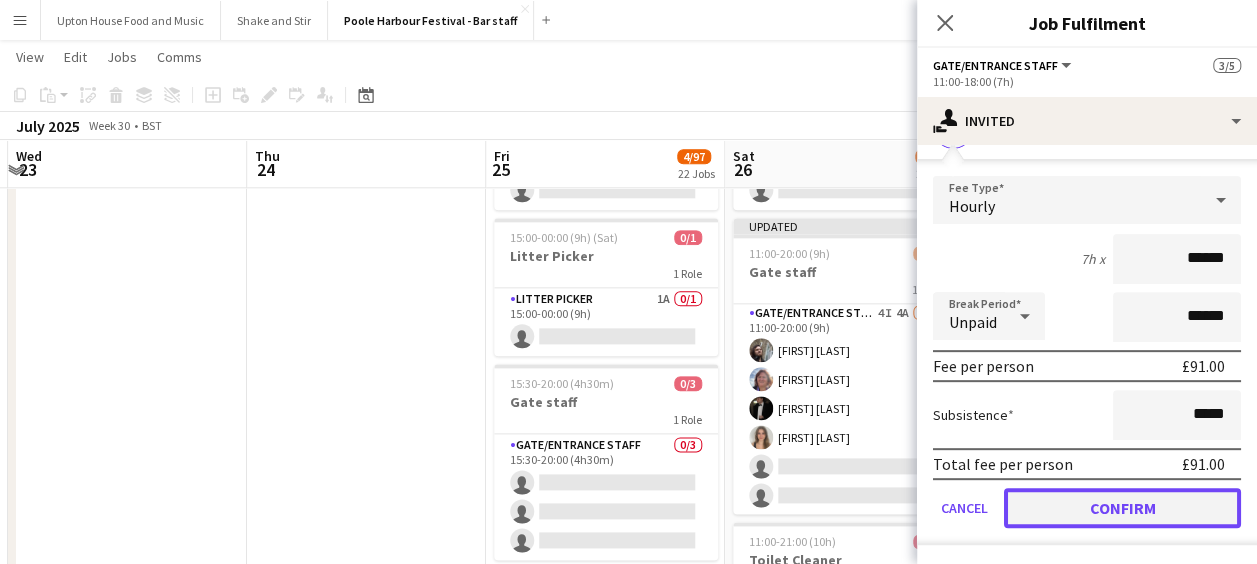 click on "Confirm" 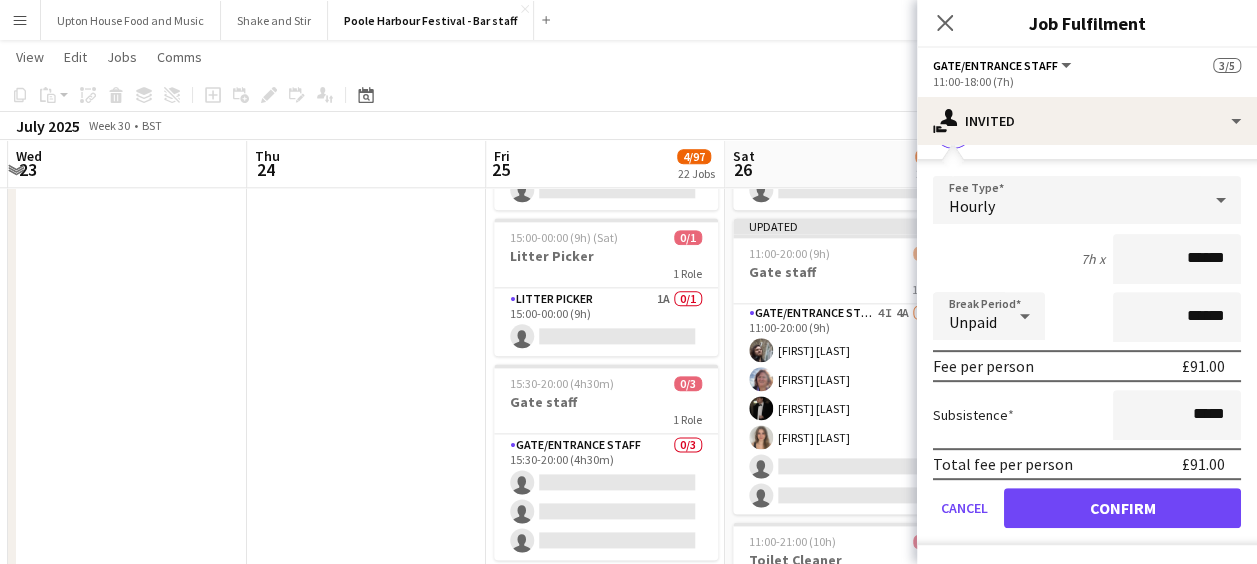 scroll, scrollTop: 0, scrollLeft: 0, axis: both 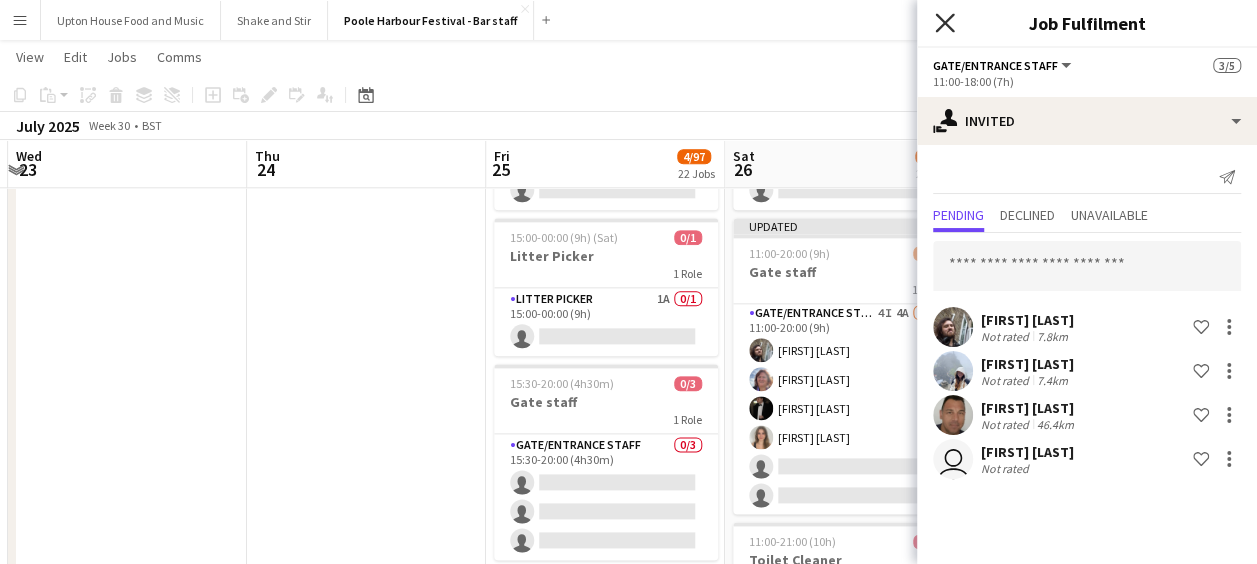 click 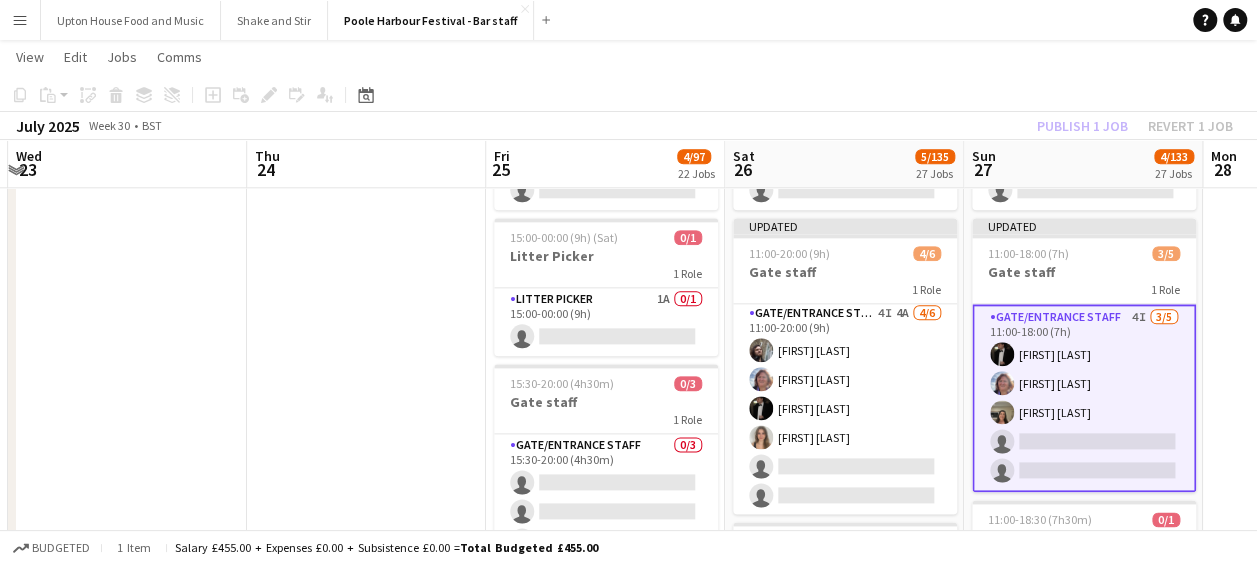 click on "Menu" at bounding box center (20, 20) 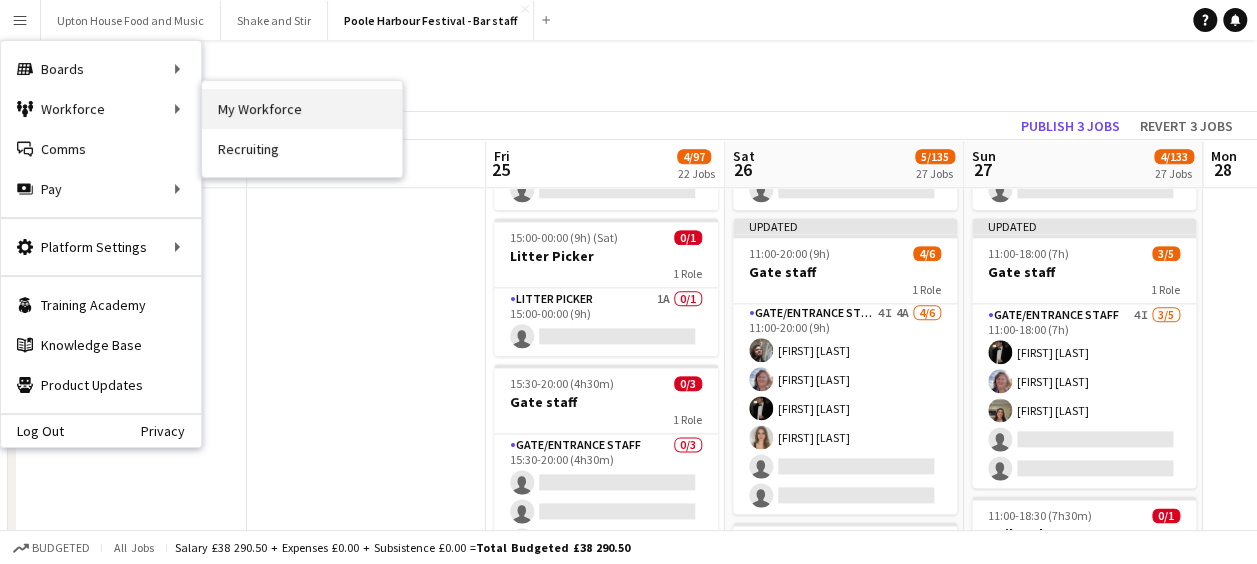 click on "My Workforce" at bounding box center (302, 109) 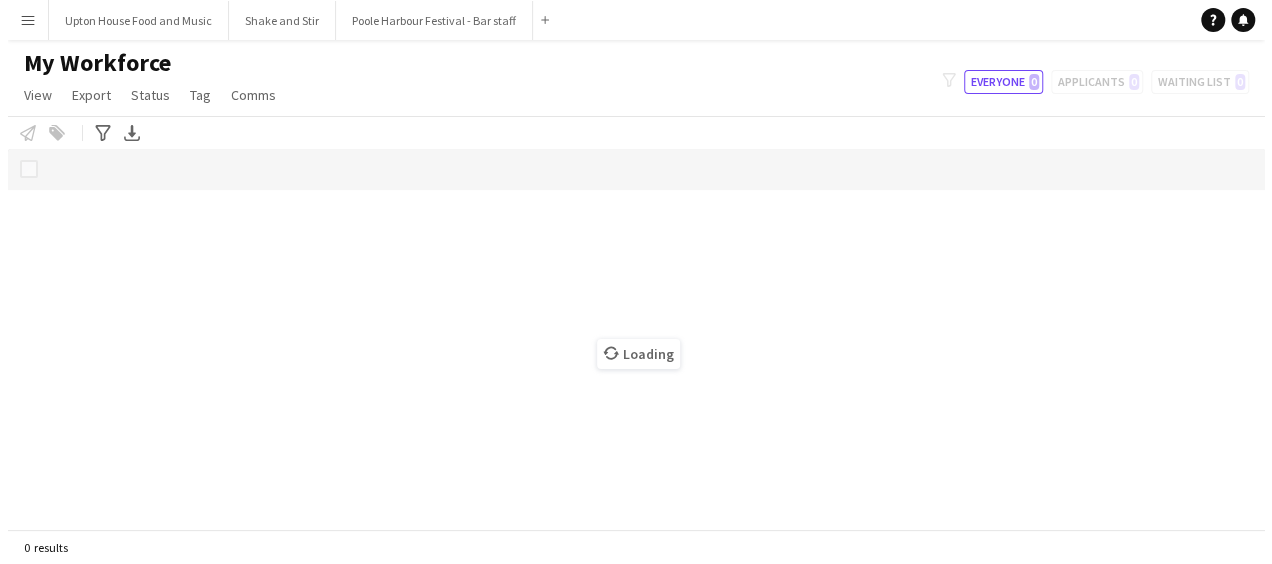 scroll, scrollTop: 0, scrollLeft: 0, axis: both 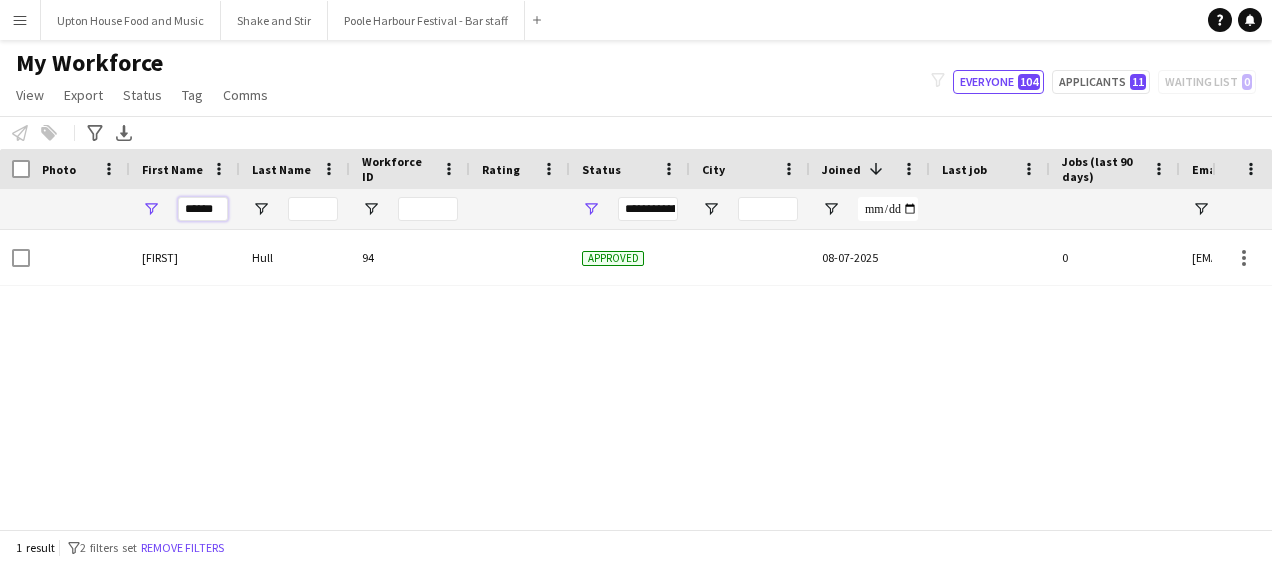 click on "******" at bounding box center (203, 209) 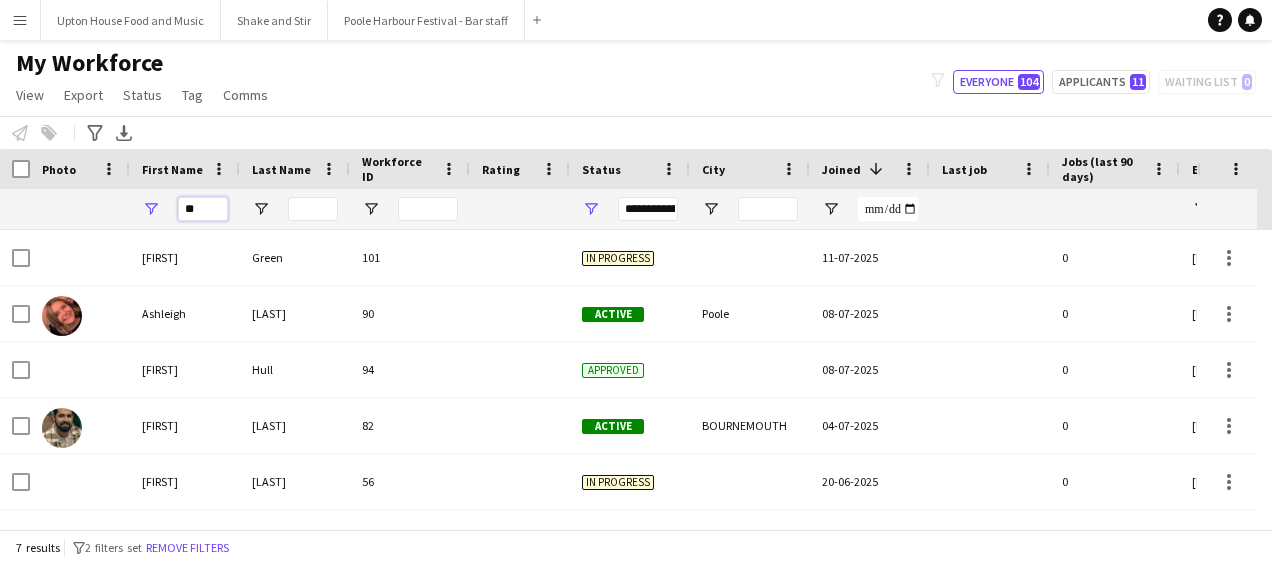 type on "*" 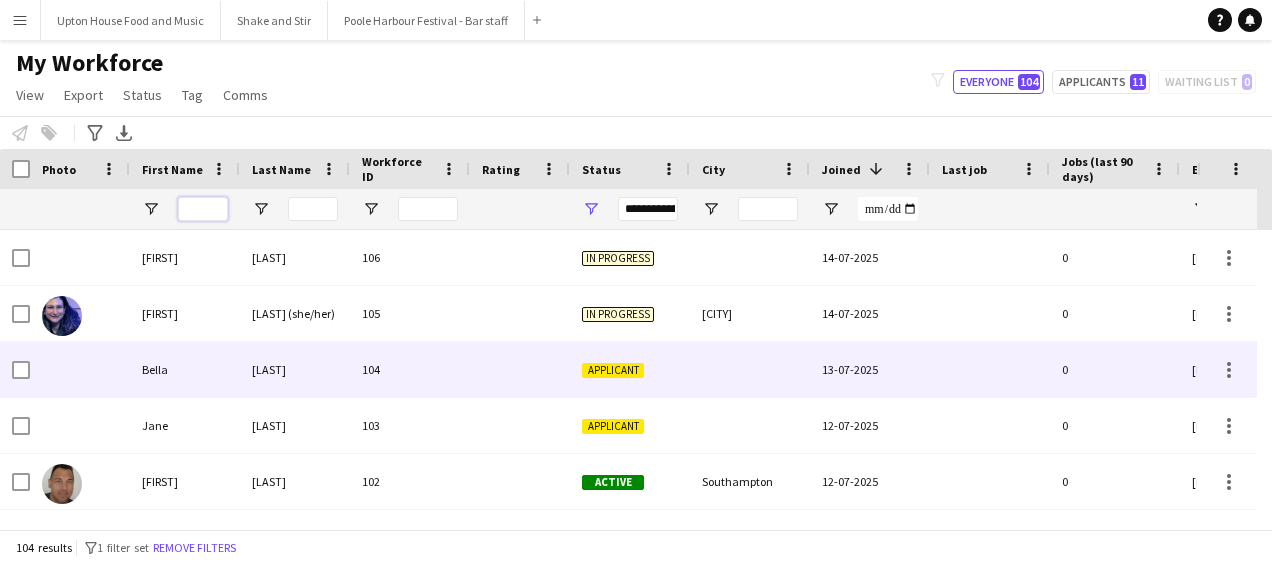 type 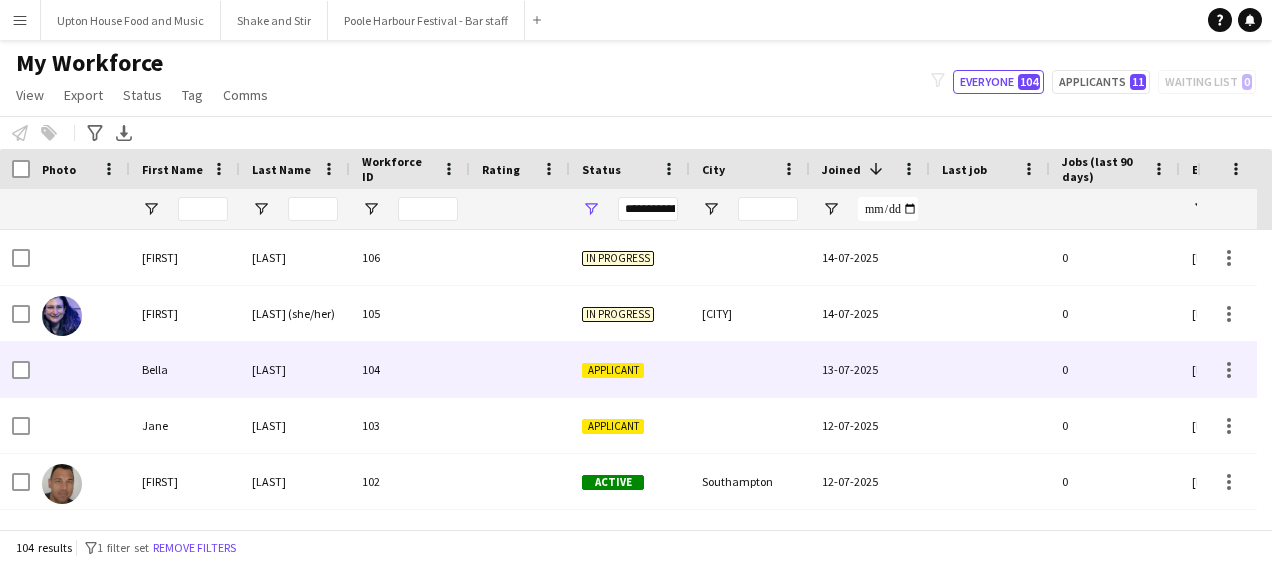 click at bounding box center [520, 369] 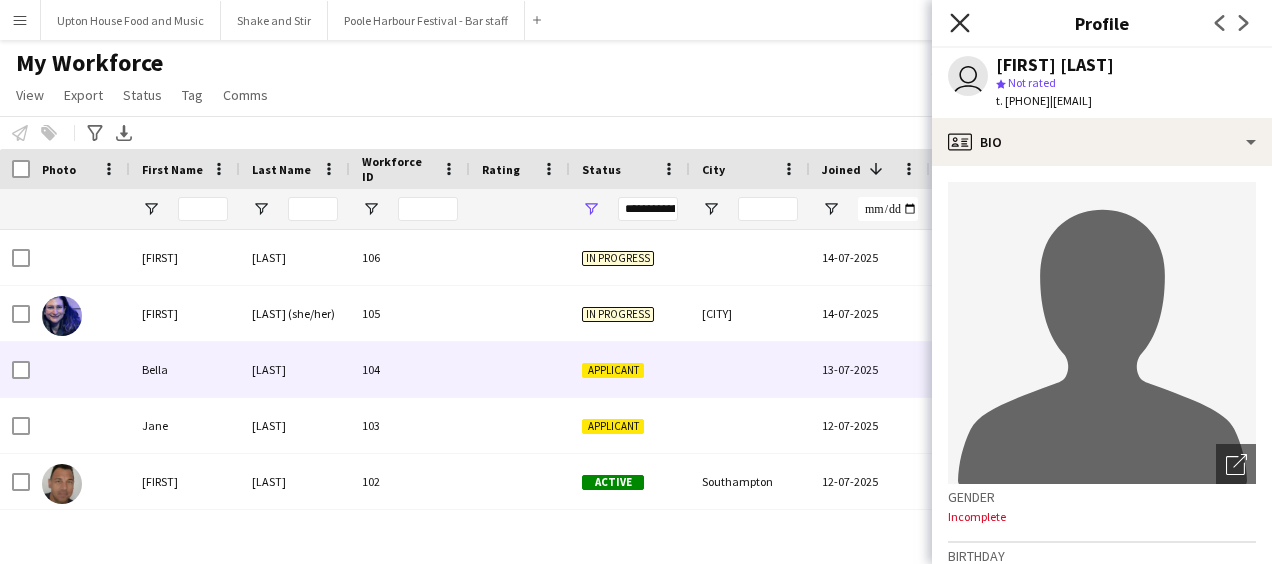 click on "Close pop-in" 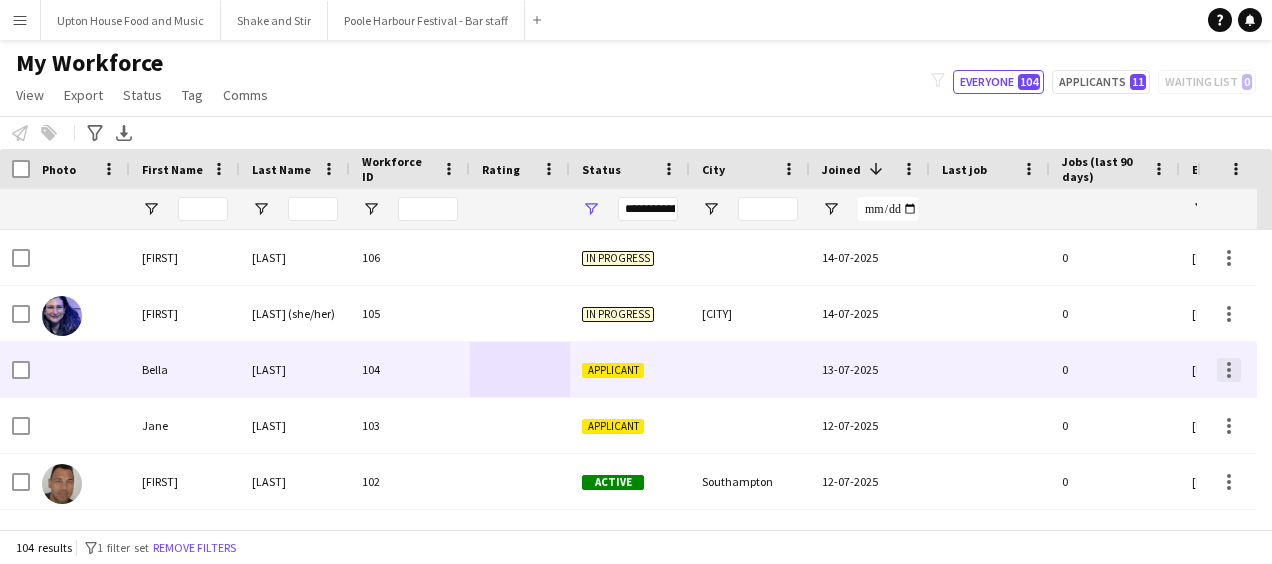 click at bounding box center [1229, 370] 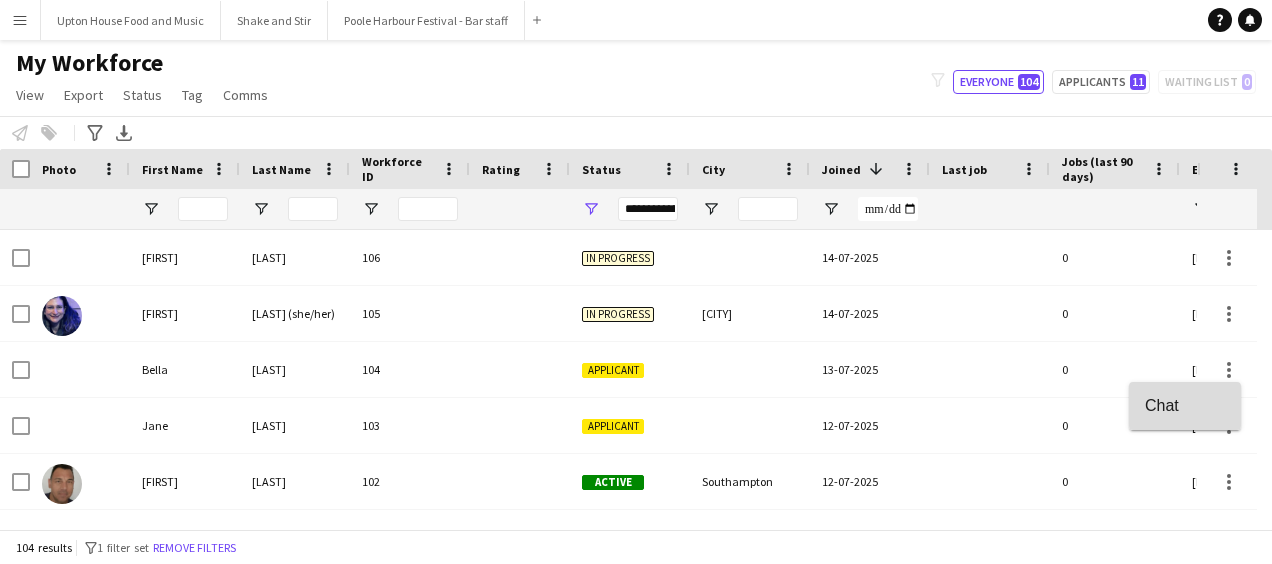 click on "Chat" at bounding box center [1185, 406] 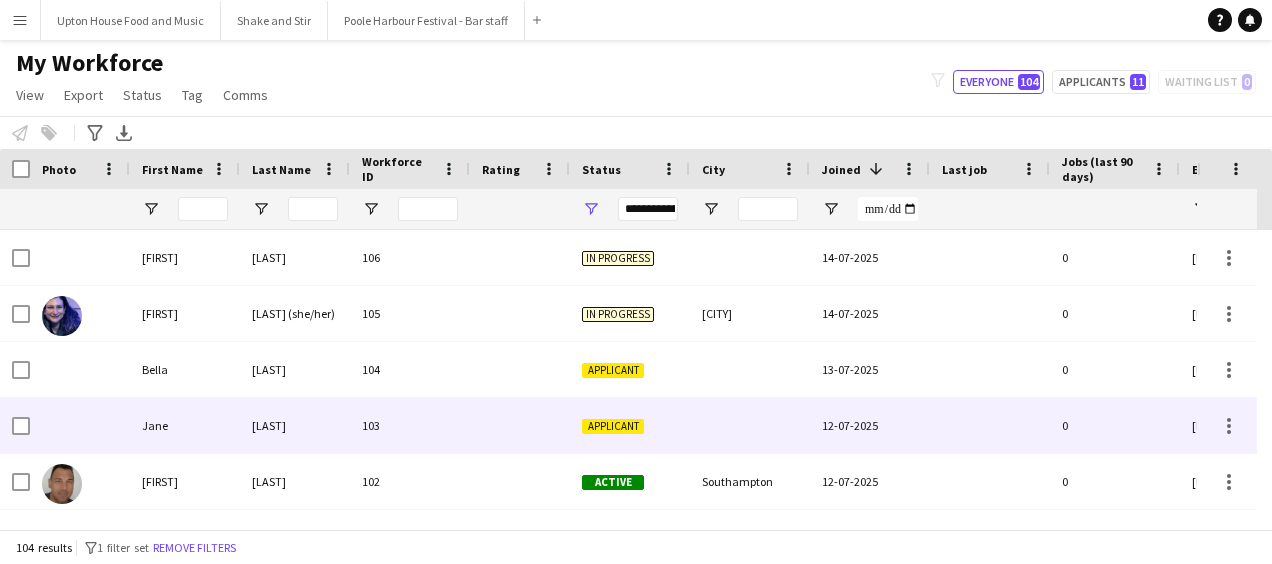 click on "12-07-2025" at bounding box center [870, 425] 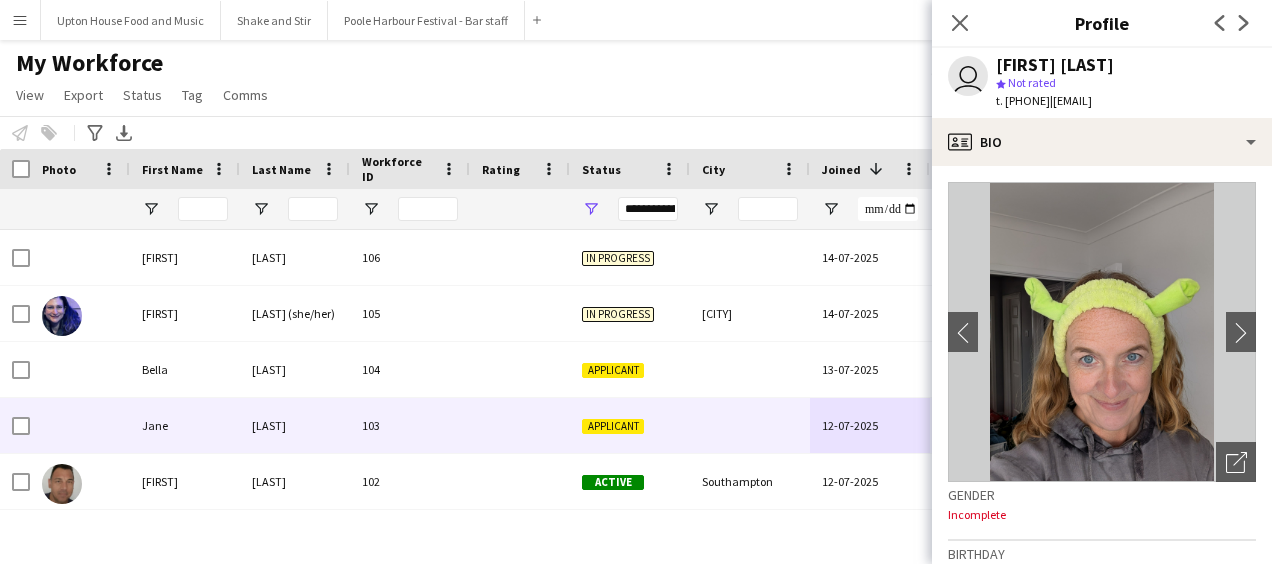 drag, startPoint x: 1092, startPoint y: 104, endPoint x: 1234, endPoint y: 98, distance: 142.12671 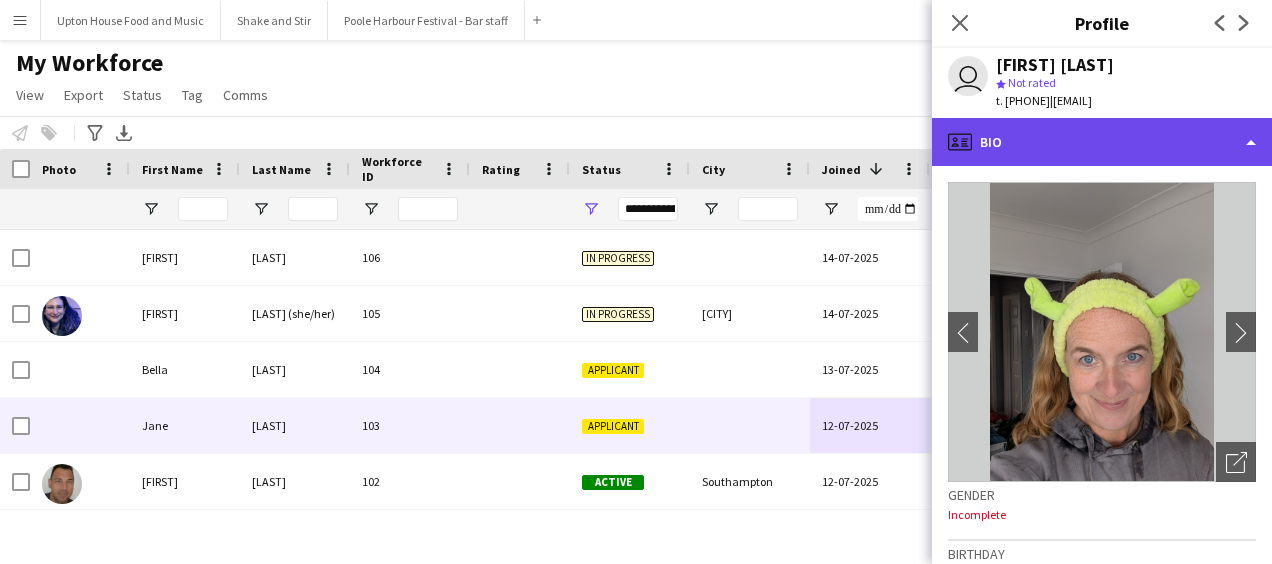 click on "profile
Bio" 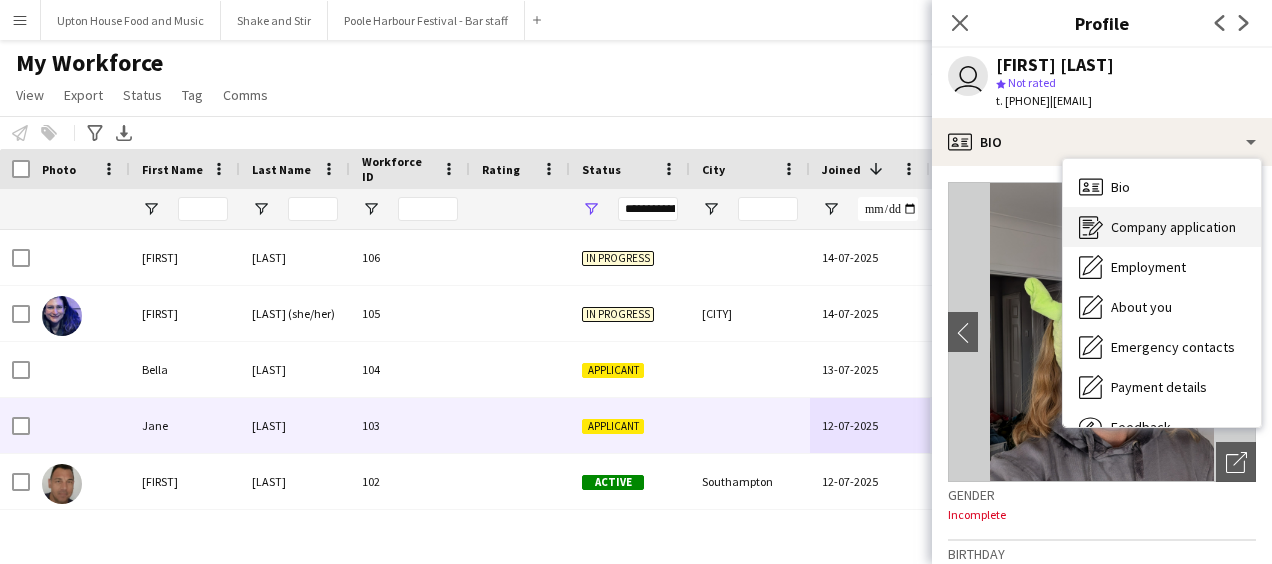 click on "Company application" at bounding box center (1173, 227) 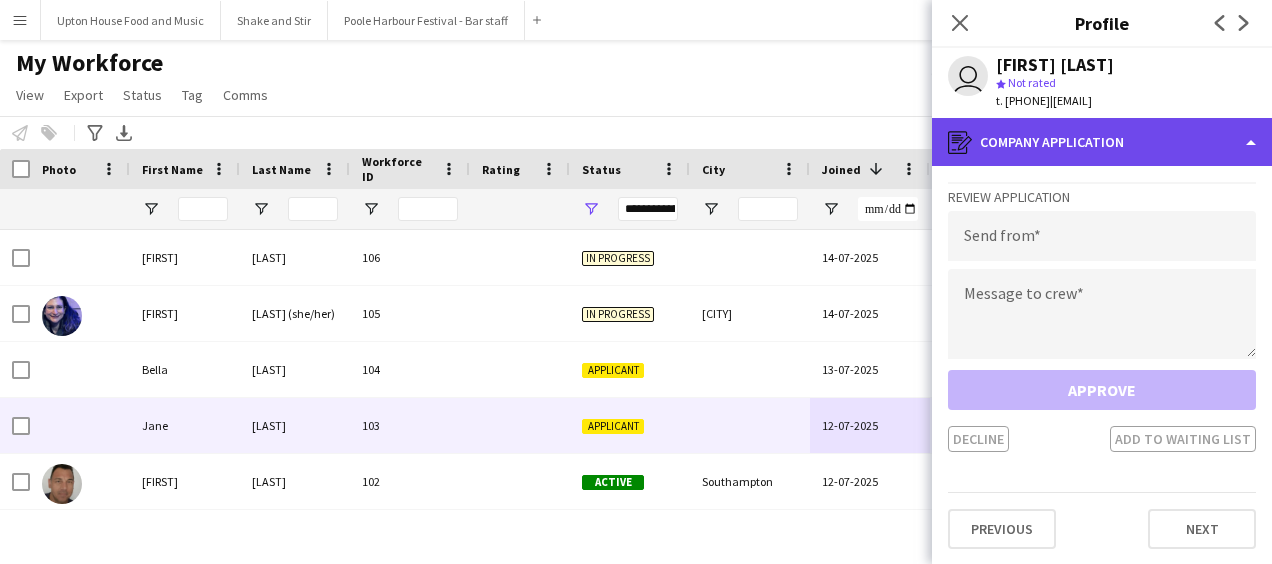 click on "register
Company application" 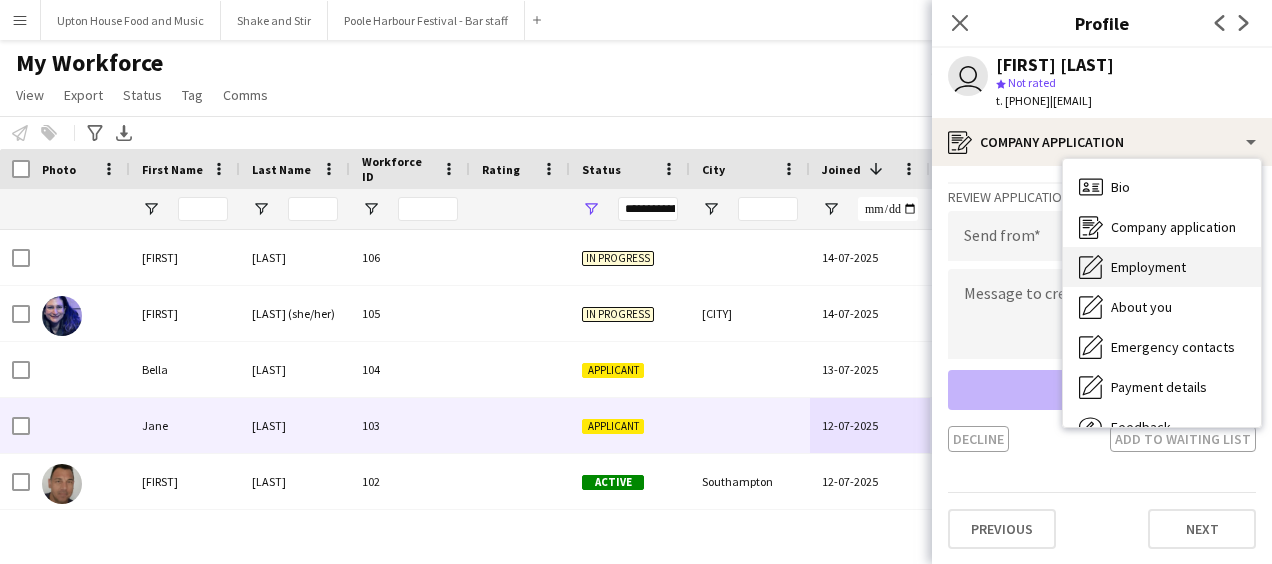 click on "Employment
Employment" at bounding box center [1162, 267] 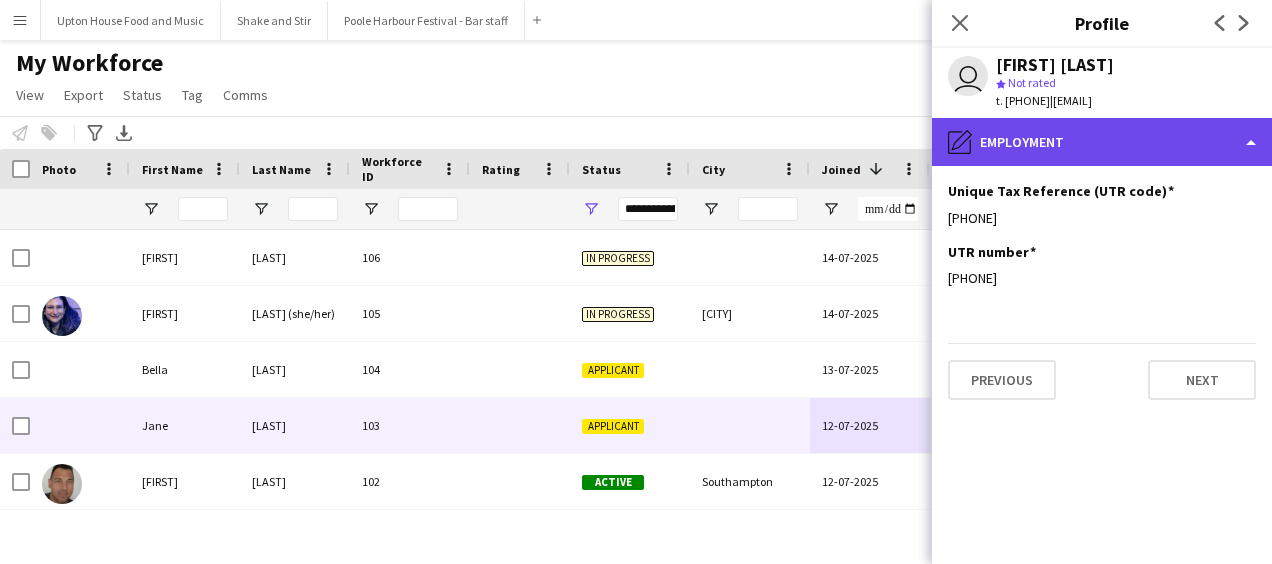 click on "pencil4
Employment" 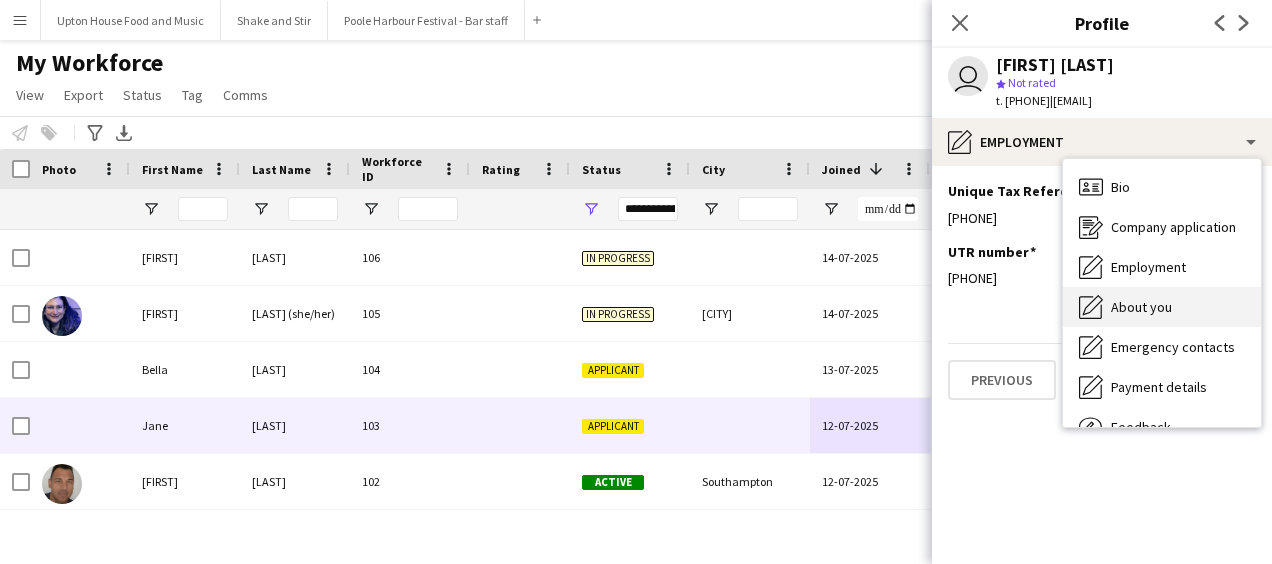 click on "About you
About you" at bounding box center [1162, 307] 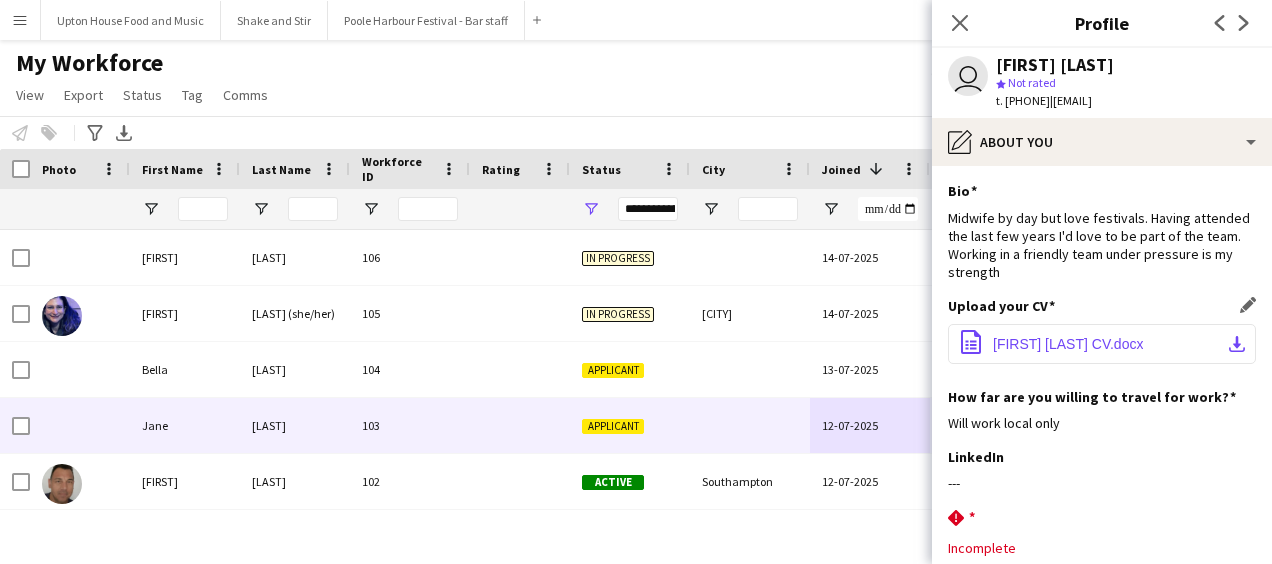 click on "[FIRST] [LAST] CV.docx" 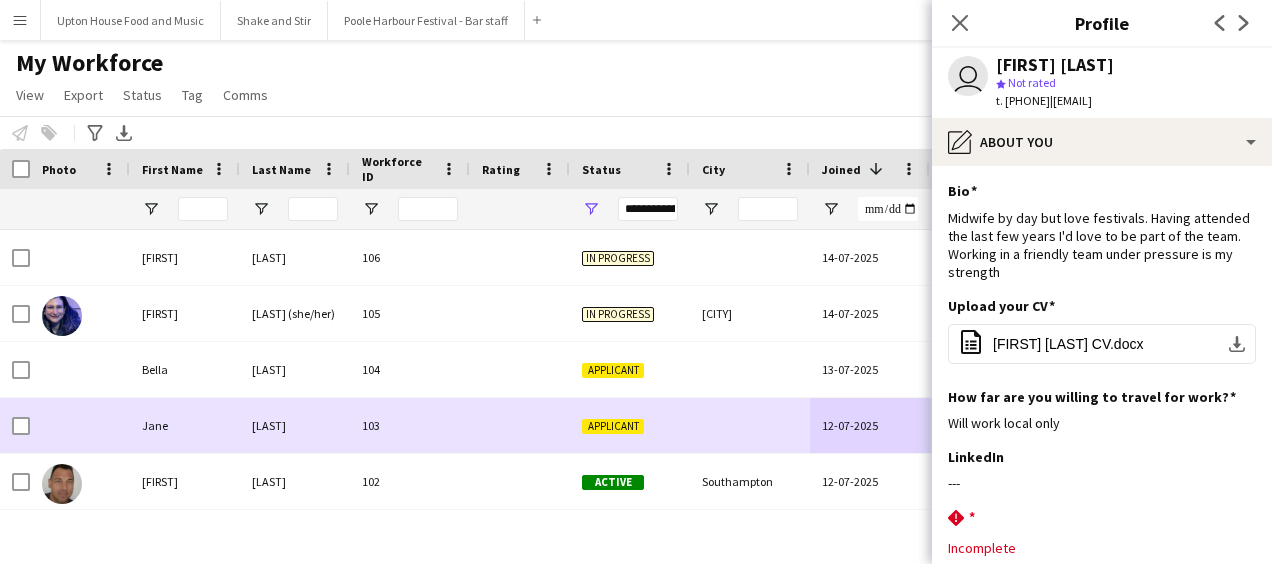 click on "Applicant" at bounding box center (630, 425) 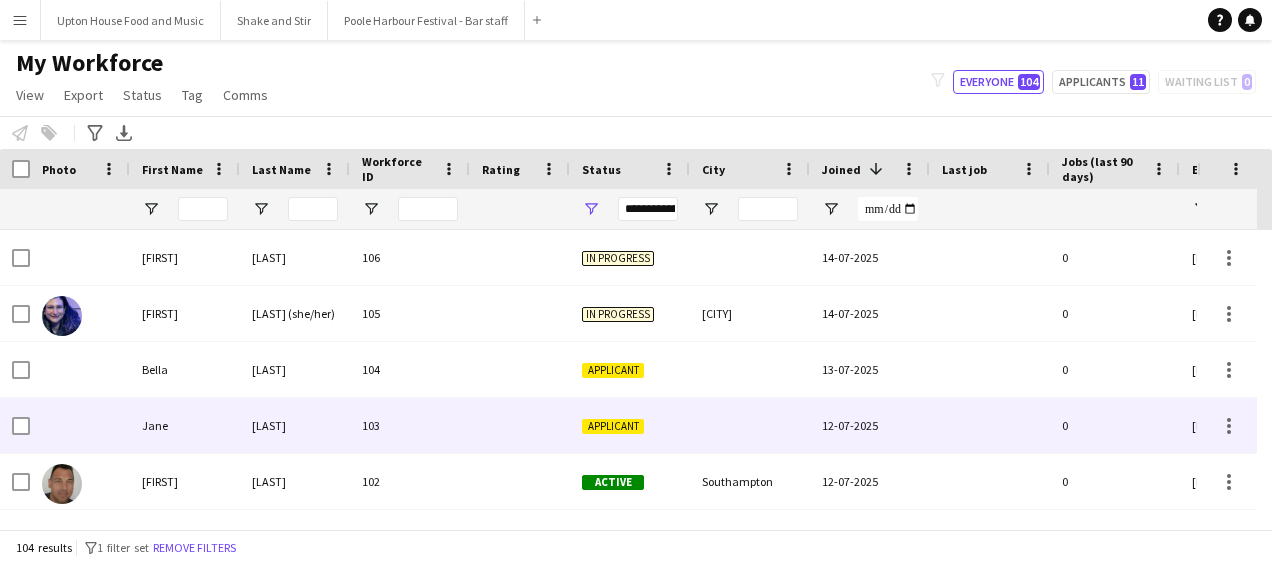 click on "12-07-2025" at bounding box center (870, 425) 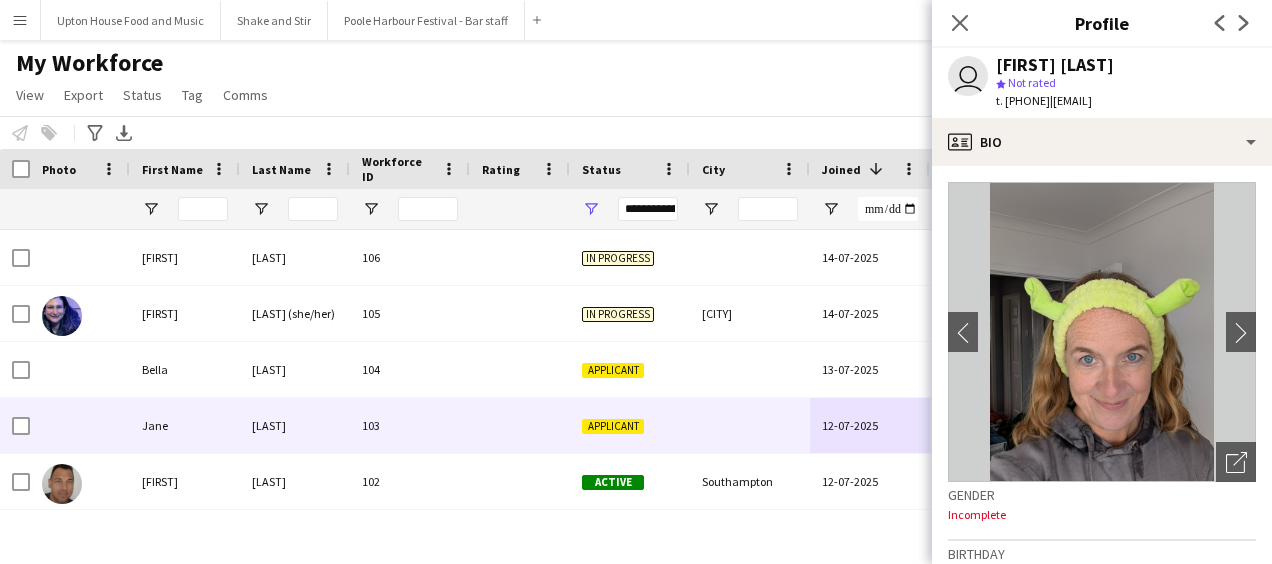 drag, startPoint x: 1091, startPoint y: 101, endPoint x: 1272, endPoint y: 116, distance: 181.62048 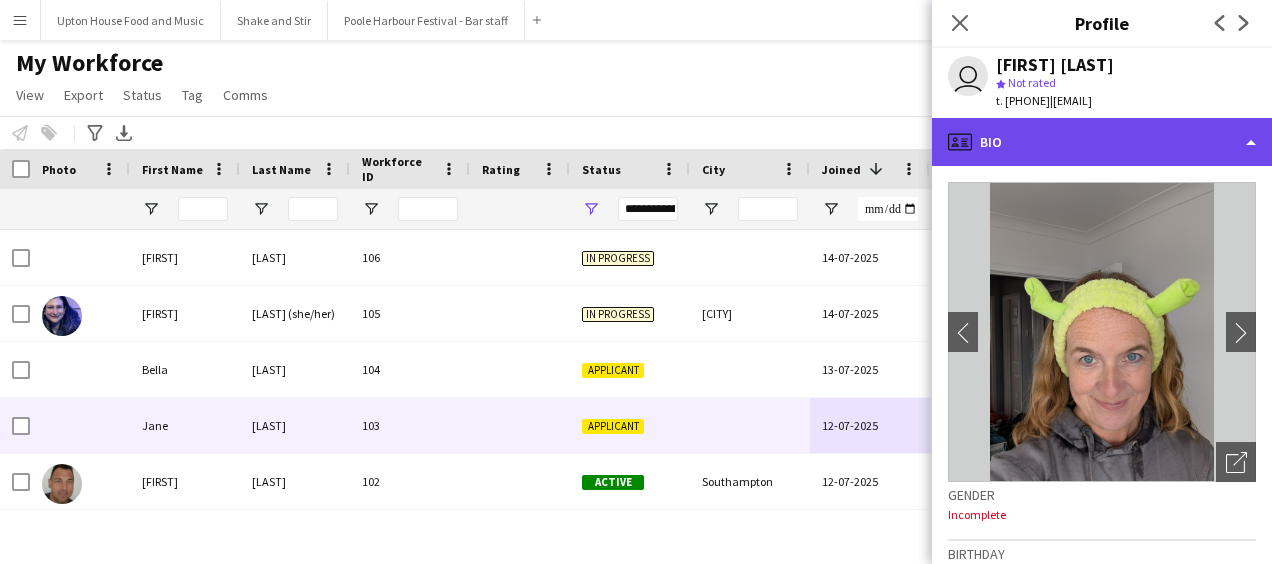 click on "profile
Bio" 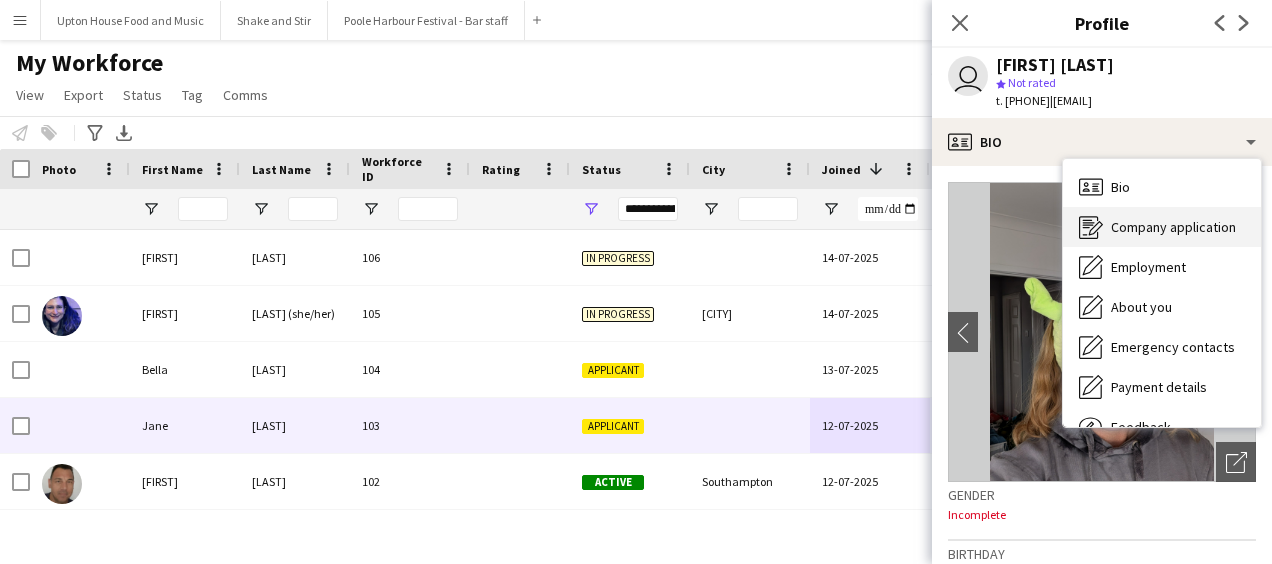 click on "Company application
Company application" at bounding box center (1162, 227) 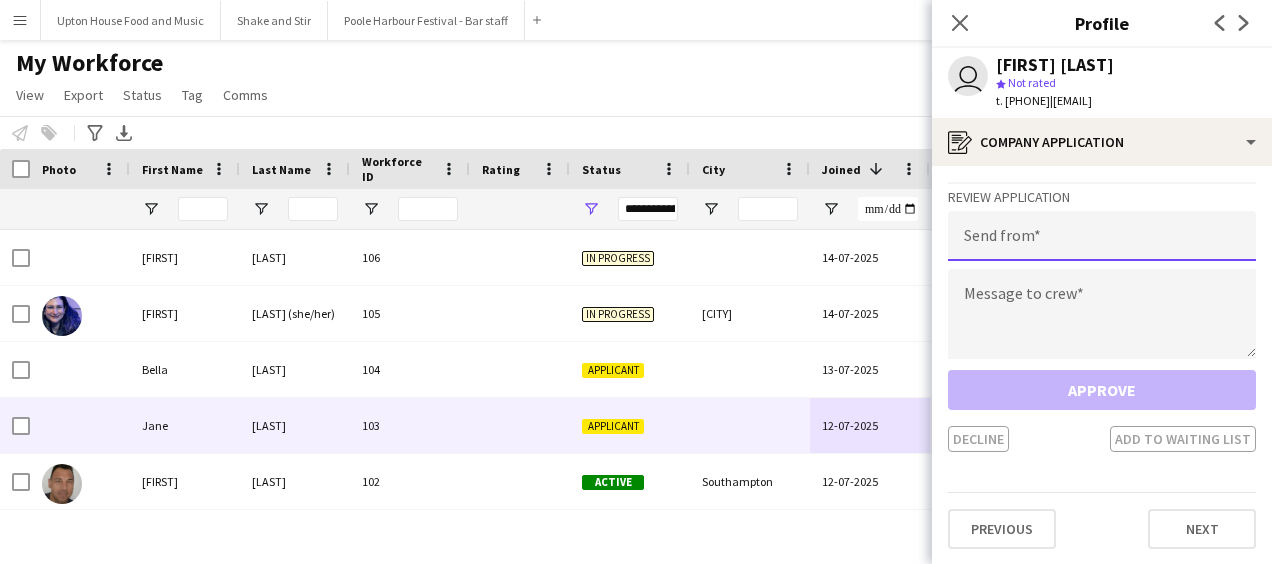 click 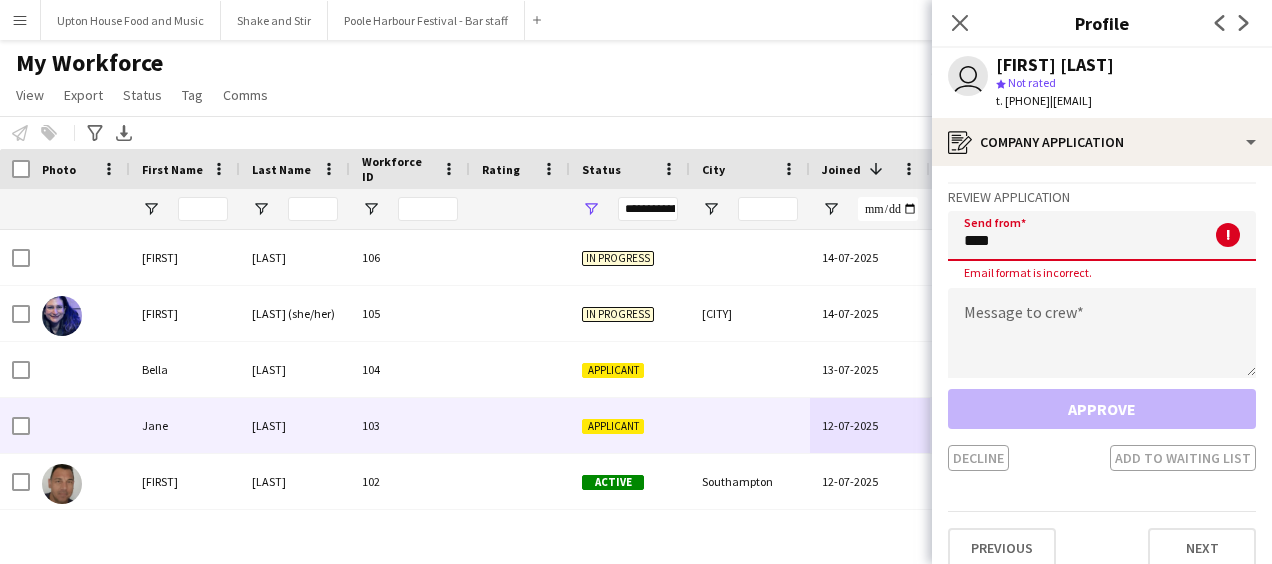 type on "**********" 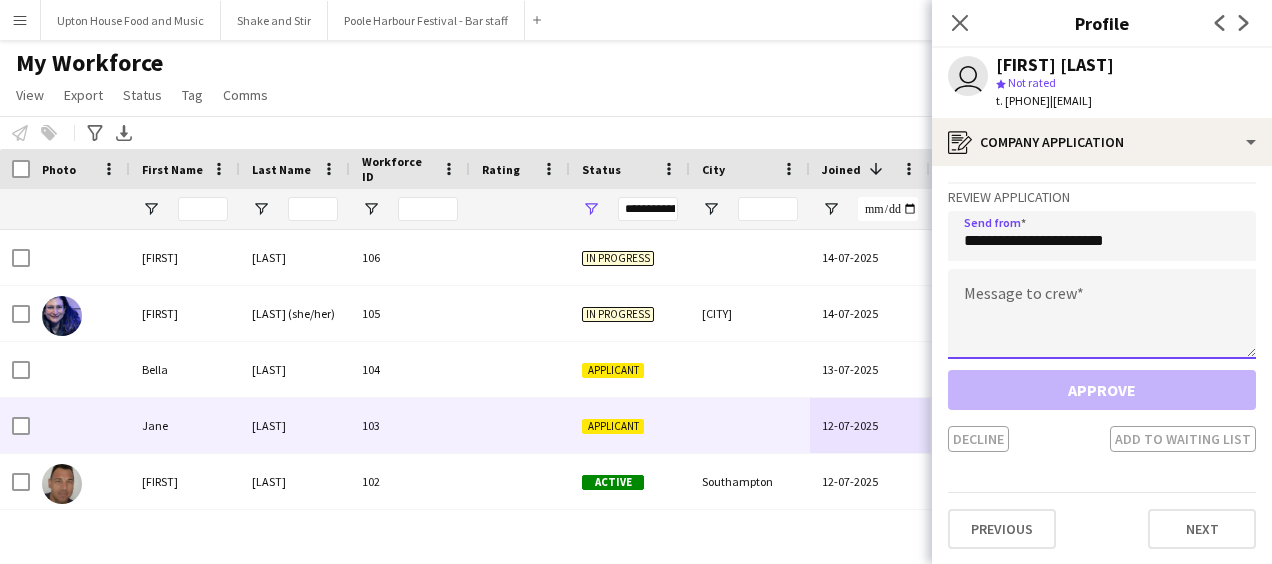 click 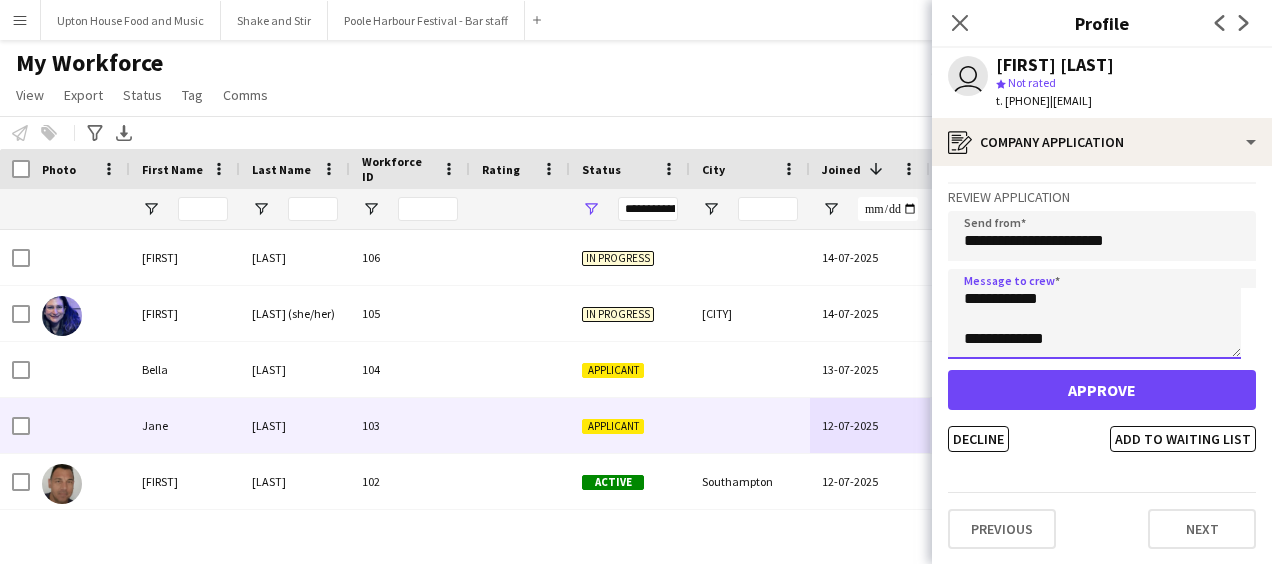 scroll, scrollTop: 132, scrollLeft: 0, axis: vertical 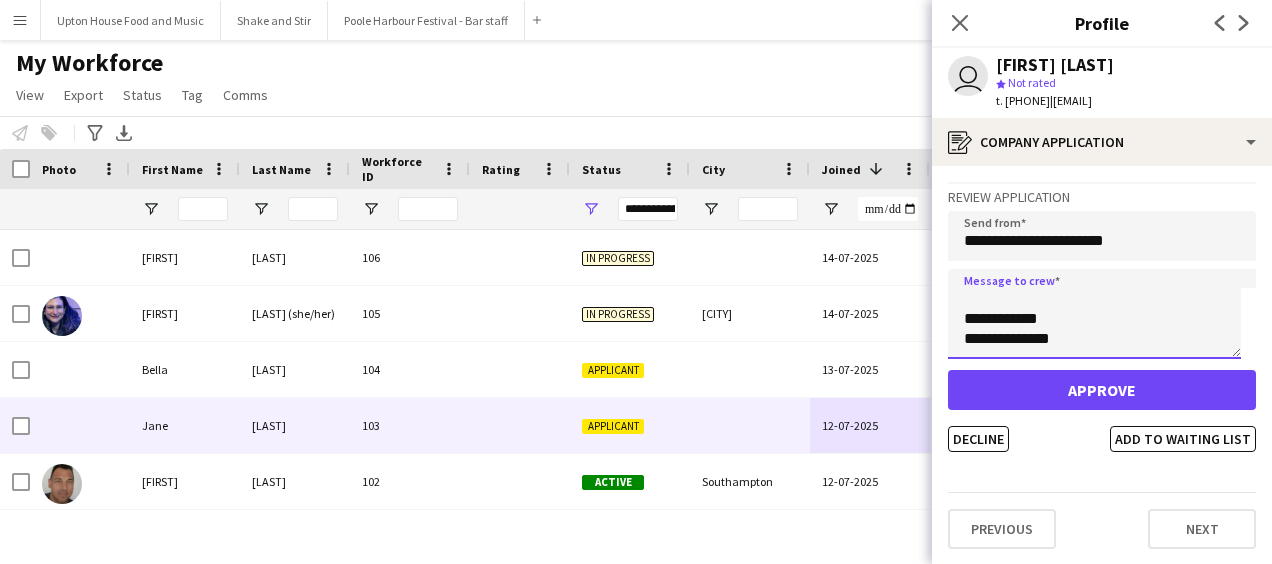 click on "**********" 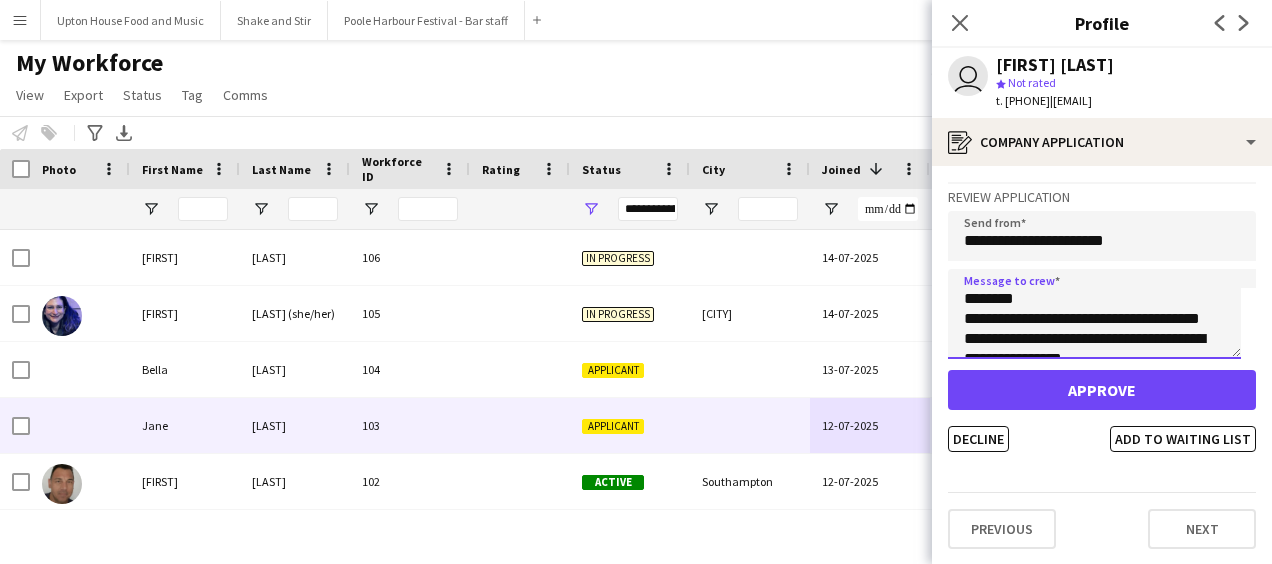 click on "**********" 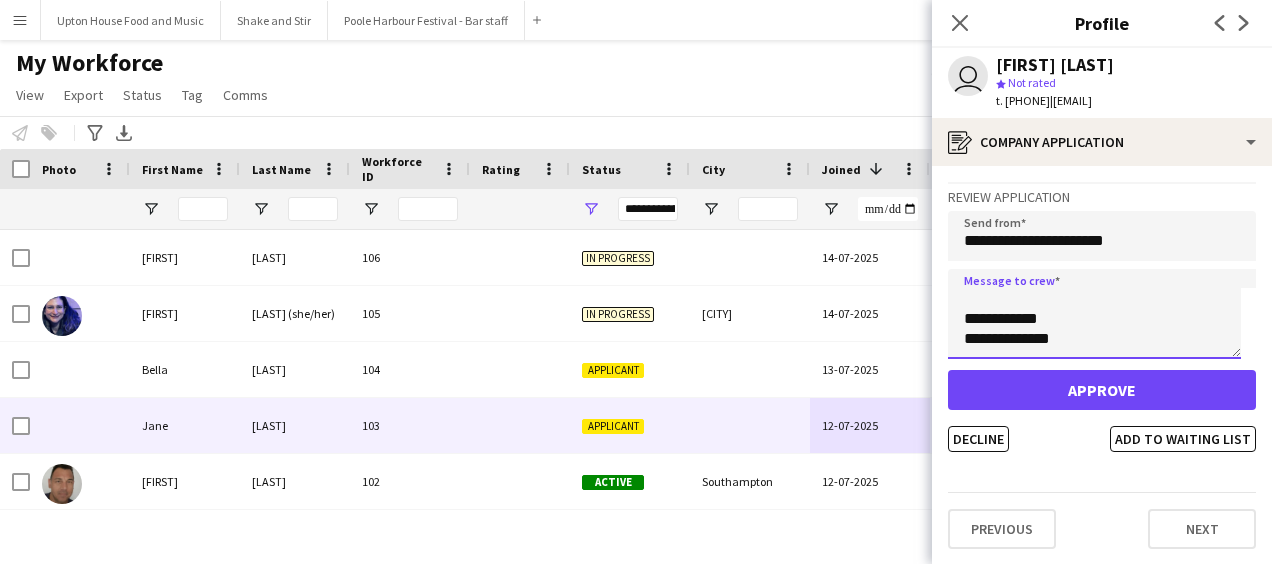 scroll, scrollTop: 160, scrollLeft: 0, axis: vertical 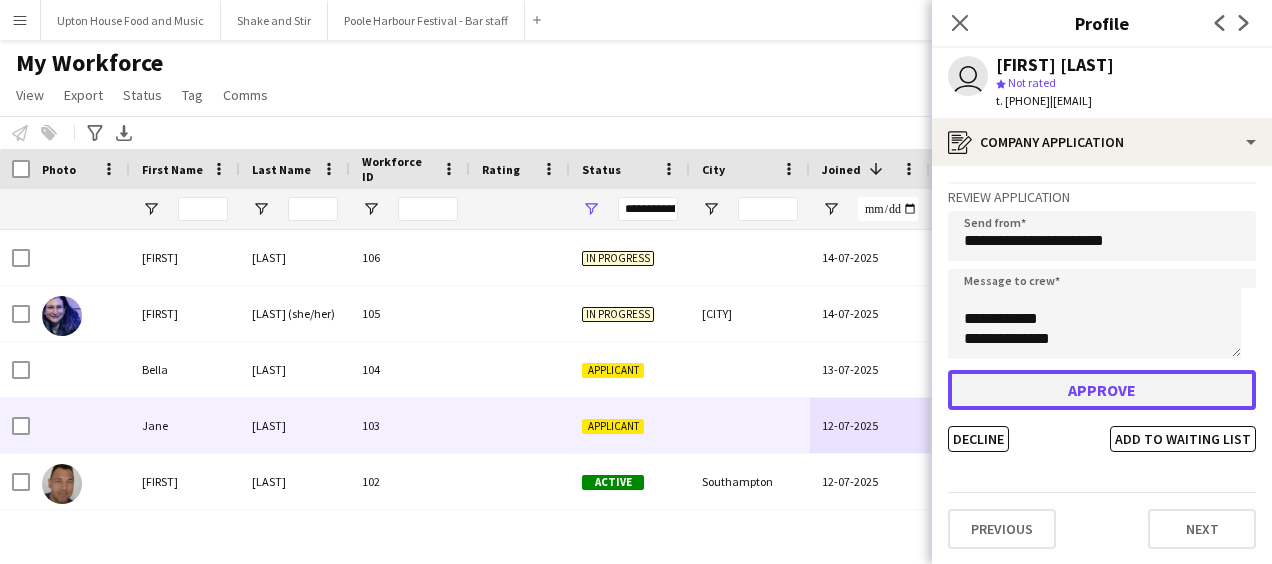 click on "Approve" 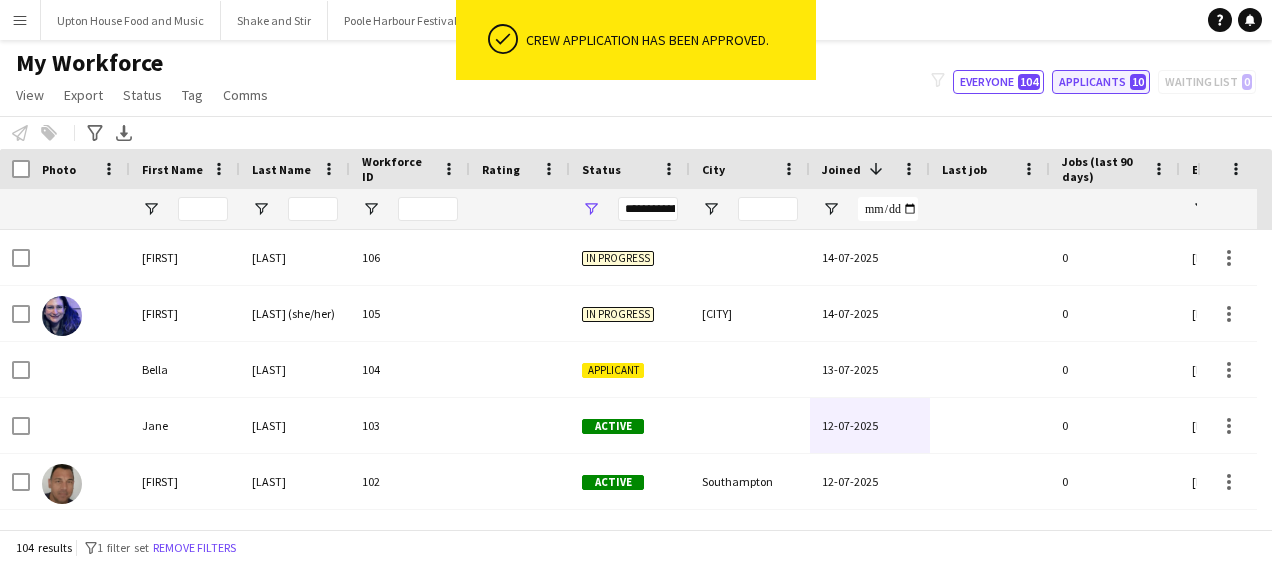 click on "Applicants   10" 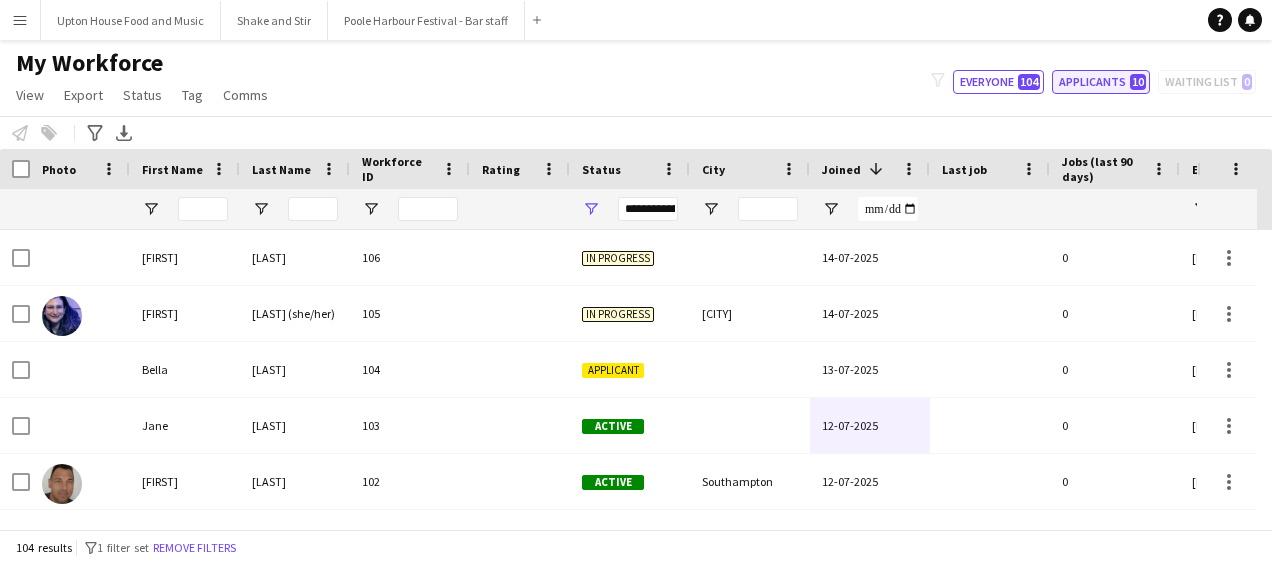 type on "**********" 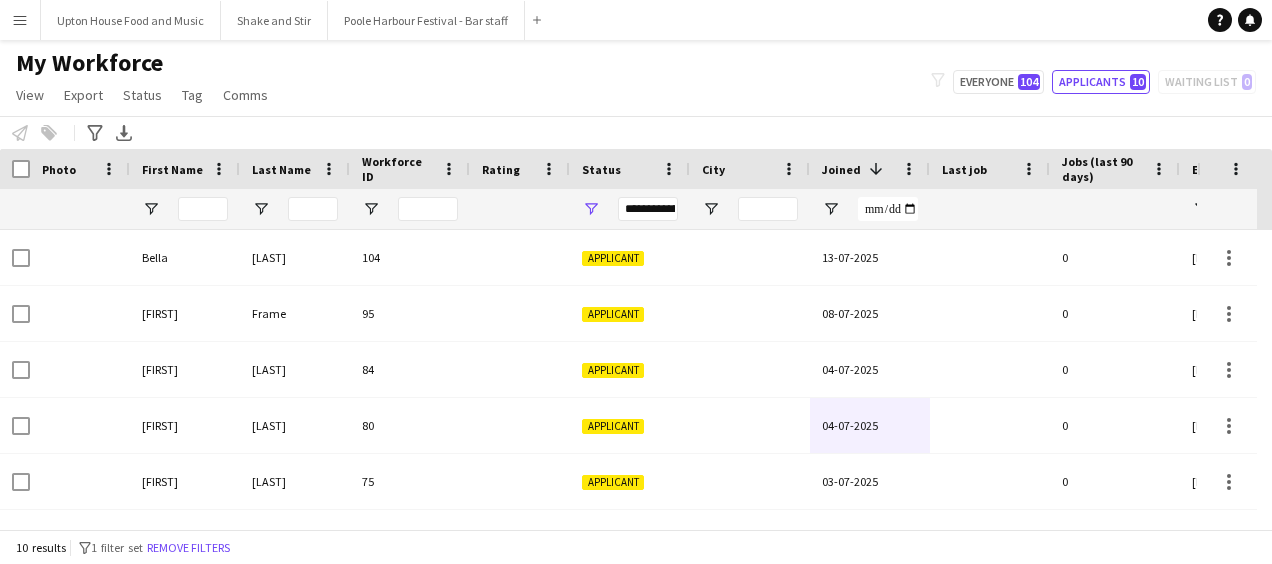 click on "08-07-2025" at bounding box center [870, 313] 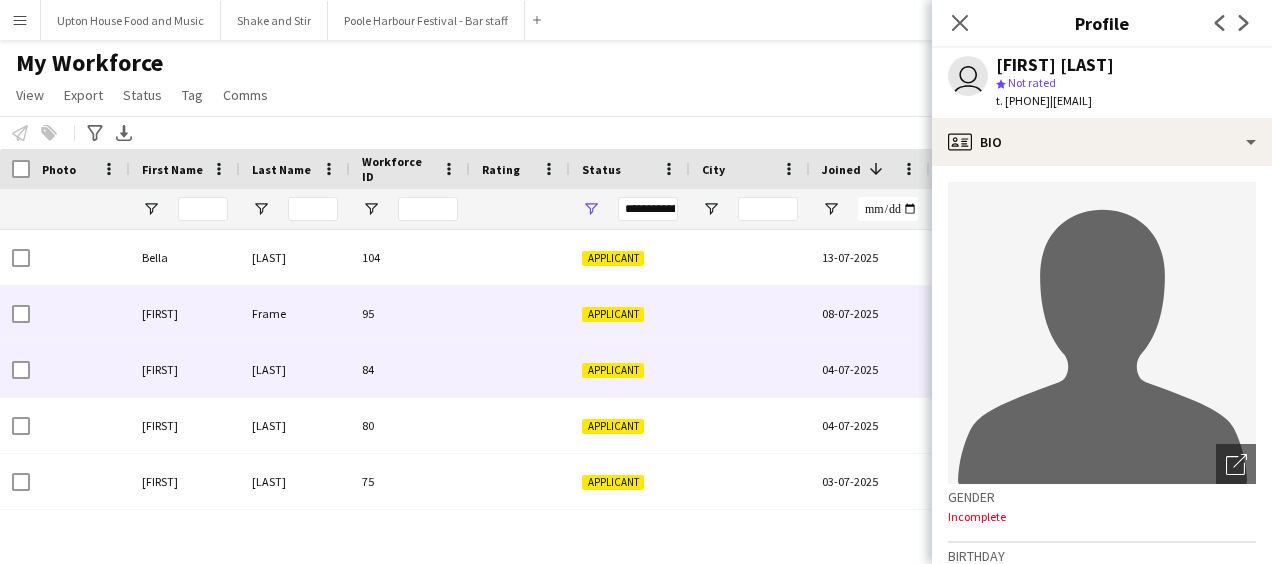 click on "04-07-2025" at bounding box center (870, 369) 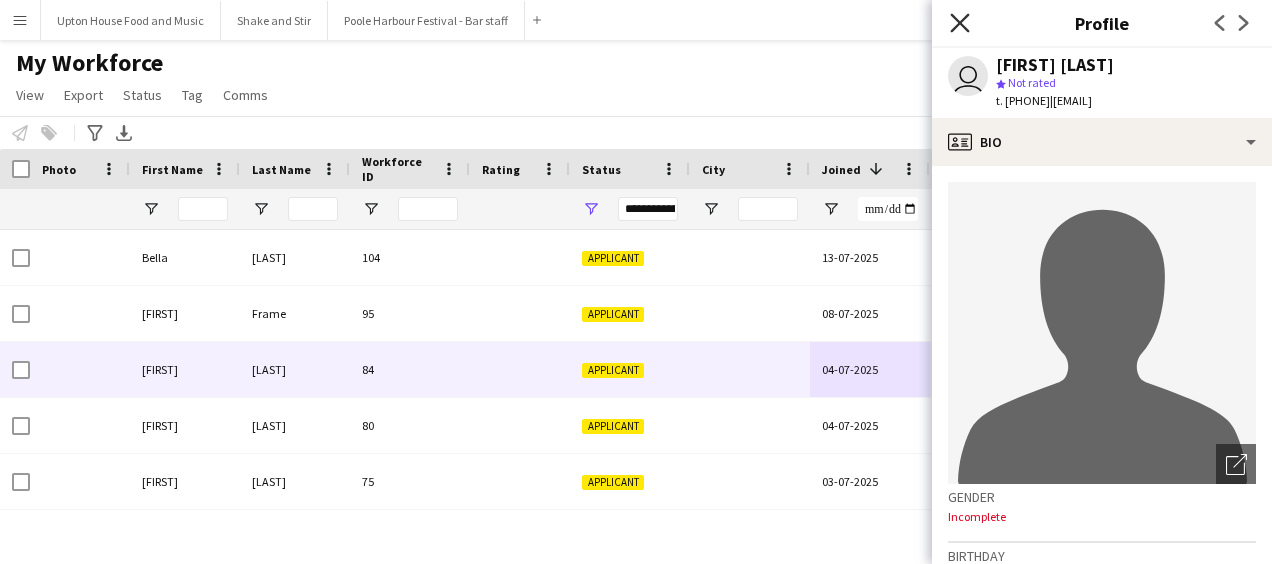 click 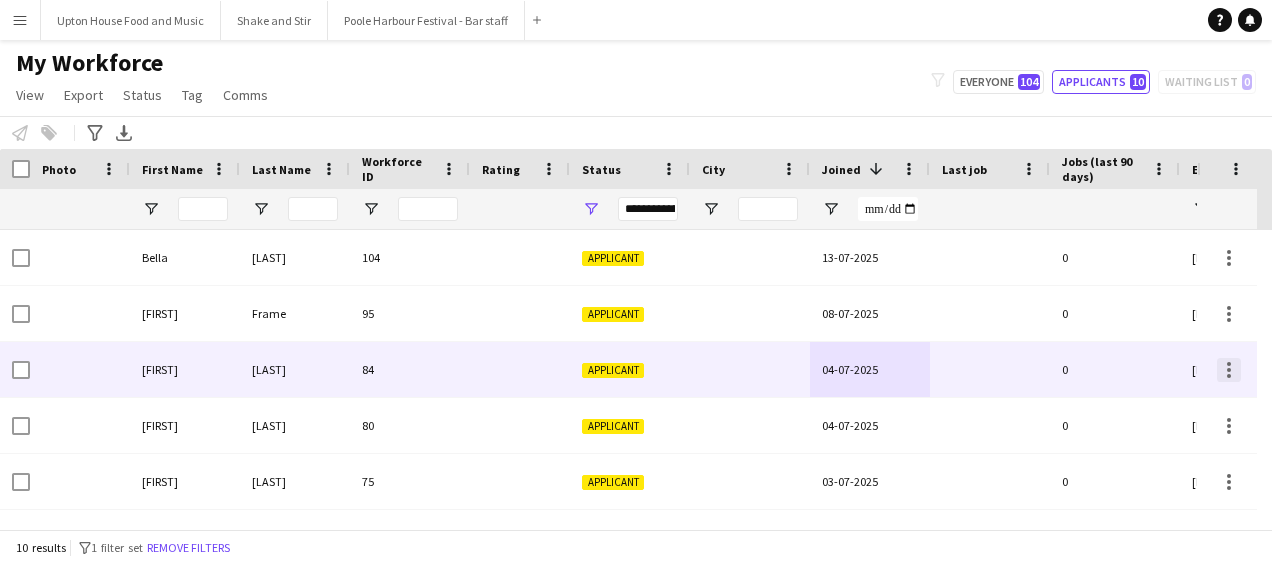 click at bounding box center [1229, 370] 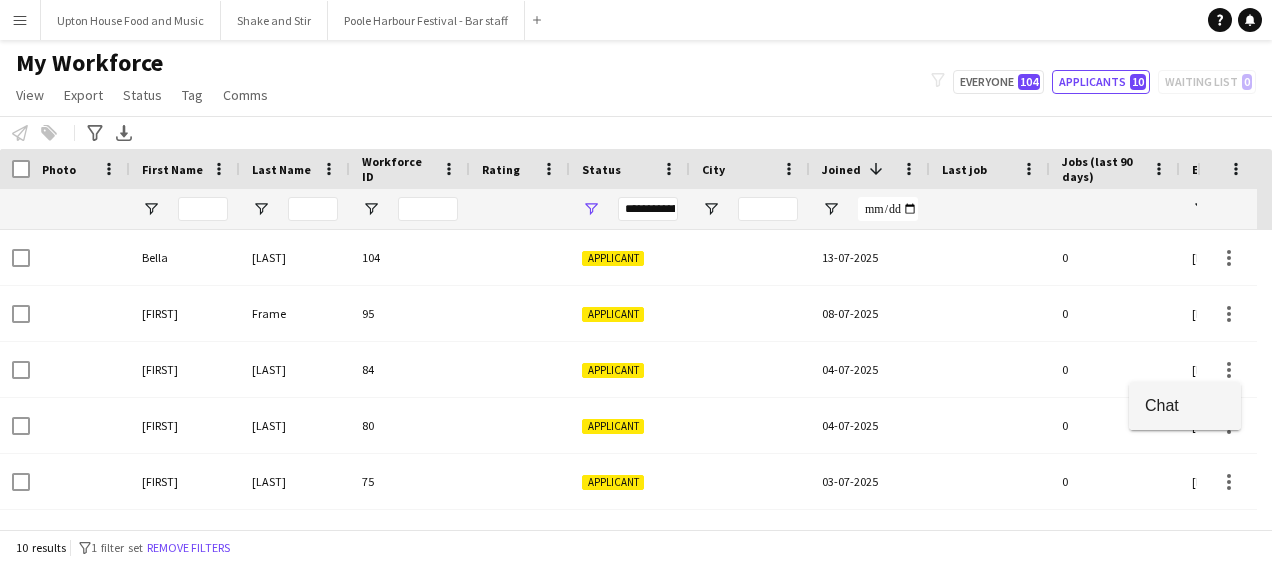 click on "Chat" at bounding box center [1185, 405] 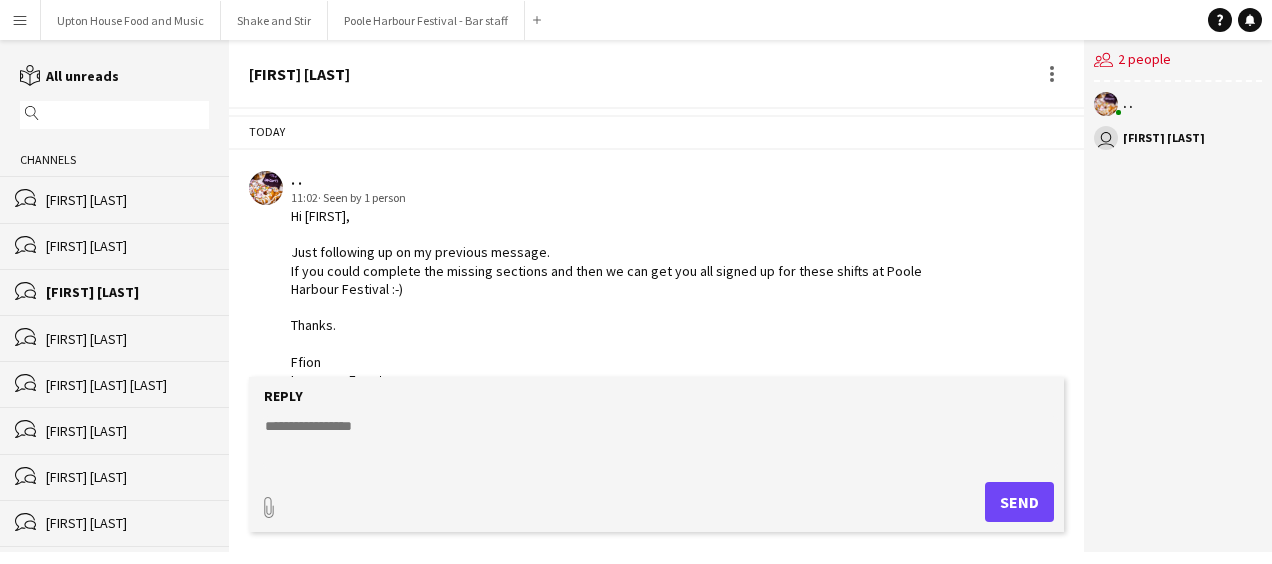 scroll, scrollTop: 272, scrollLeft: 0, axis: vertical 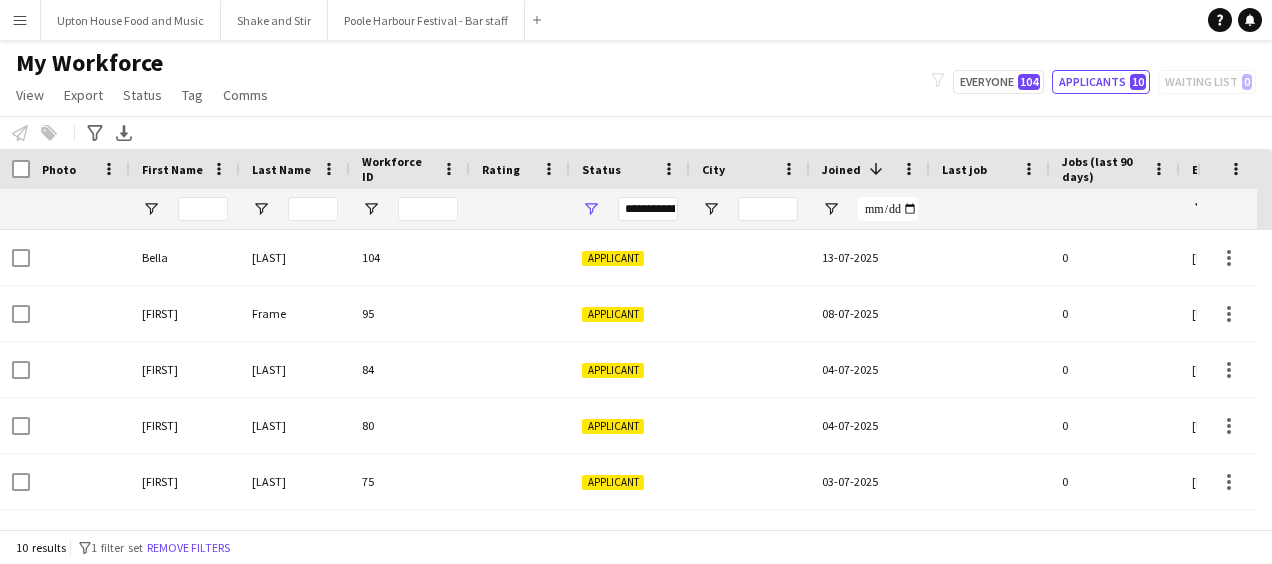 click on "Menu" at bounding box center (20, 20) 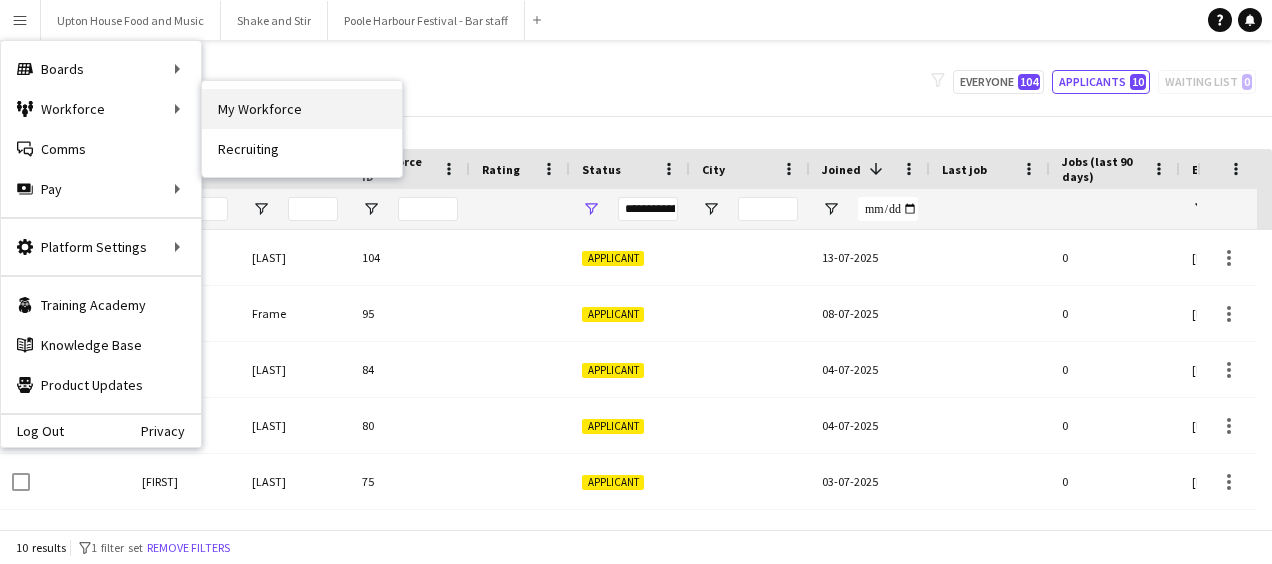 click on "My Workforce" at bounding box center [302, 109] 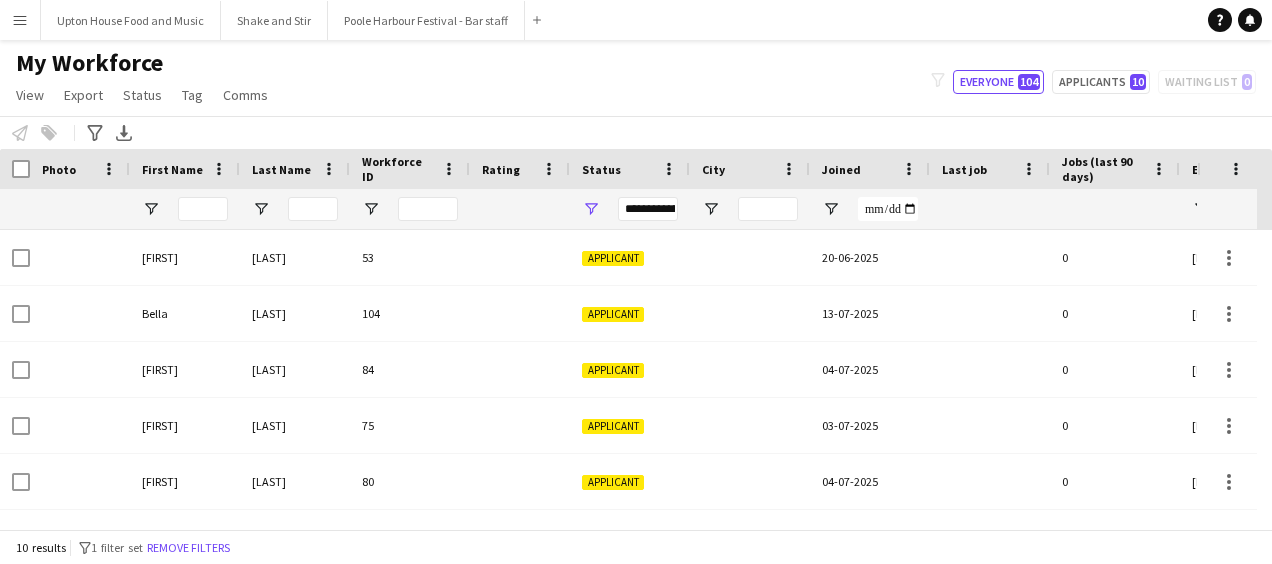 type on "**********" 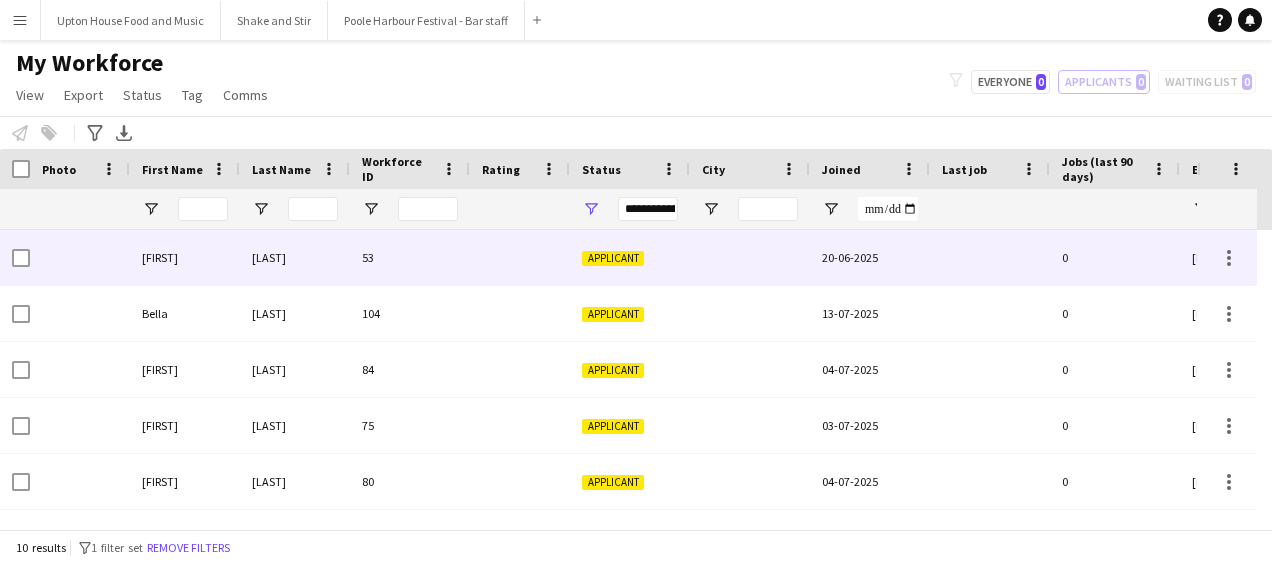 click on "[LAST]" at bounding box center [295, 257] 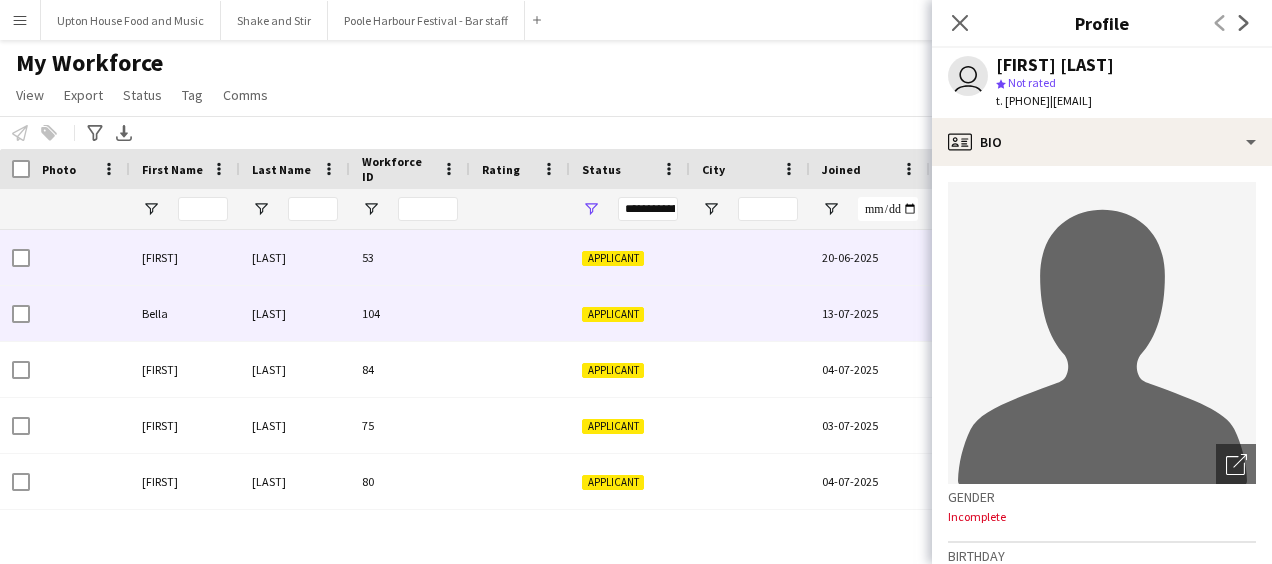 click on "[LAST]" at bounding box center (295, 313) 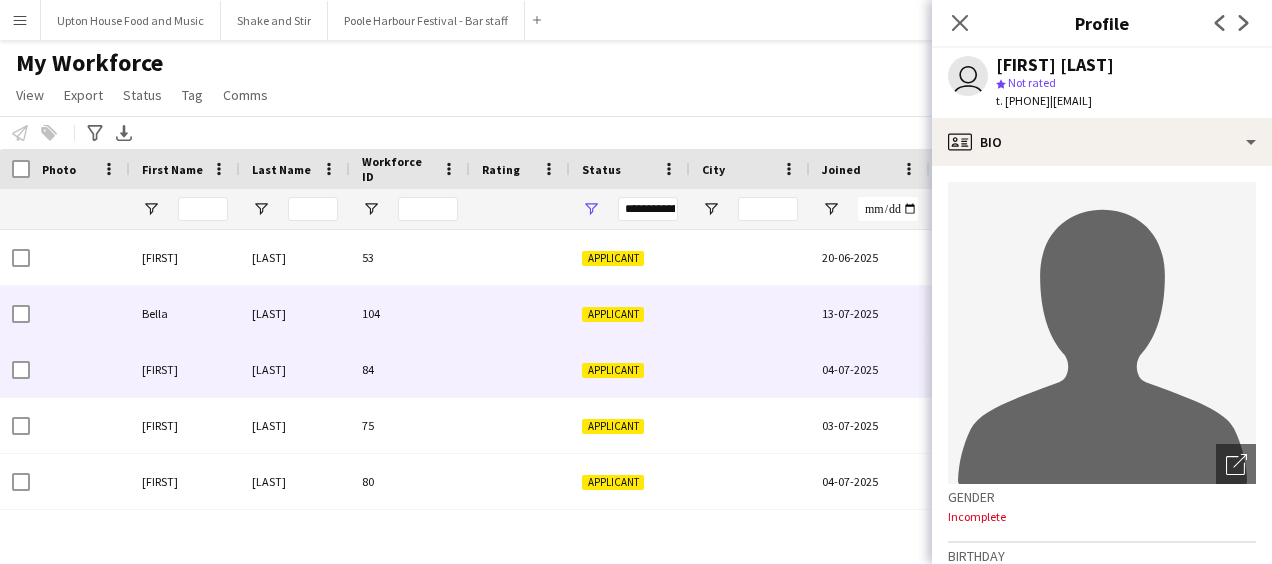 click on "[LAST]" at bounding box center (295, 369) 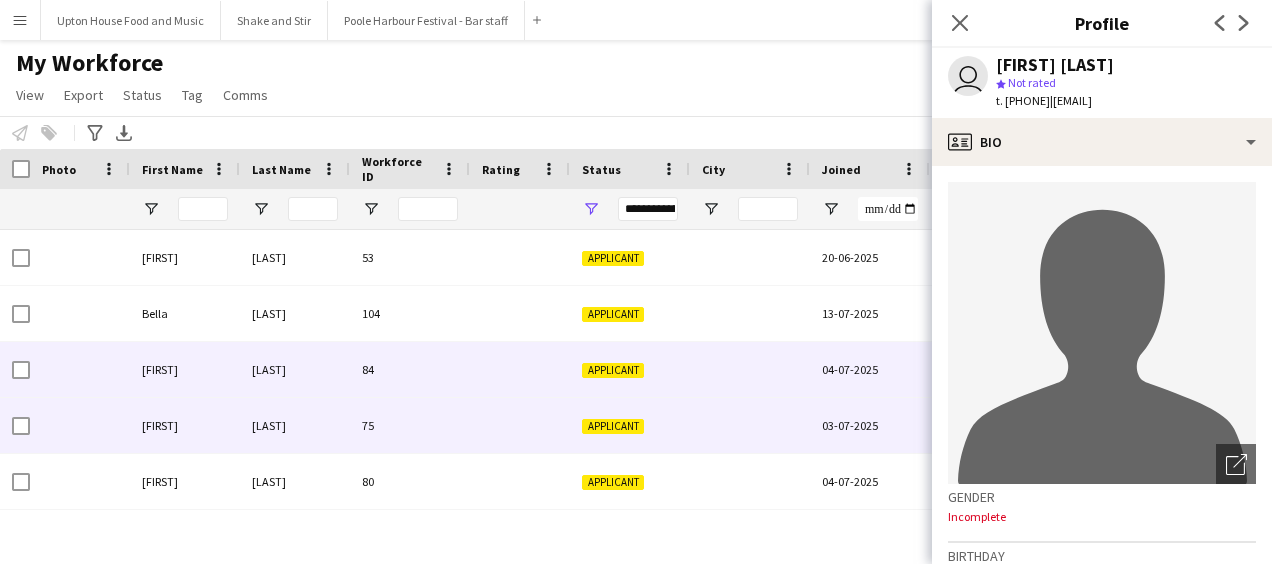 click on "[LAST]" at bounding box center [295, 425] 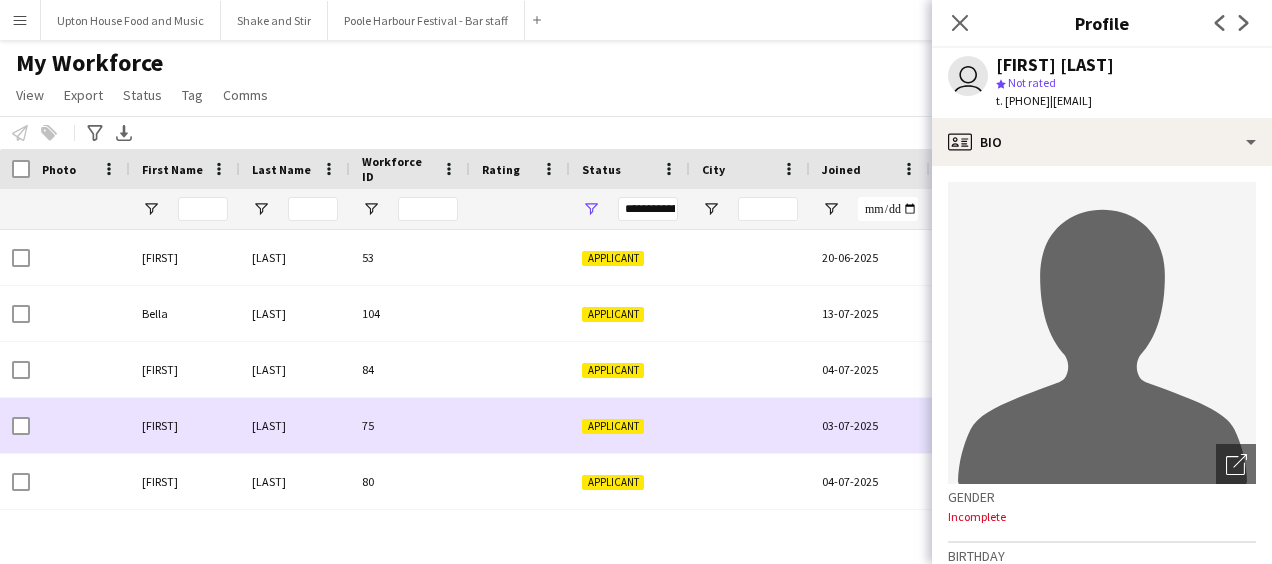 scroll, scrollTop: 156, scrollLeft: 0, axis: vertical 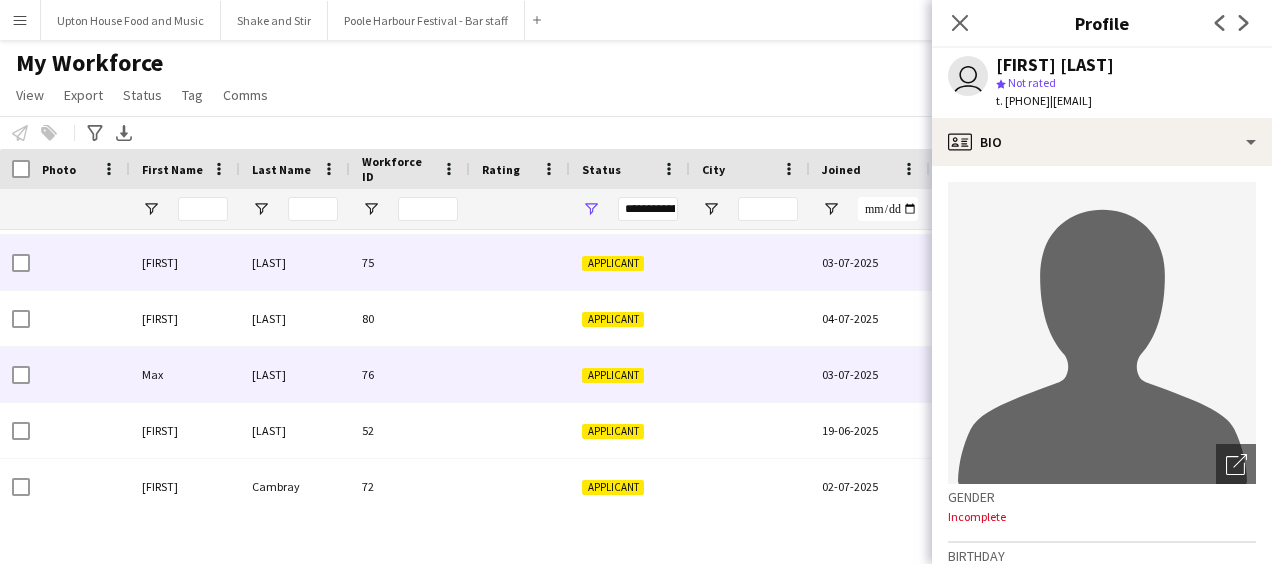 click on "[LAST]" at bounding box center [295, 374] 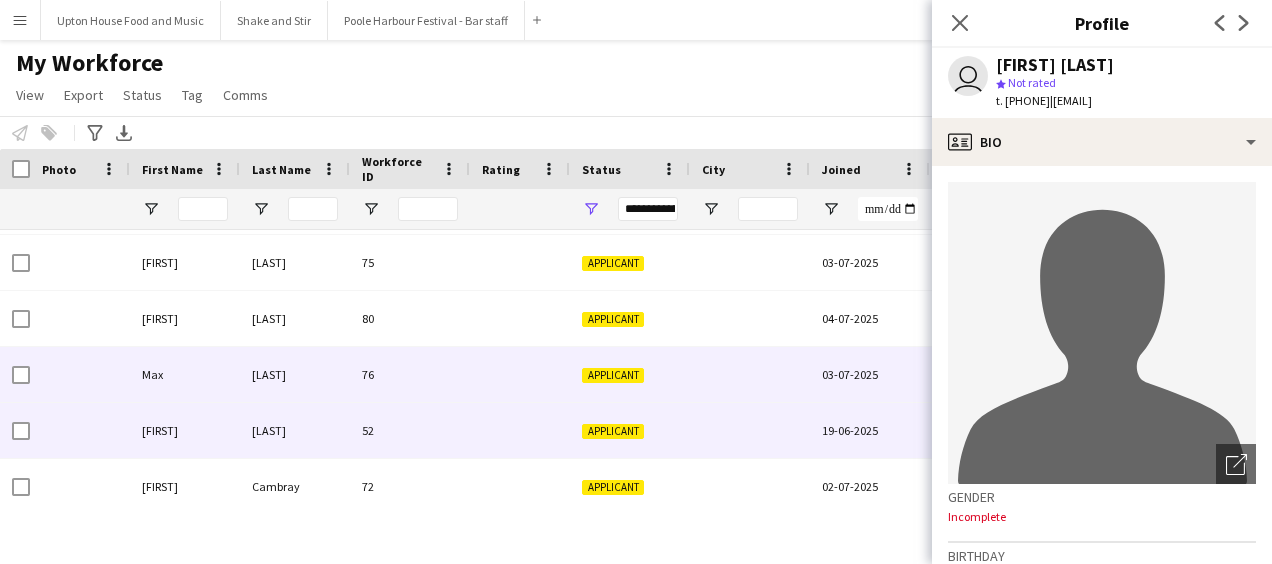 click on "[LAST]" at bounding box center (295, 430) 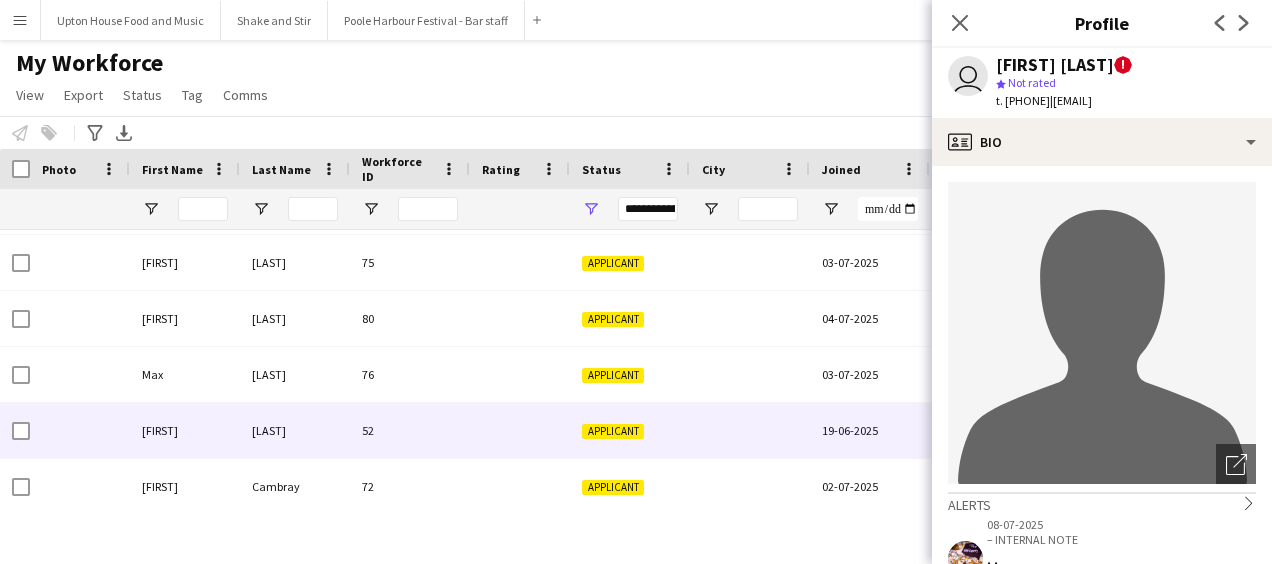 scroll, scrollTop: 276, scrollLeft: 0, axis: vertical 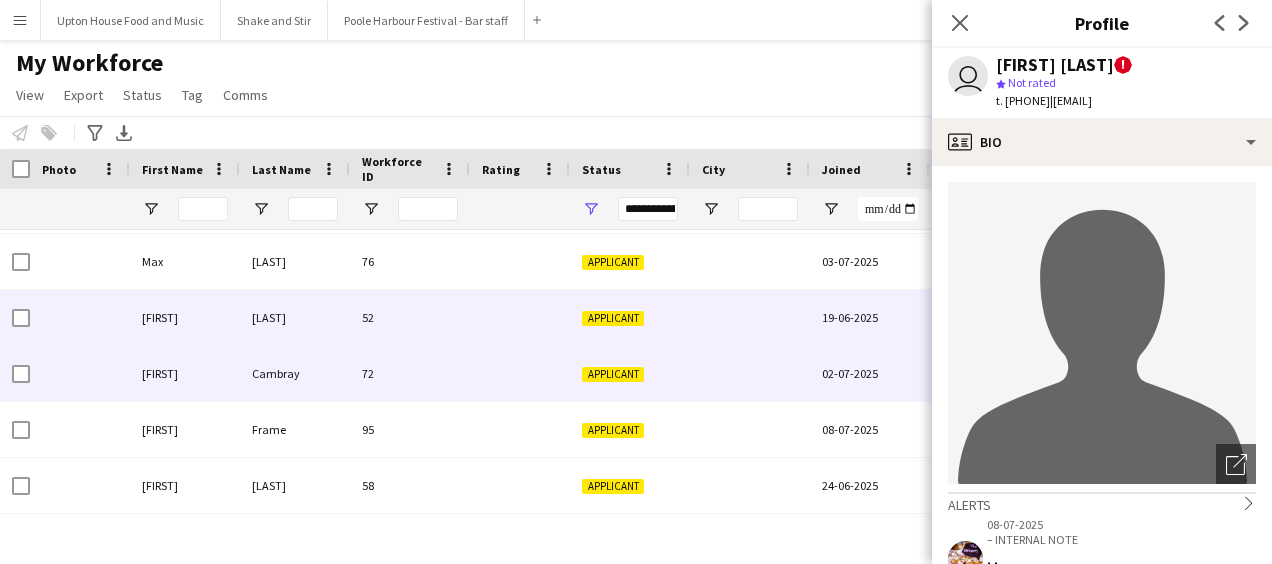 click on "Cambray" at bounding box center [295, 373] 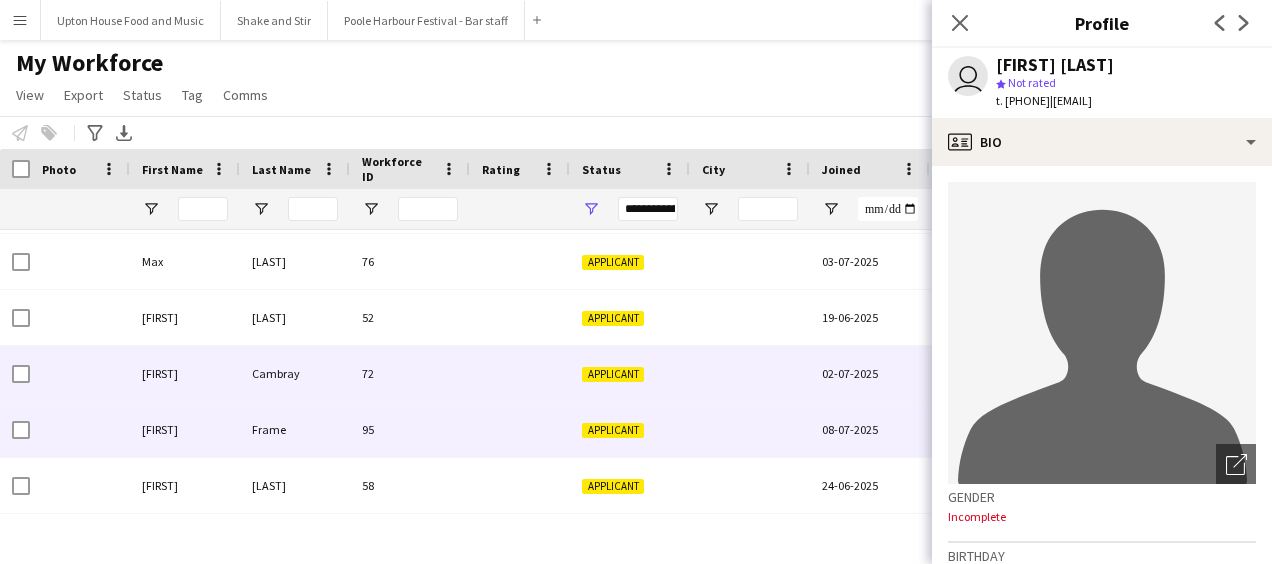 click on "Frame" at bounding box center [295, 429] 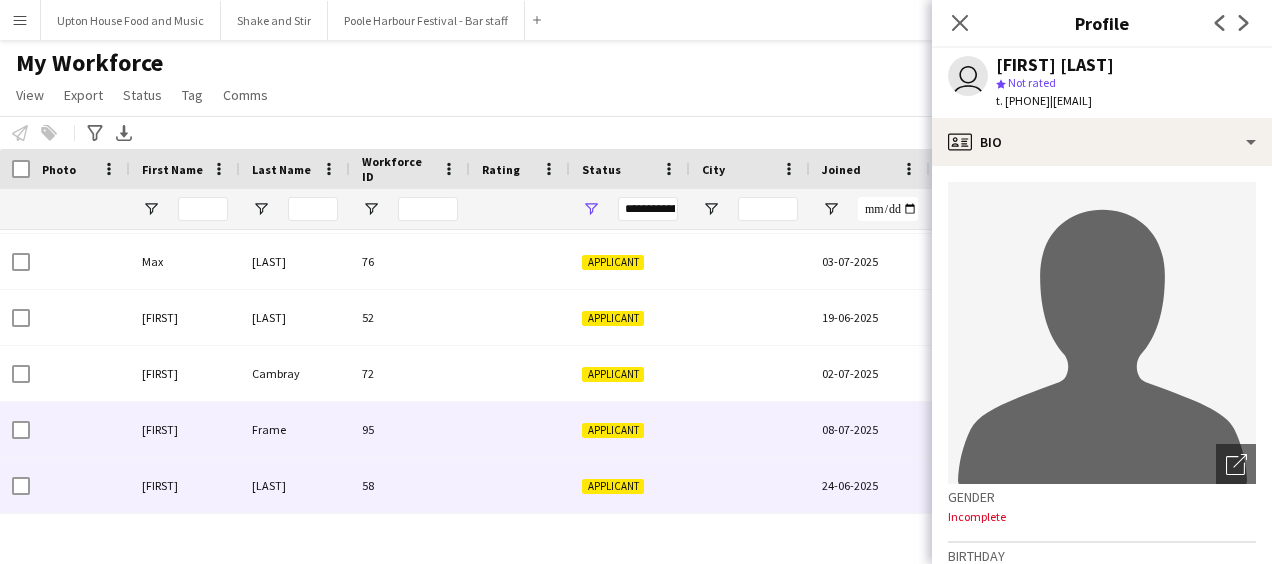 click on "[LAST]" at bounding box center (295, 485) 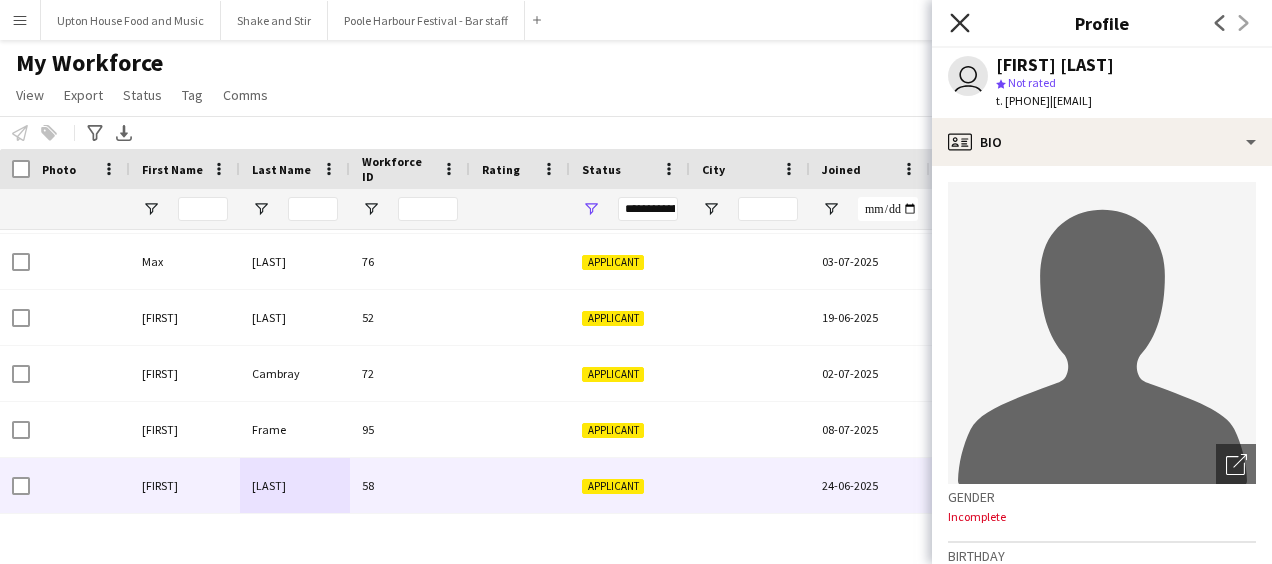 click on "Close pop-in" 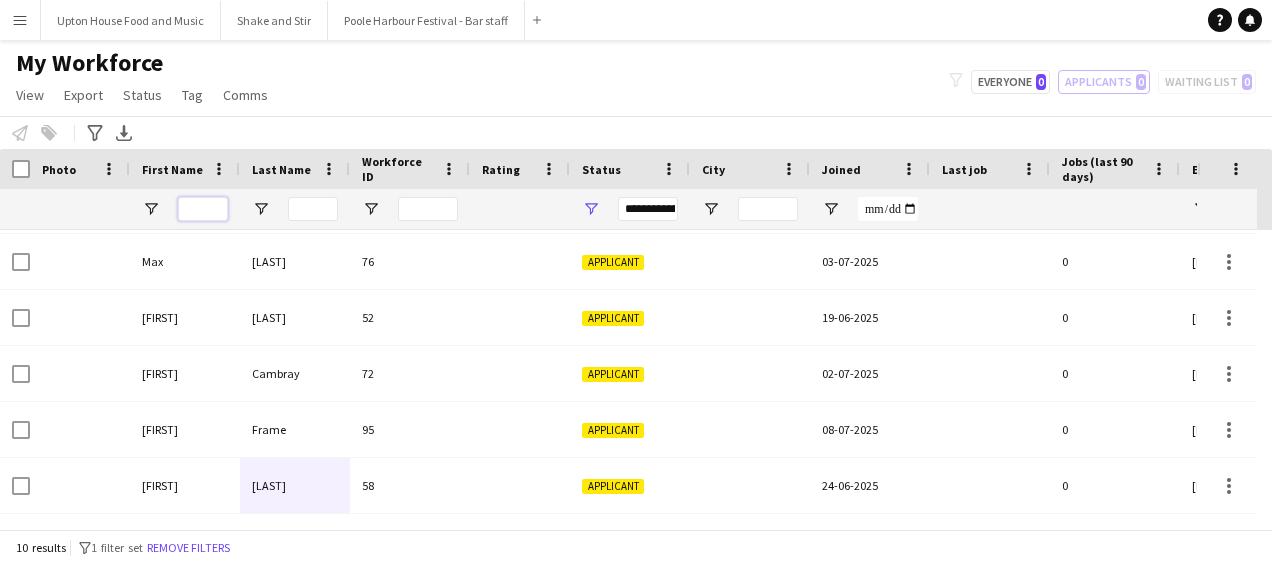 click at bounding box center (203, 209) 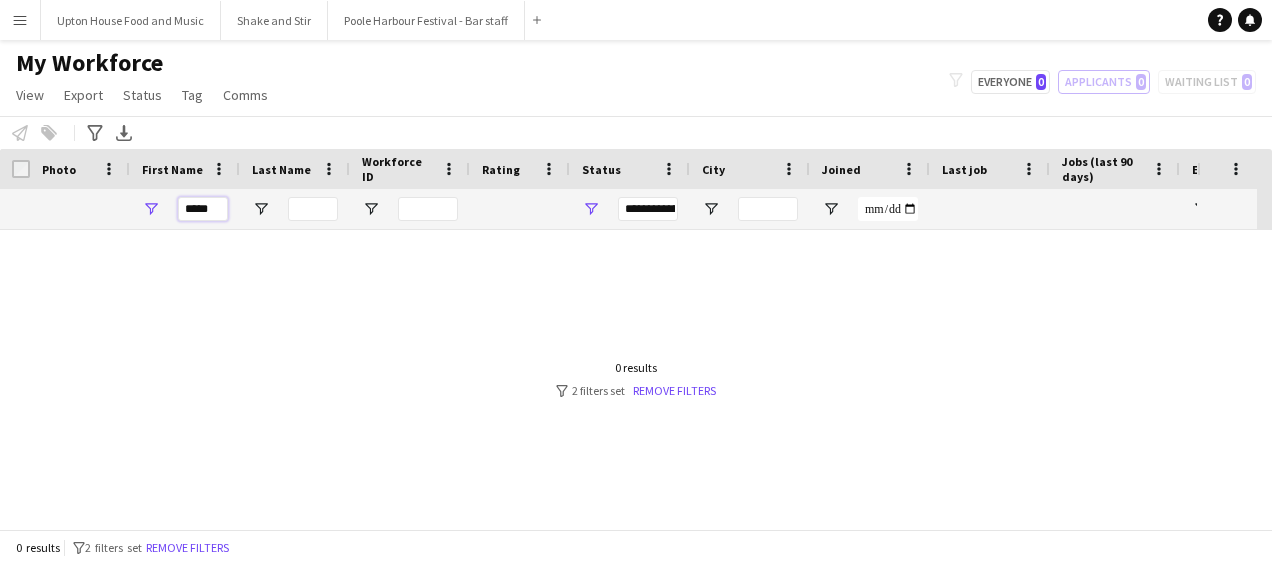 scroll, scrollTop: 0, scrollLeft: 0, axis: both 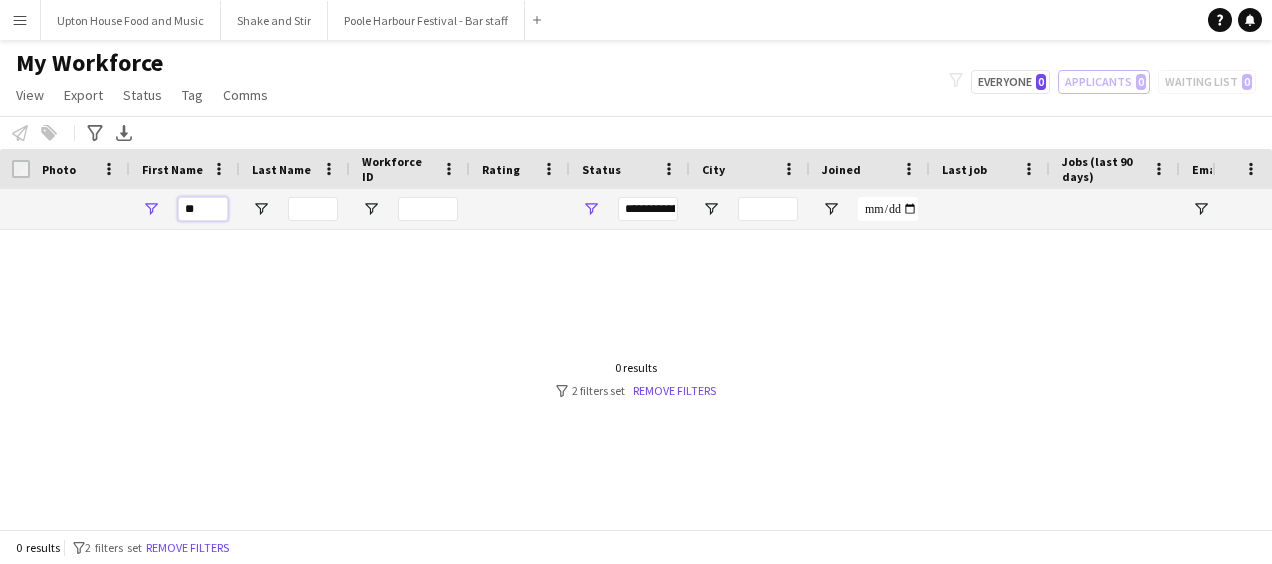 type on "*" 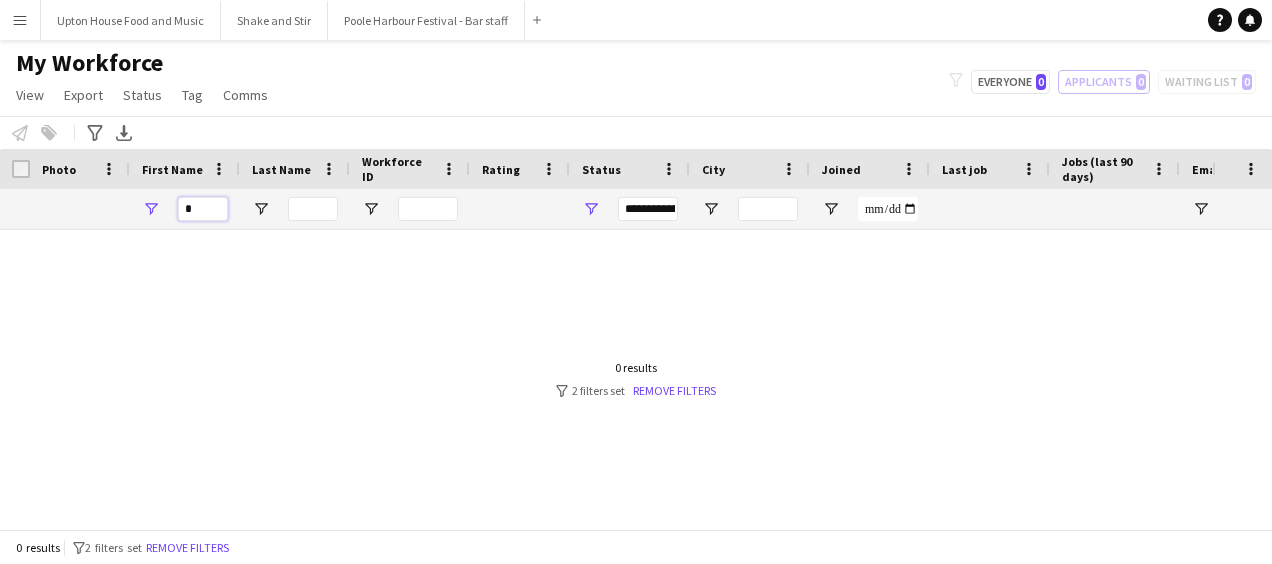 type 